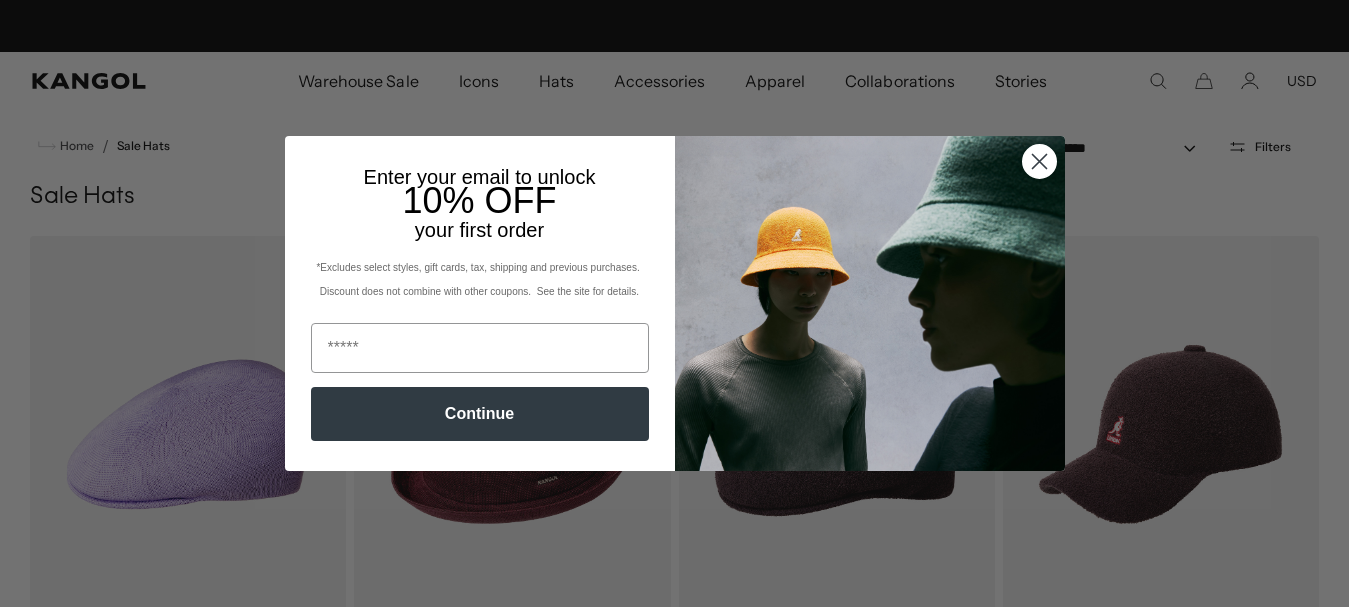 click 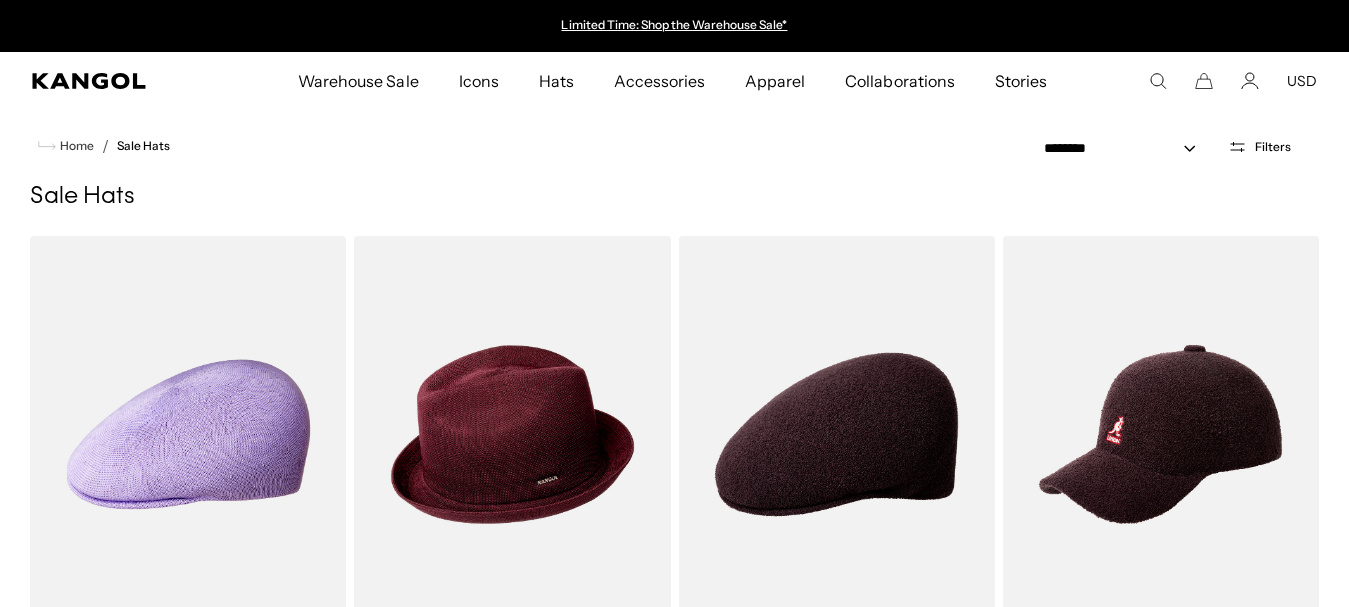 scroll, scrollTop: 0, scrollLeft: 0, axis: both 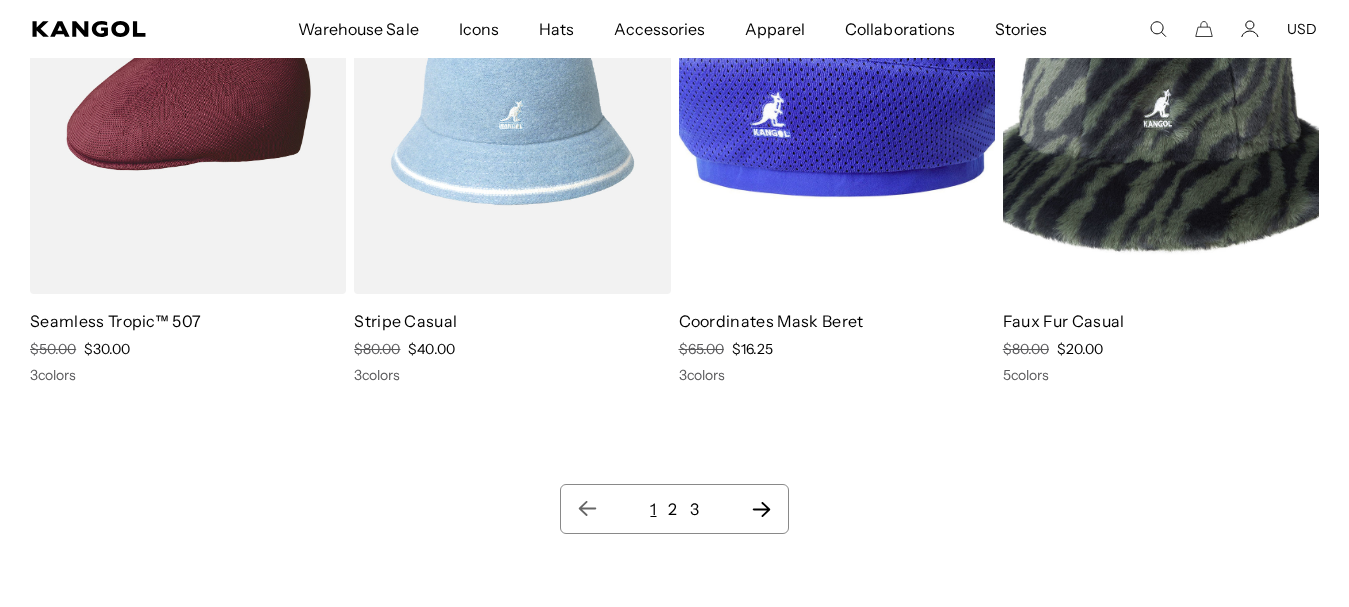 click on "2" at bounding box center (672, 509) 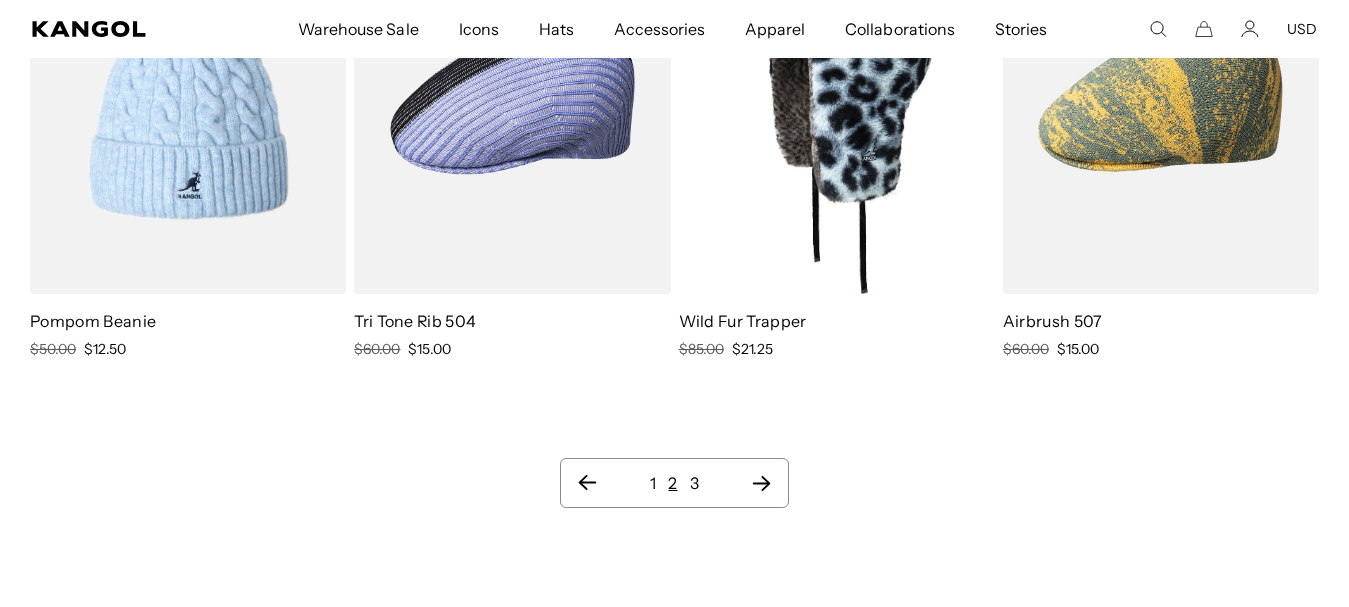 scroll, scrollTop: 0, scrollLeft: 0, axis: both 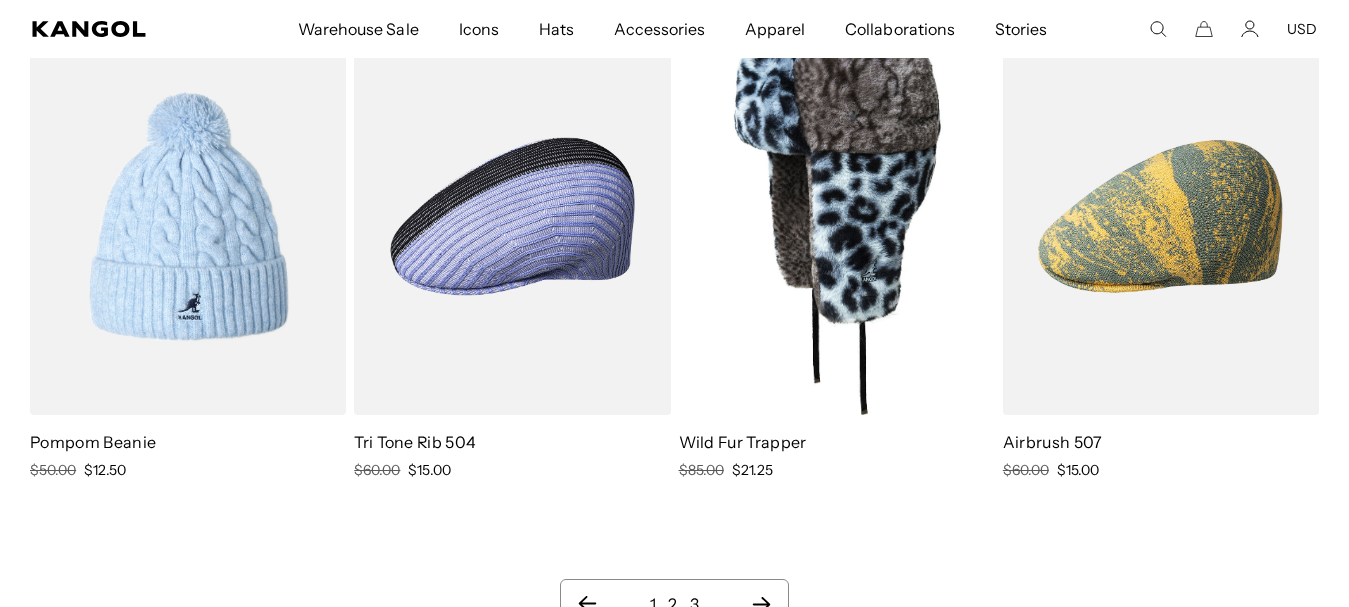 click on "3" at bounding box center (694, 604) 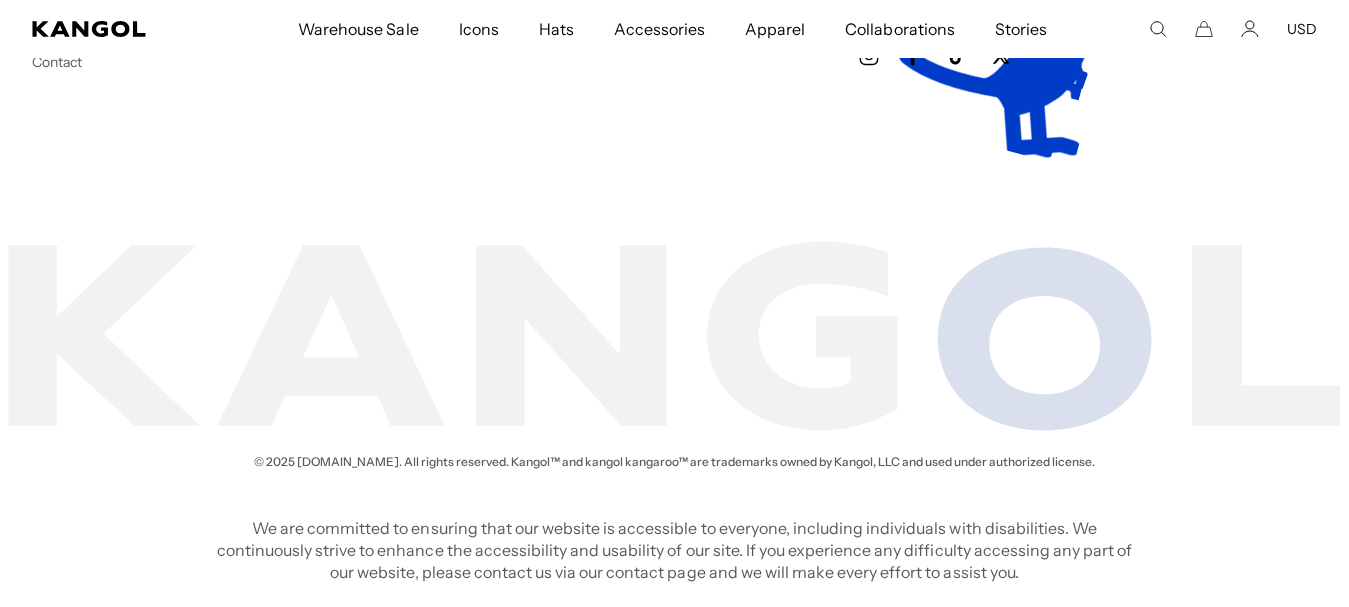 scroll, scrollTop: 100, scrollLeft: 0, axis: vertical 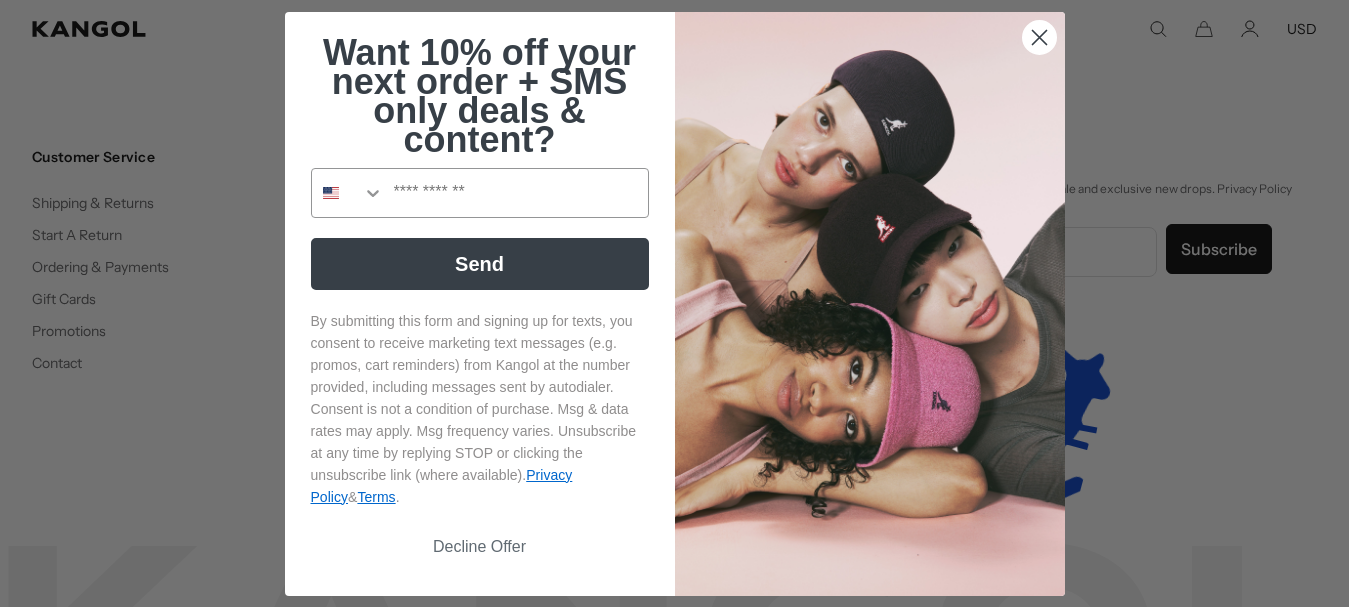 drag, startPoint x: 1044, startPoint y: 39, endPoint x: 564, endPoint y: 378, distance: 587.6402 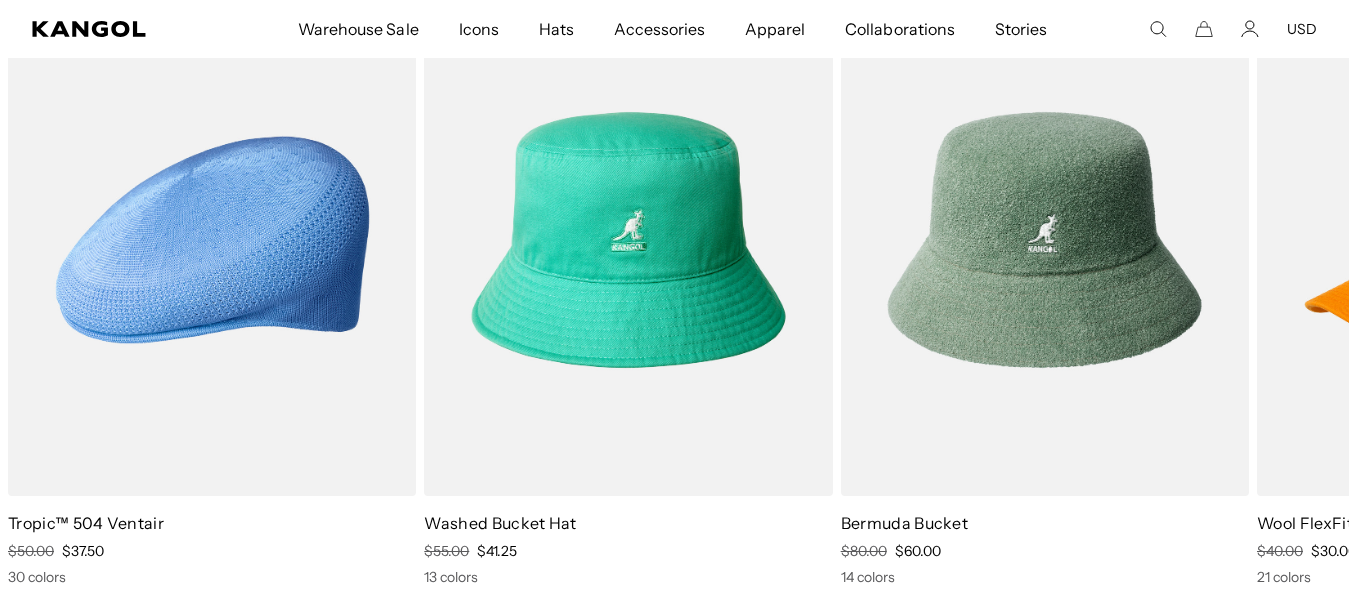scroll, scrollTop: 13055, scrollLeft: 0, axis: vertical 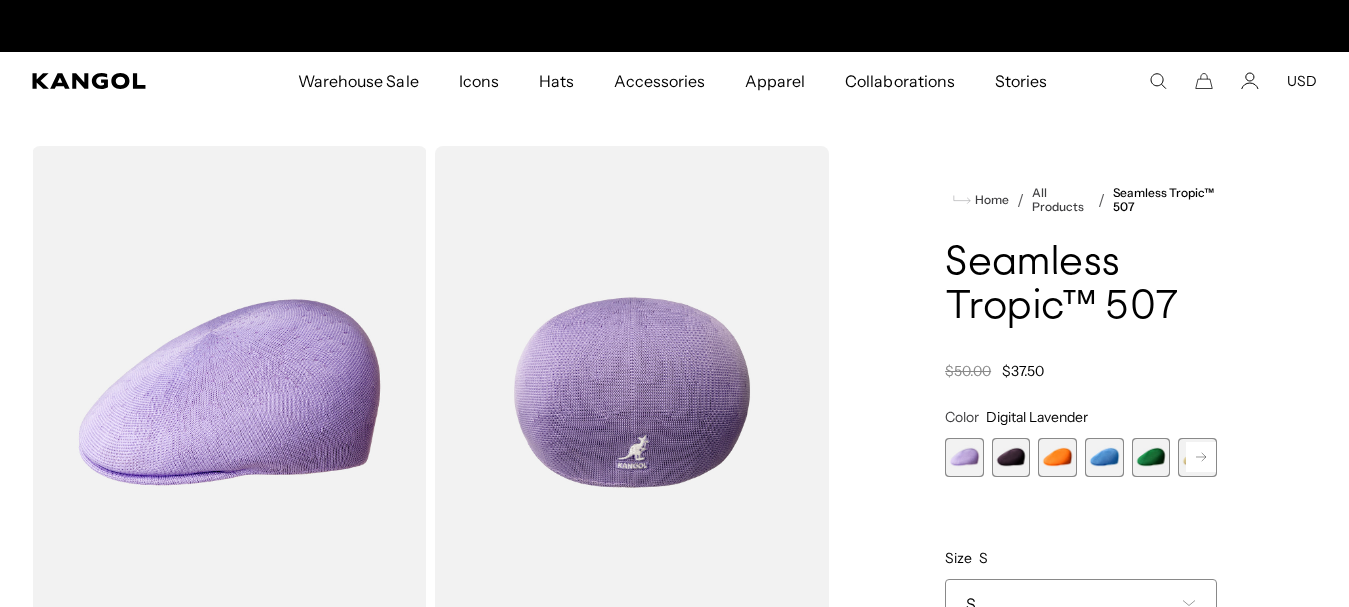click 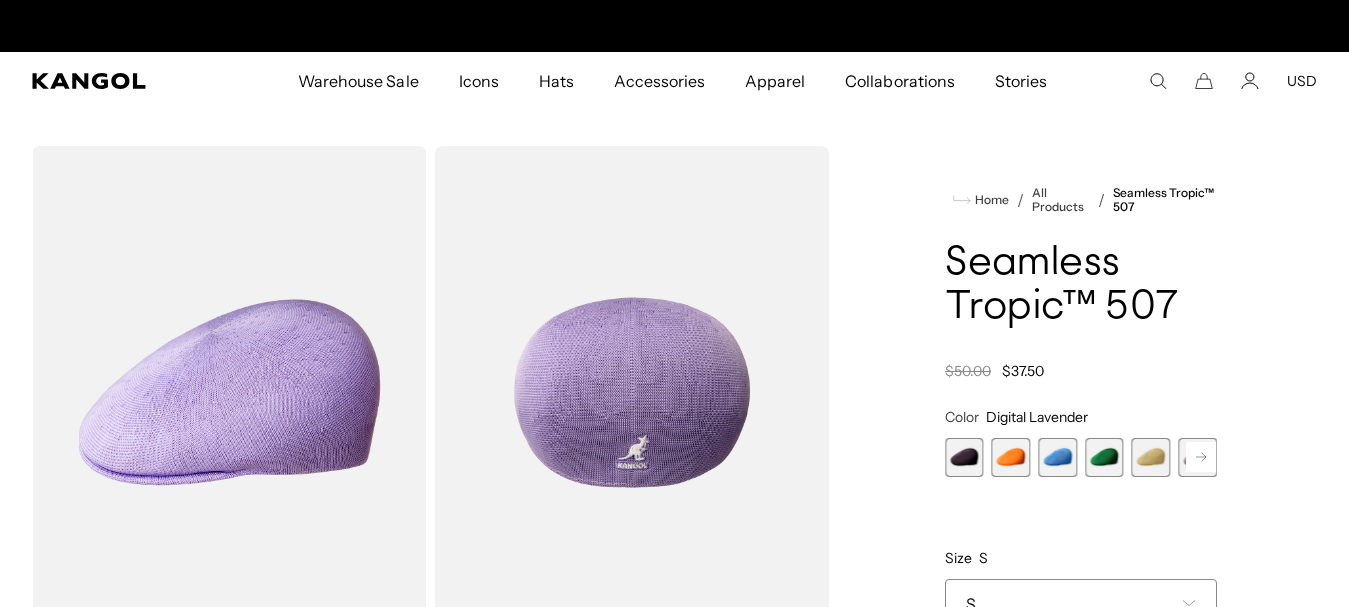scroll, scrollTop: 0, scrollLeft: 0, axis: both 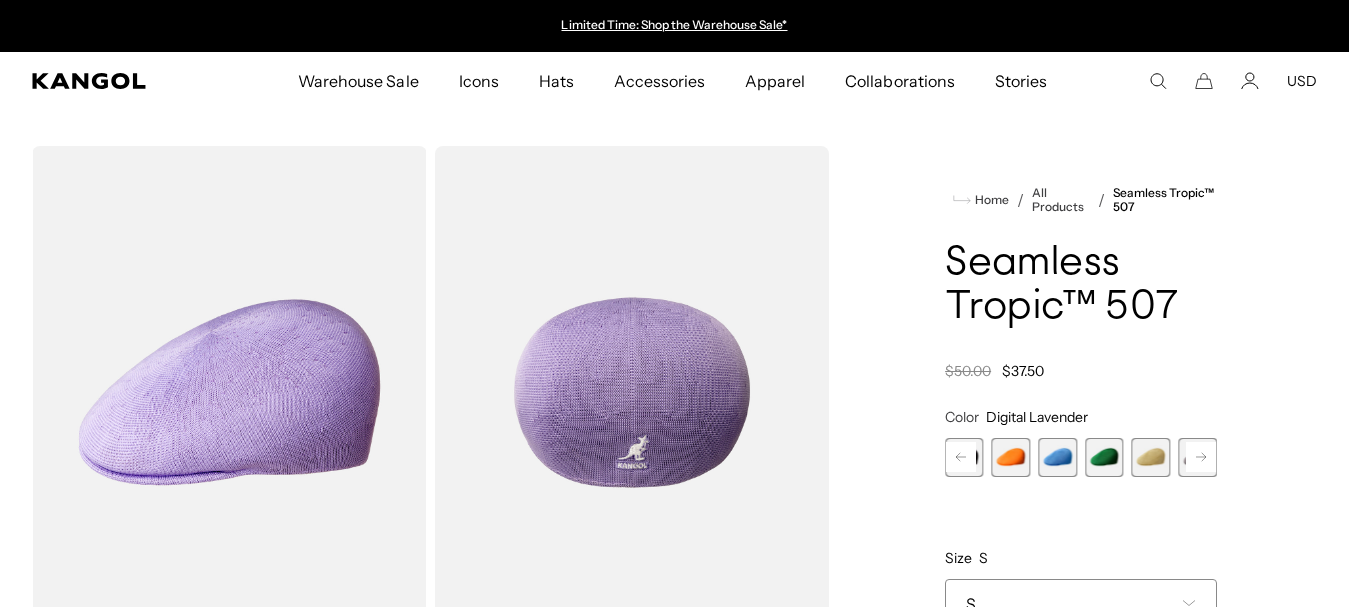 click 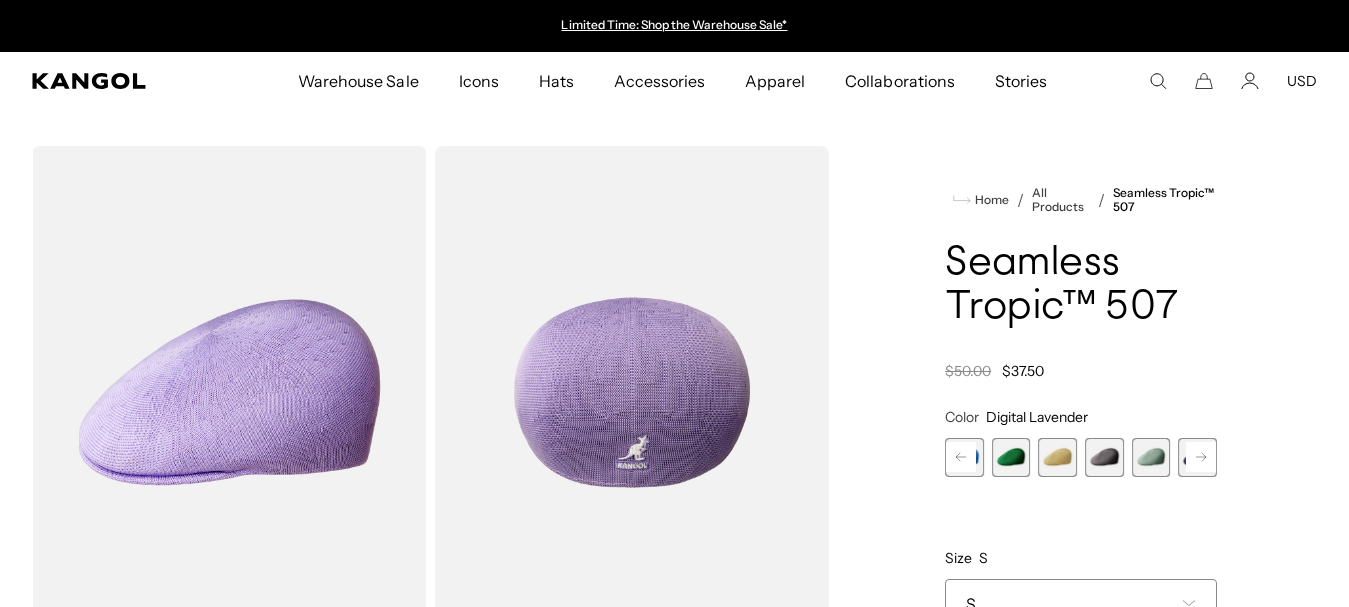 click 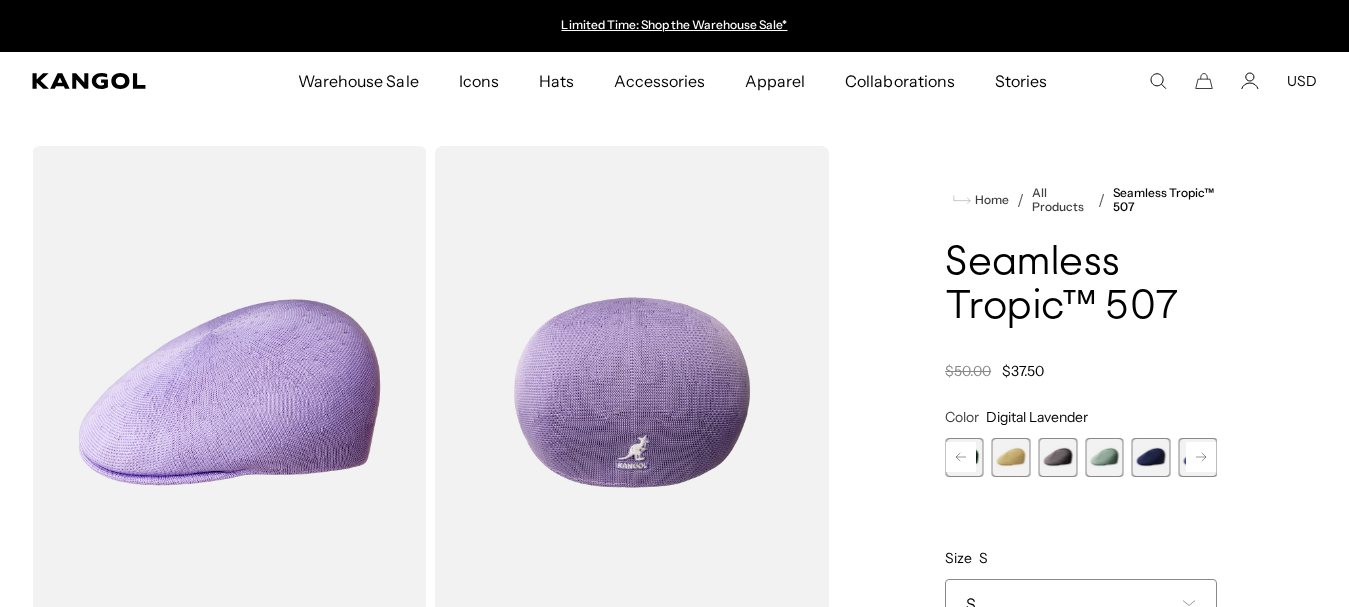 click 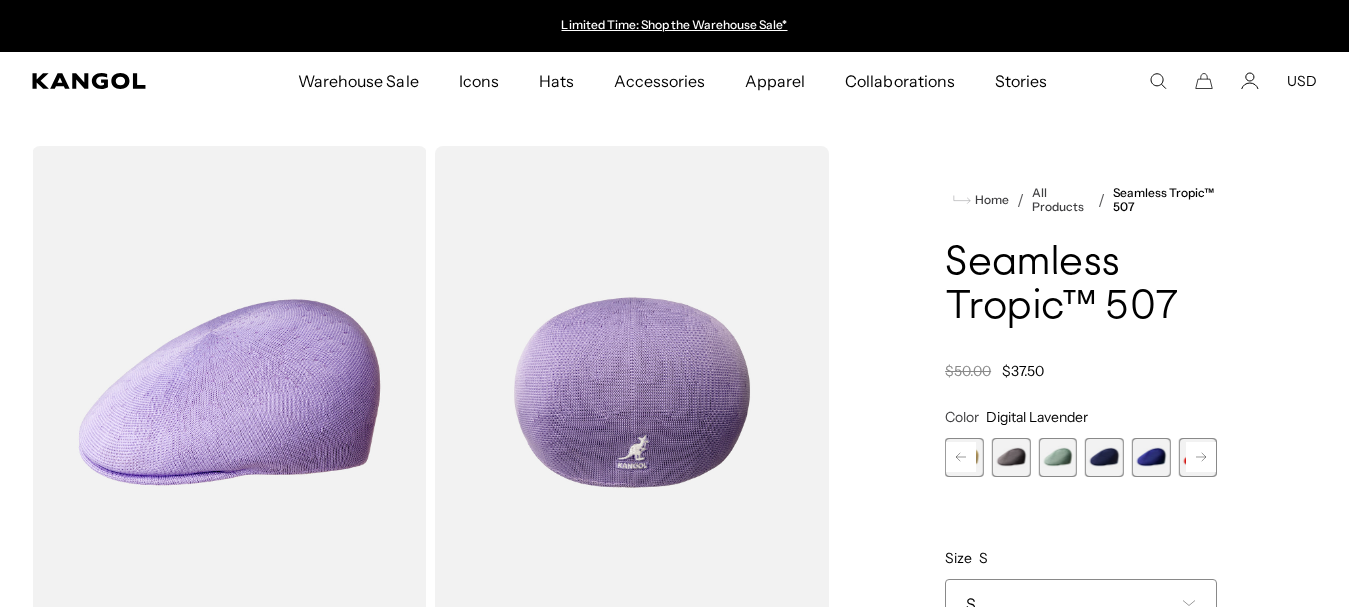 click 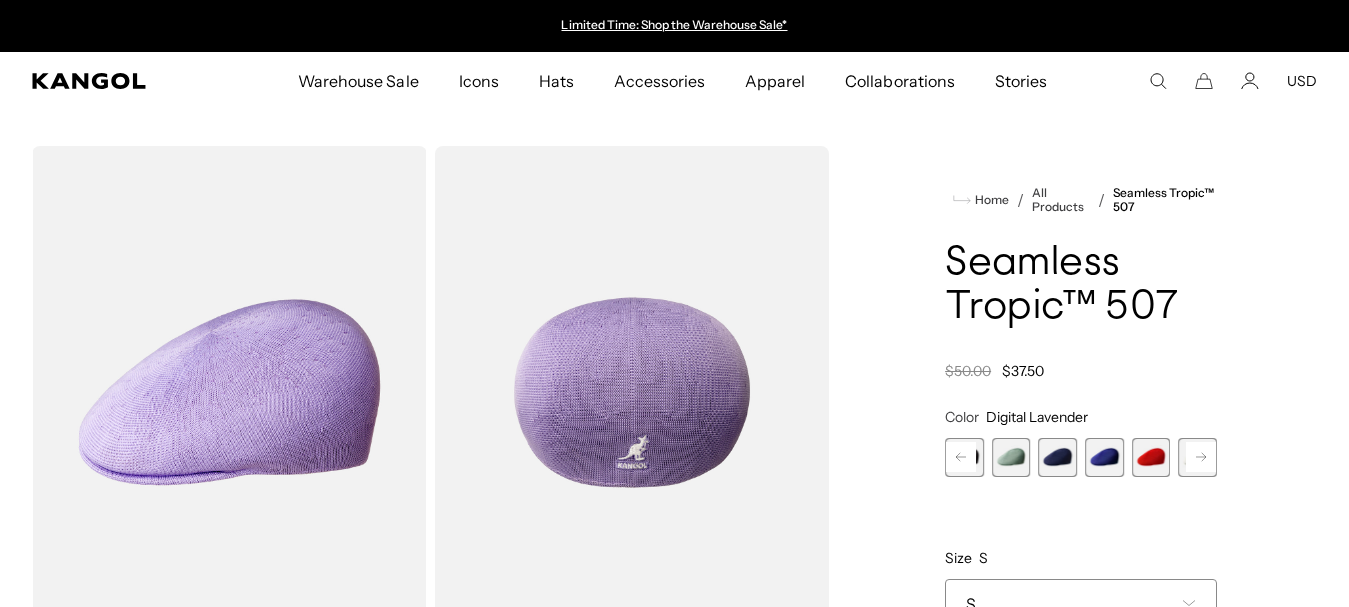 click 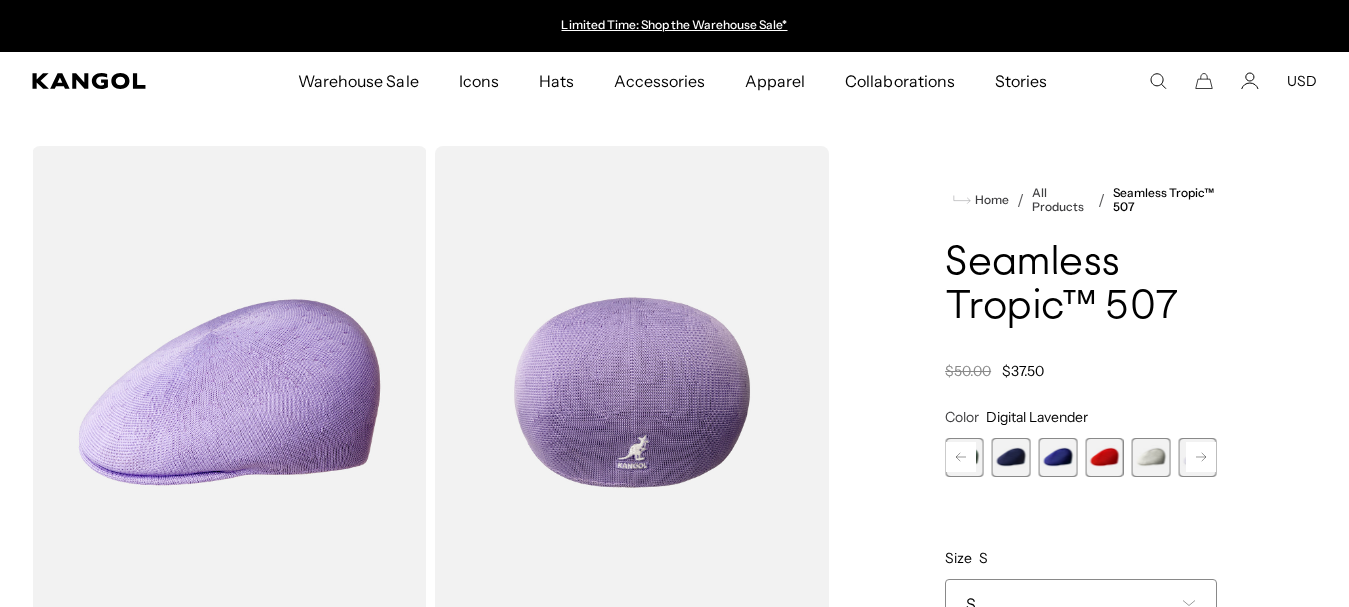 click 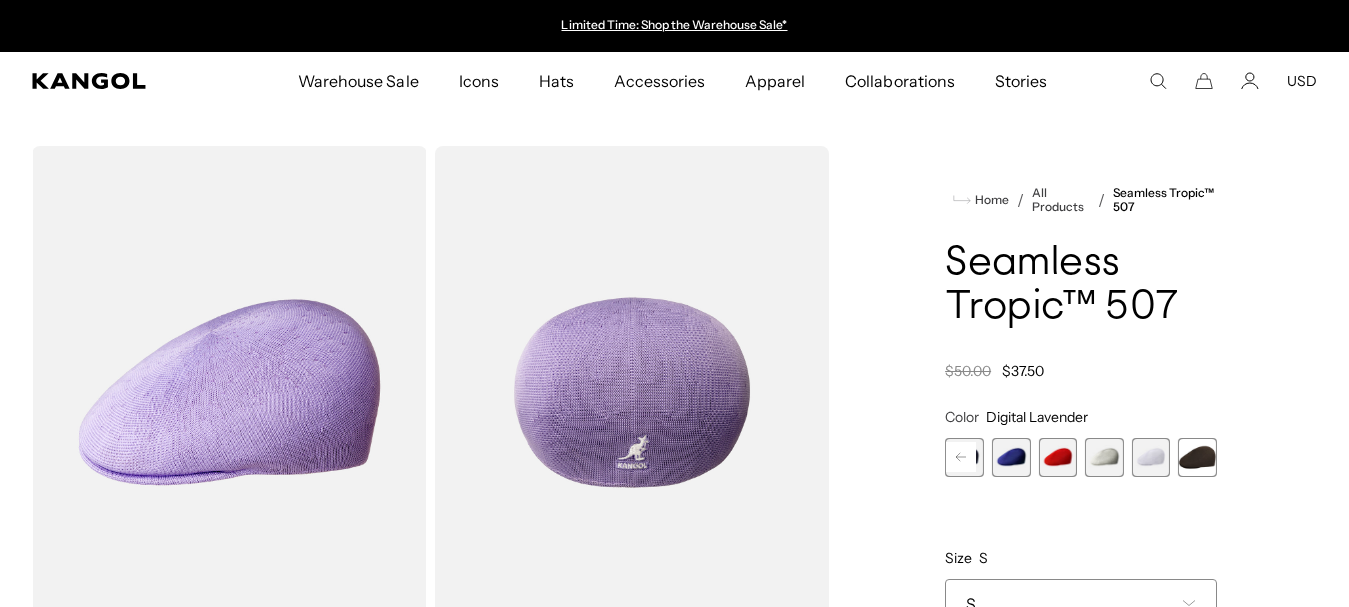 click at bounding box center [1197, 457] 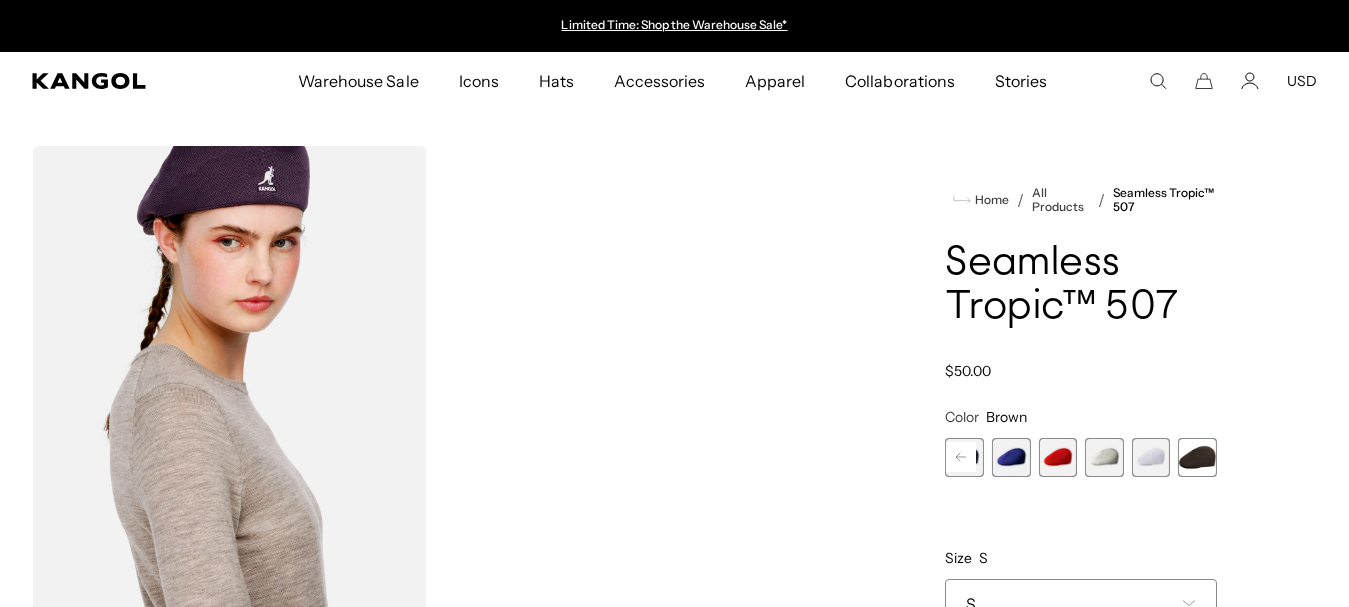 scroll, scrollTop: 0, scrollLeft: 412, axis: horizontal 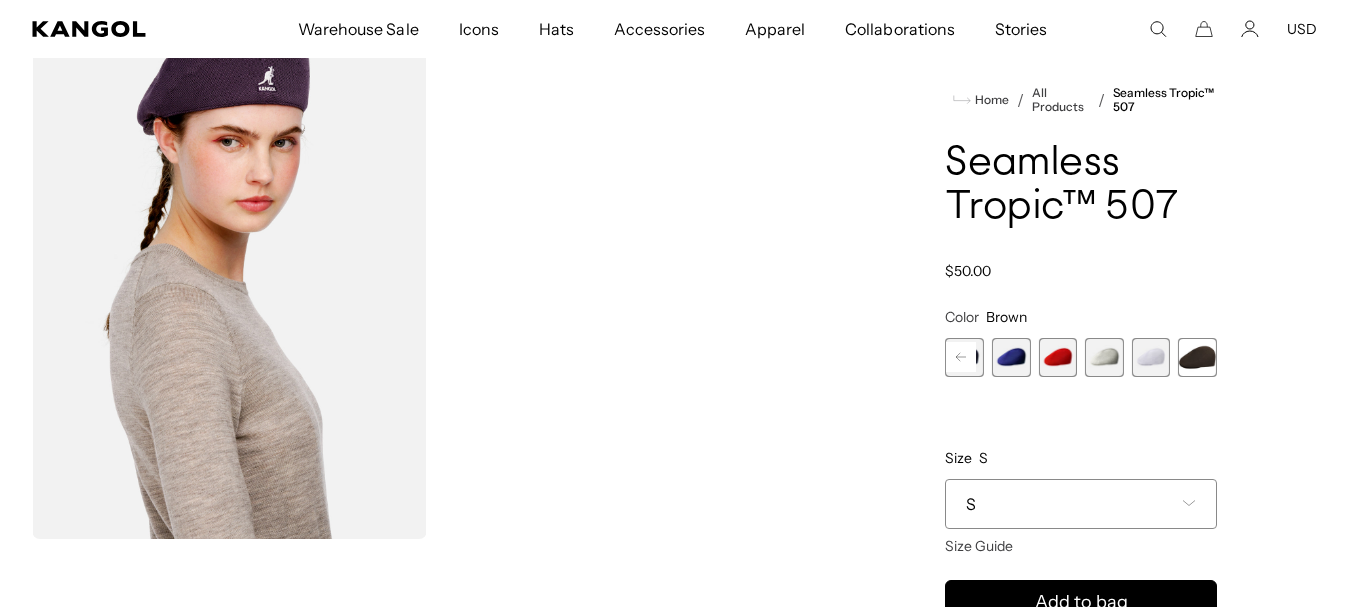 click on "S" at bounding box center [1081, 504] 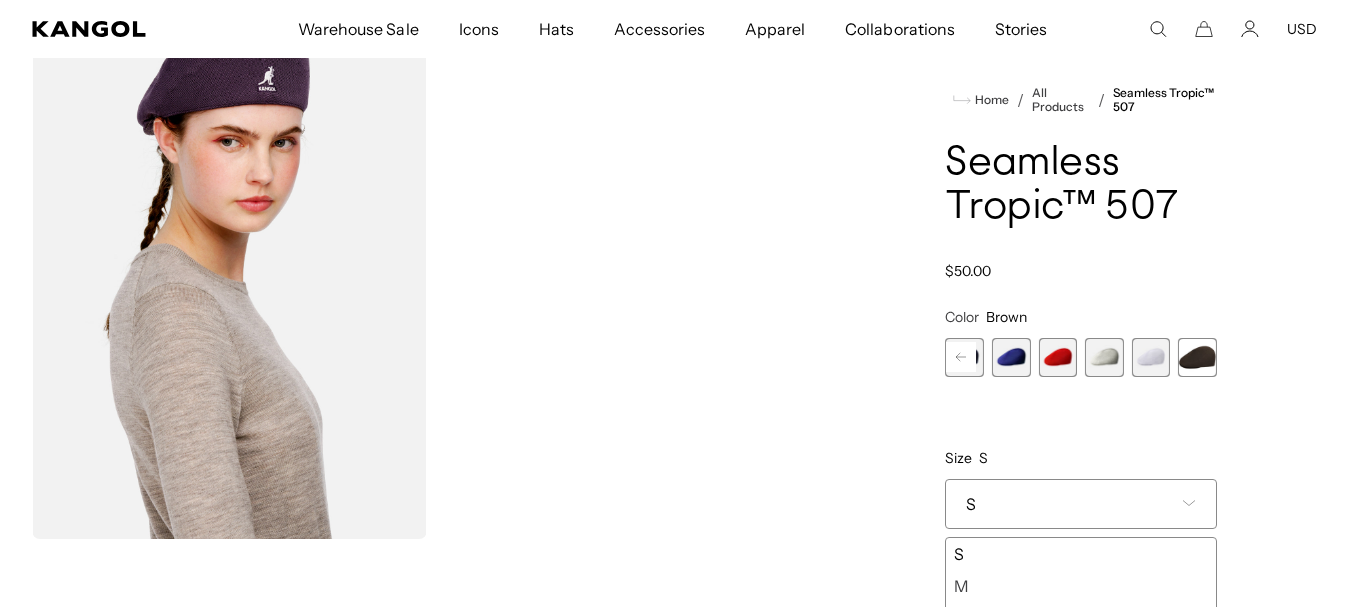 click on "Loading...
Home
/
All Products
/
Seamless Tropic™ 507
Seamless Tropic™ 507
Regular price
$50.00
Regular price
Sale price
$50.00
Color
Brown
Previous
Next" at bounding box center [674, 528] 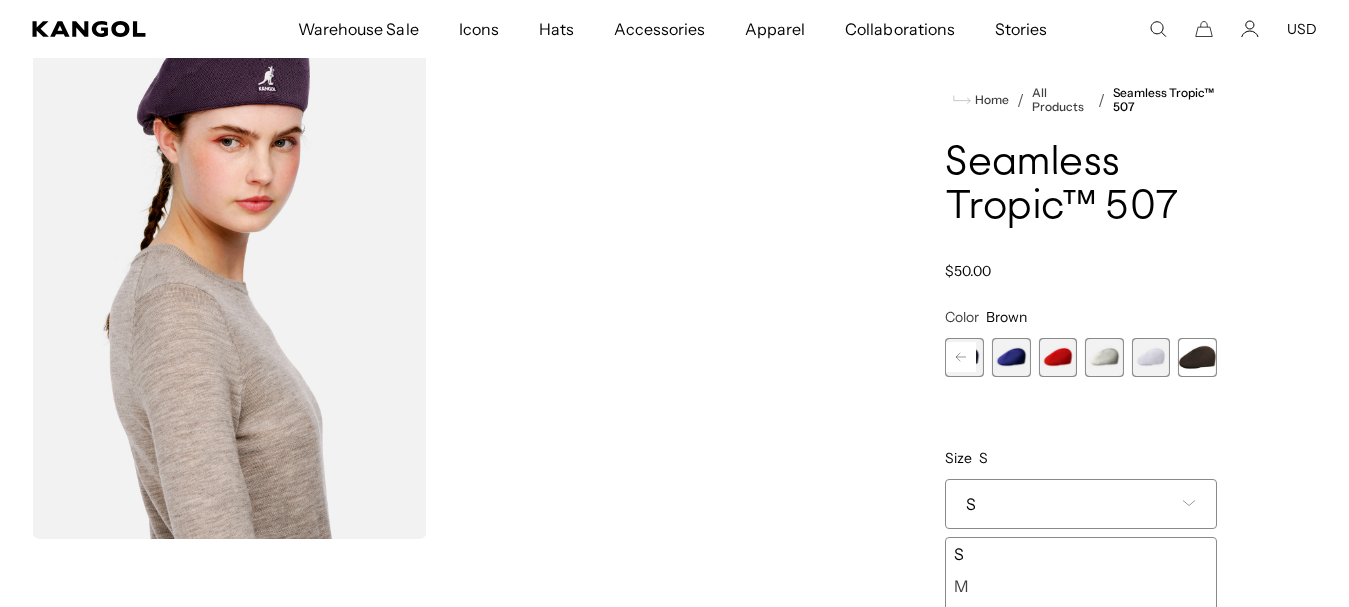 scroll, scrollTop: 0, scrollLeft: 0, axis: both 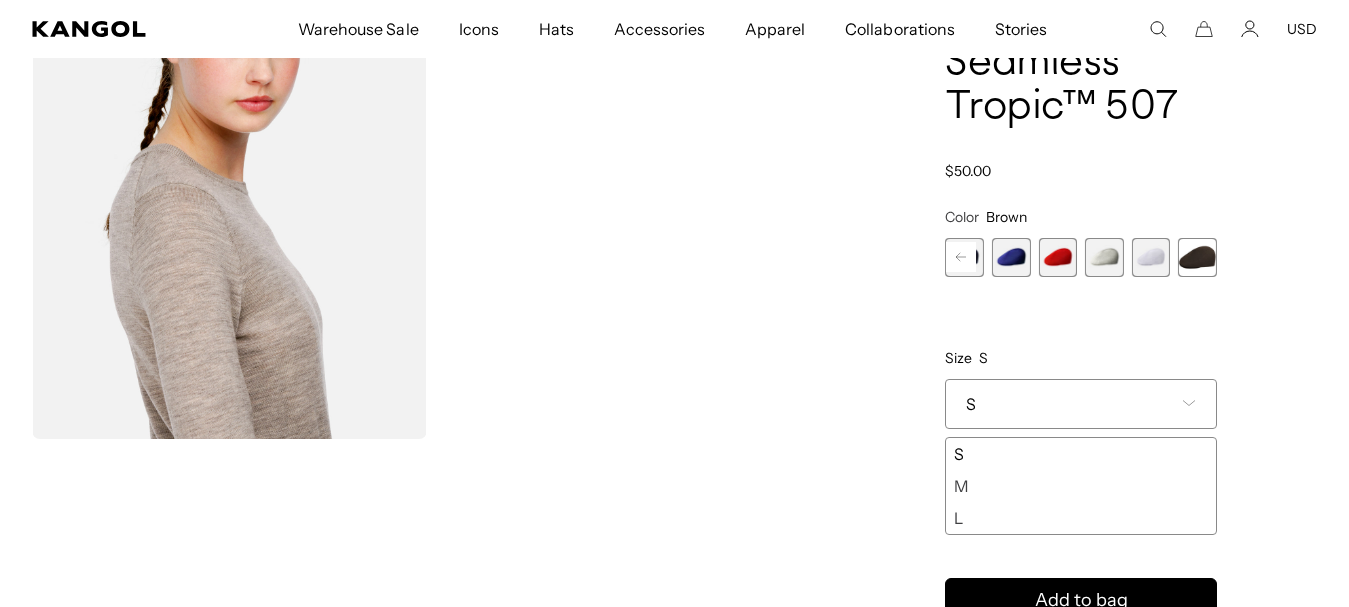 click on "L" at bounding box center [1081, 518] 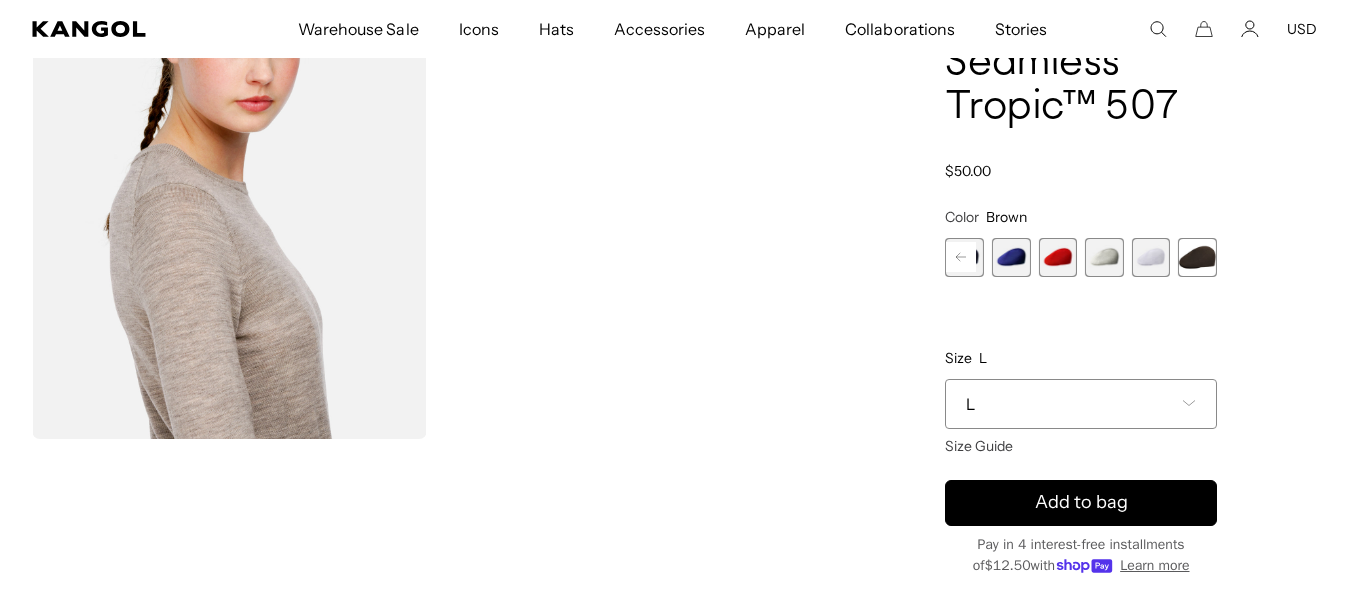 scroll, scrollTop: 0, scrollLeft: 412, axis: horizontal 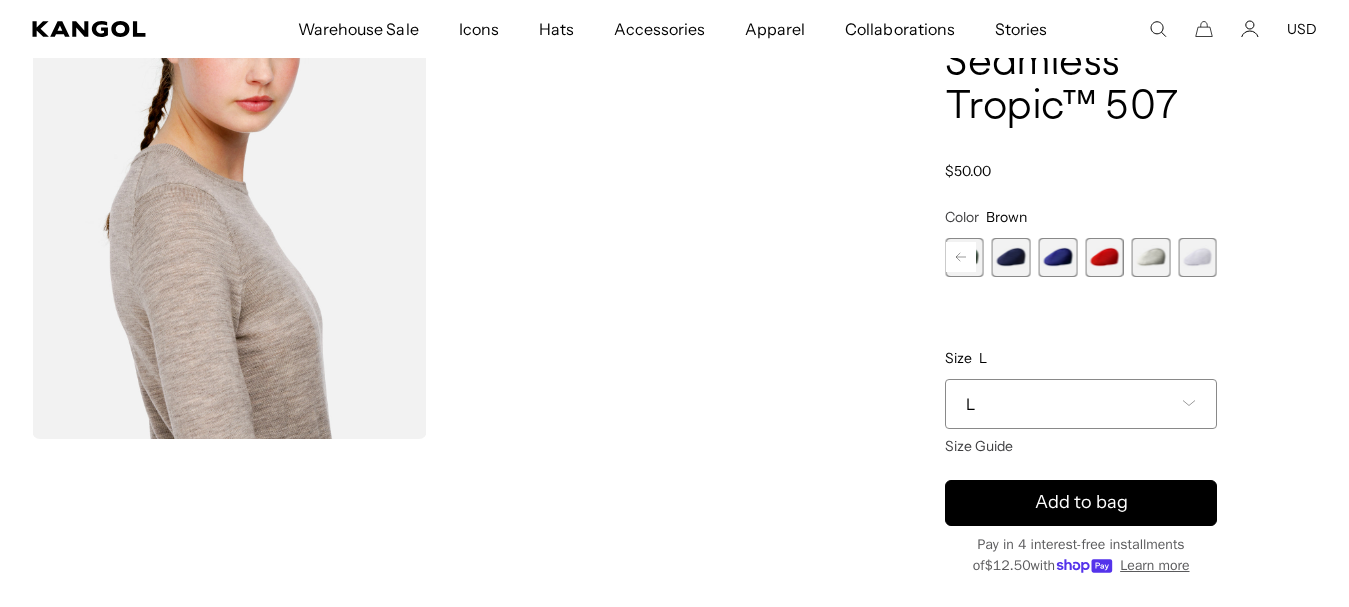 click 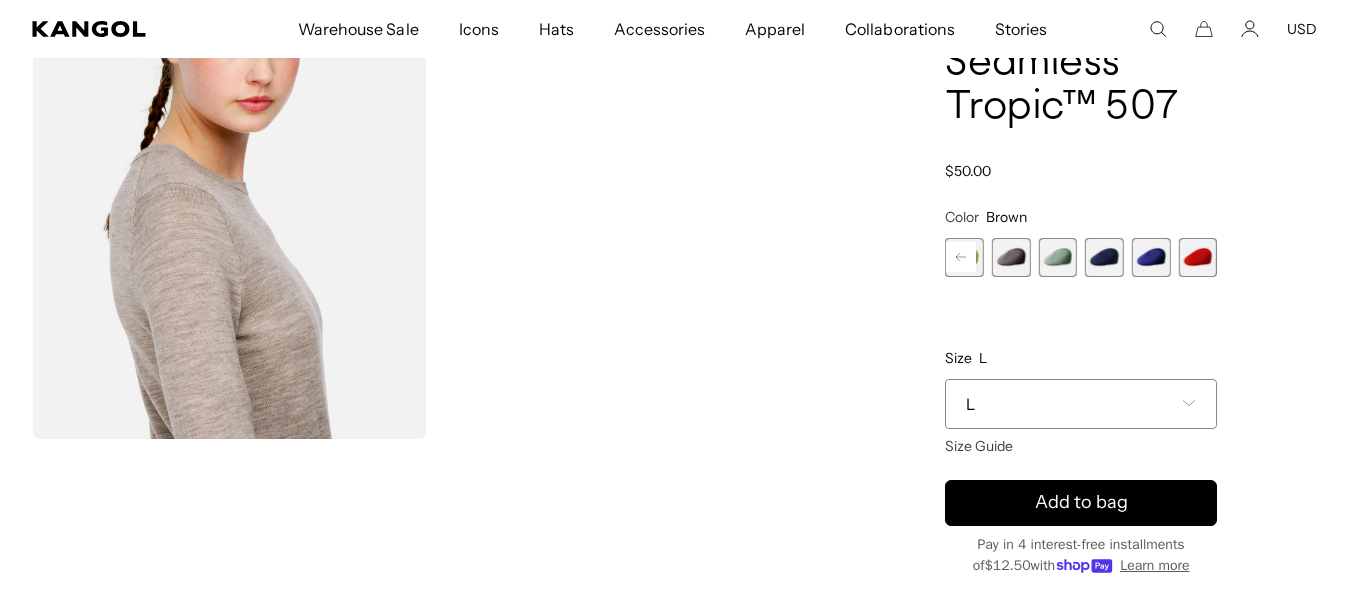 click 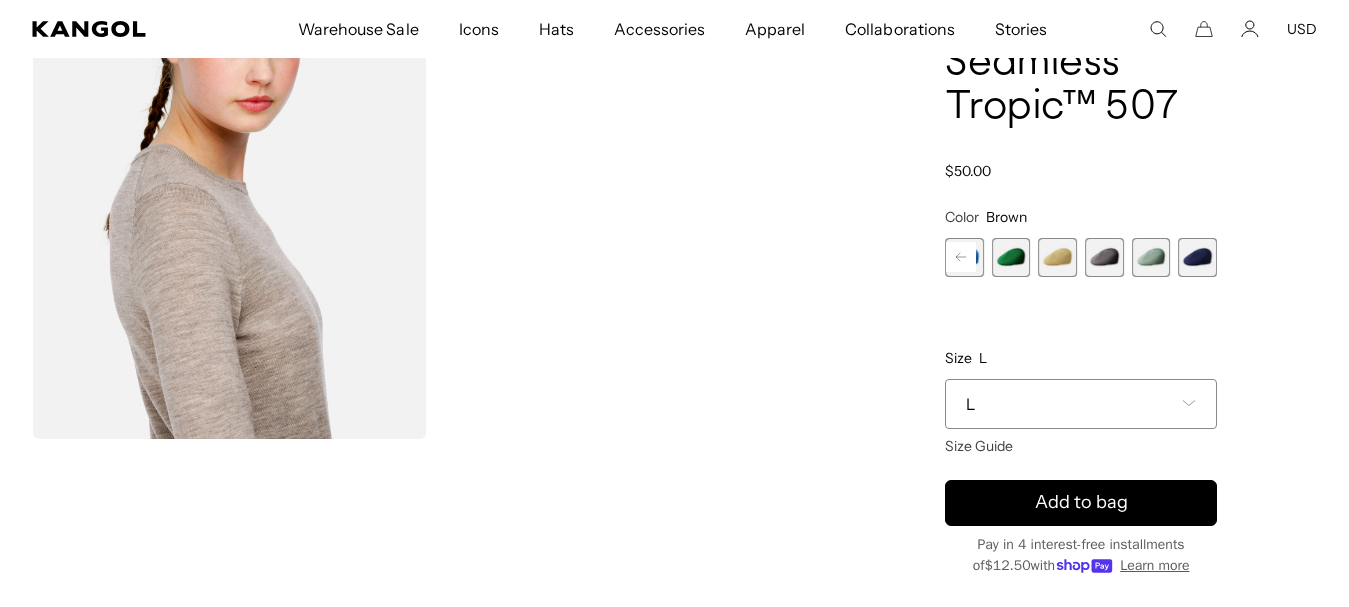 click 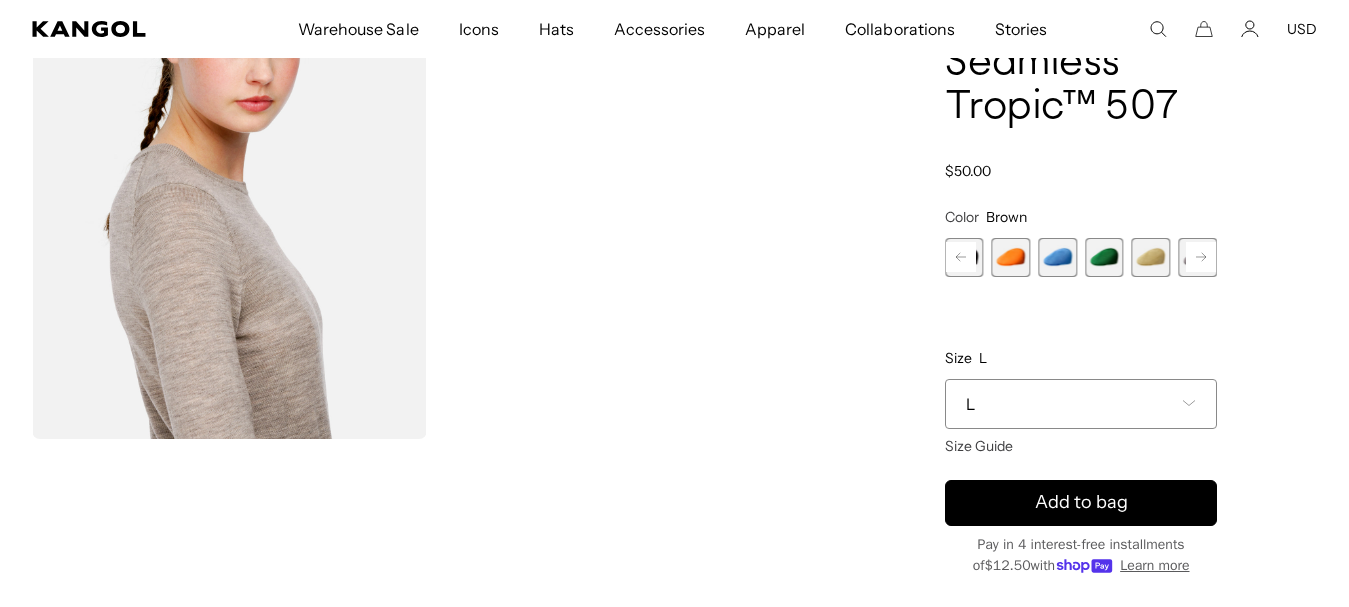 click 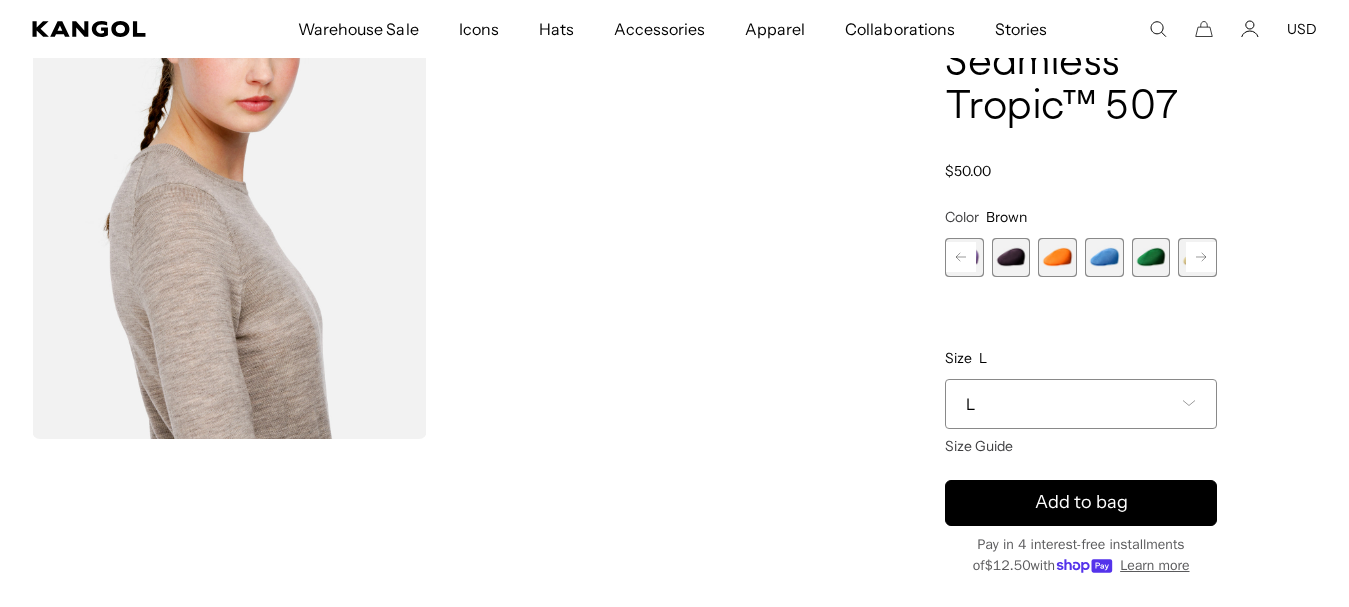 scroll, scrollTop: 0, scrollLeft: 0, axis: both 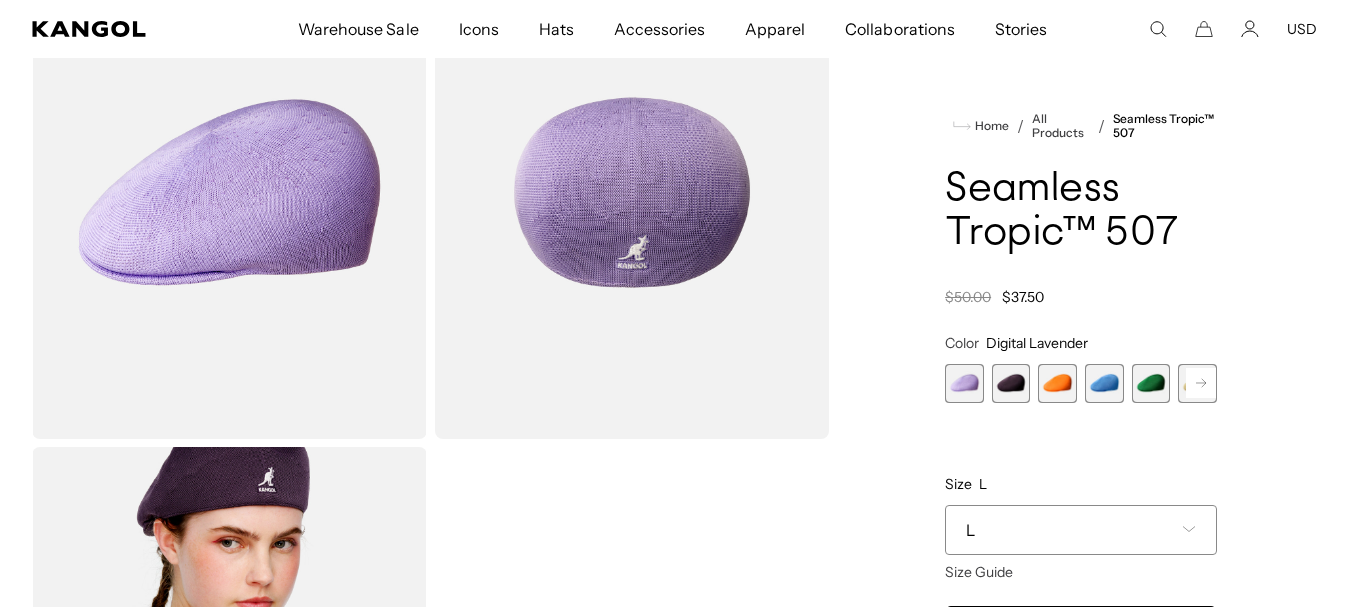 click at bounding box center (1011, 383) 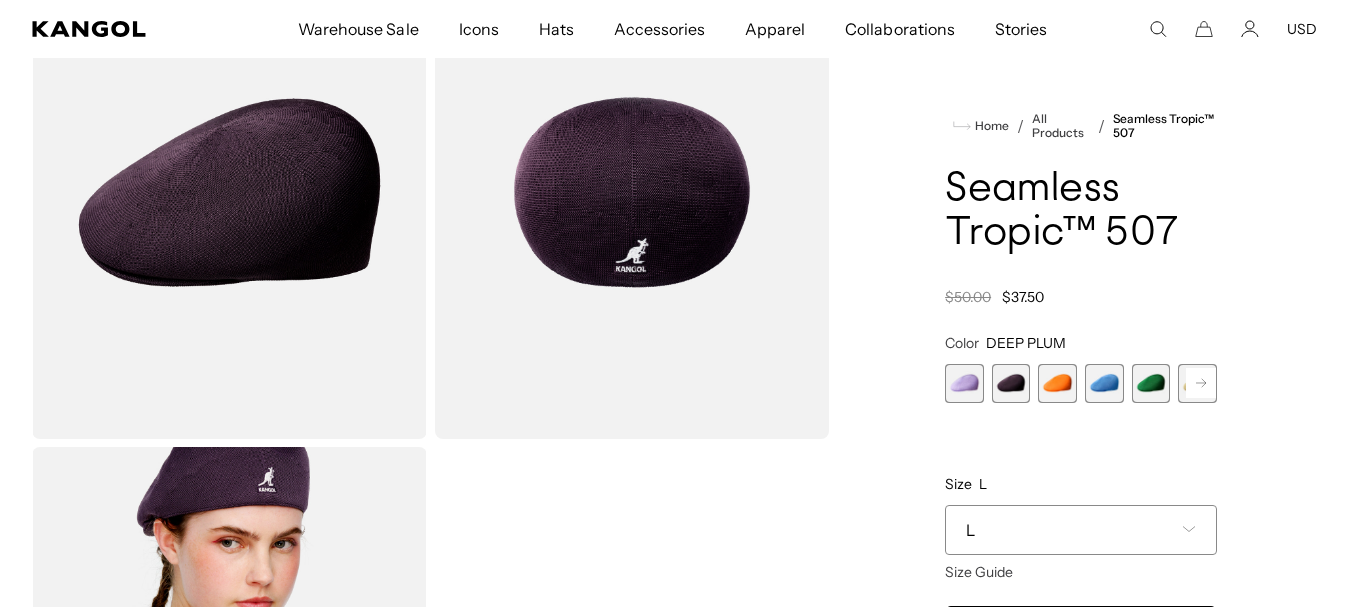 scroll, scrollTop: 0, scrollLeft: 0, axis: both 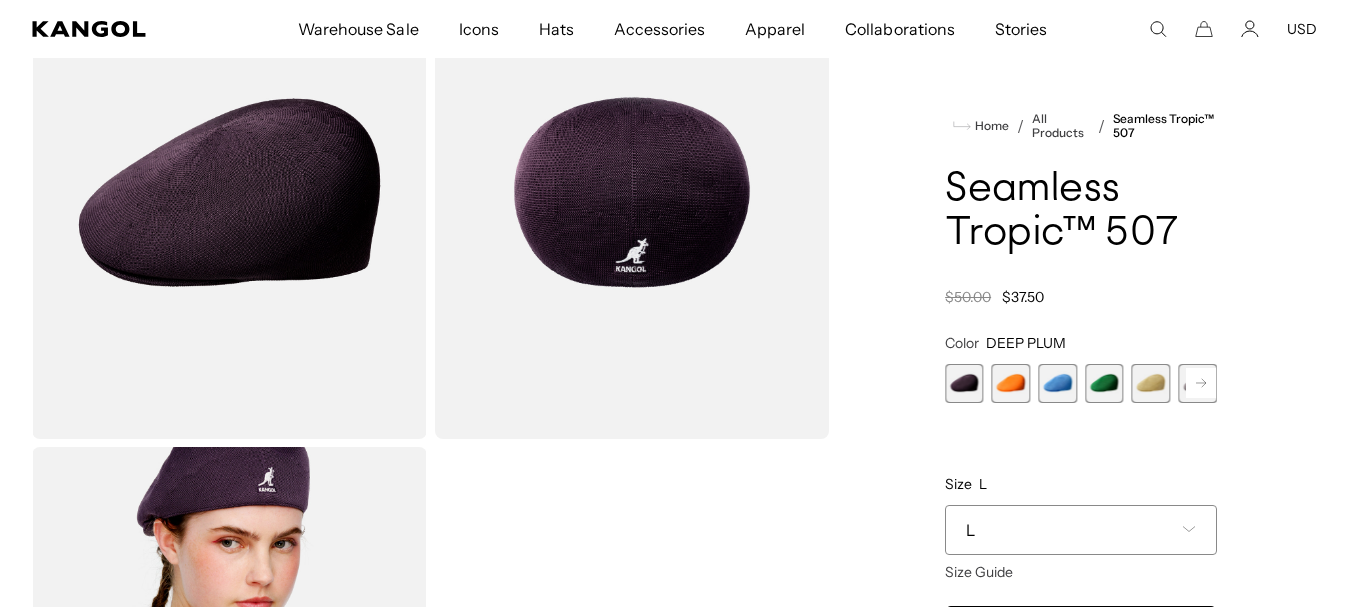 click 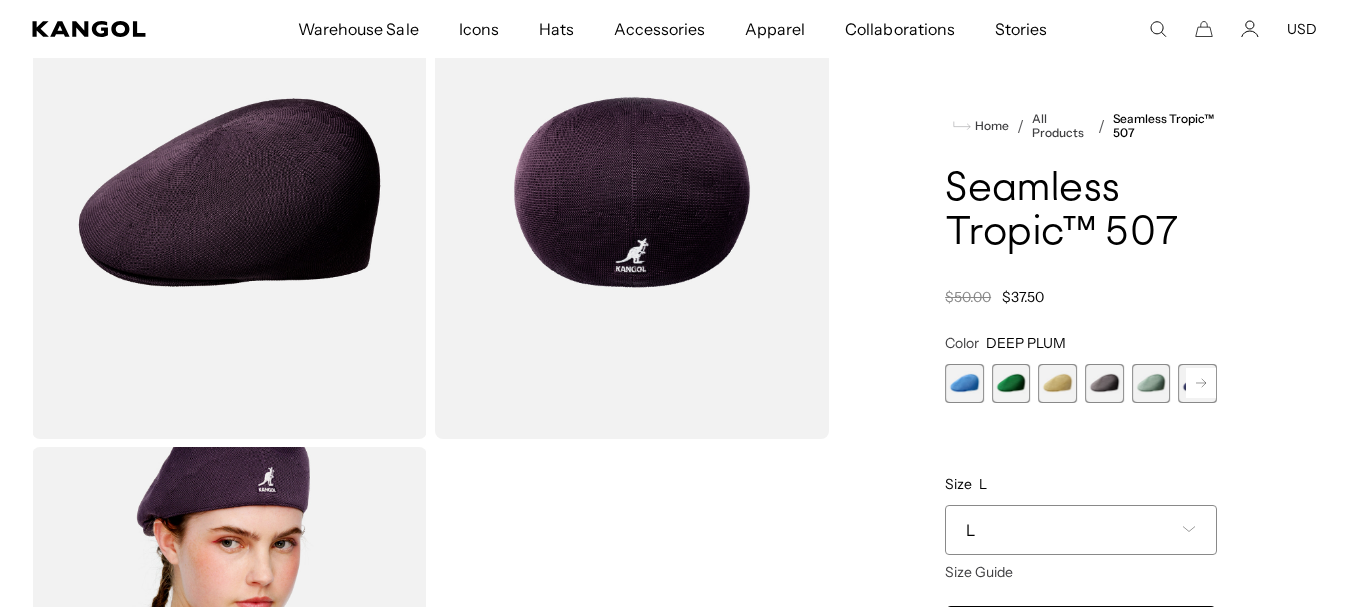 click 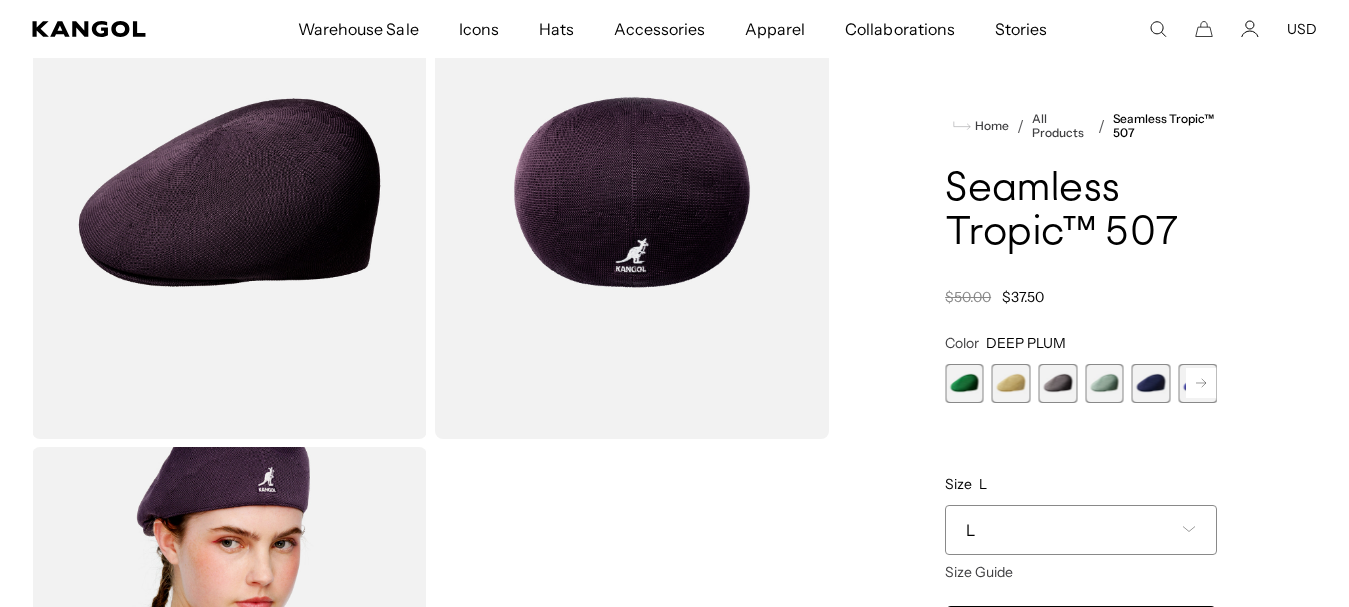 click 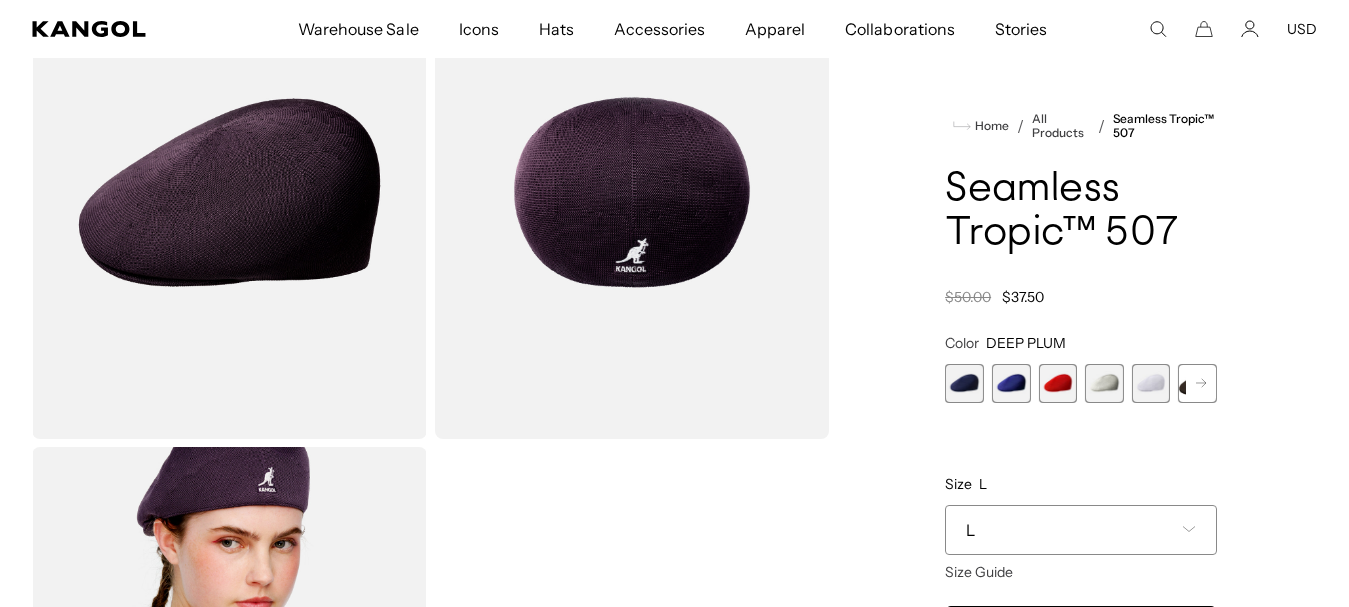 click 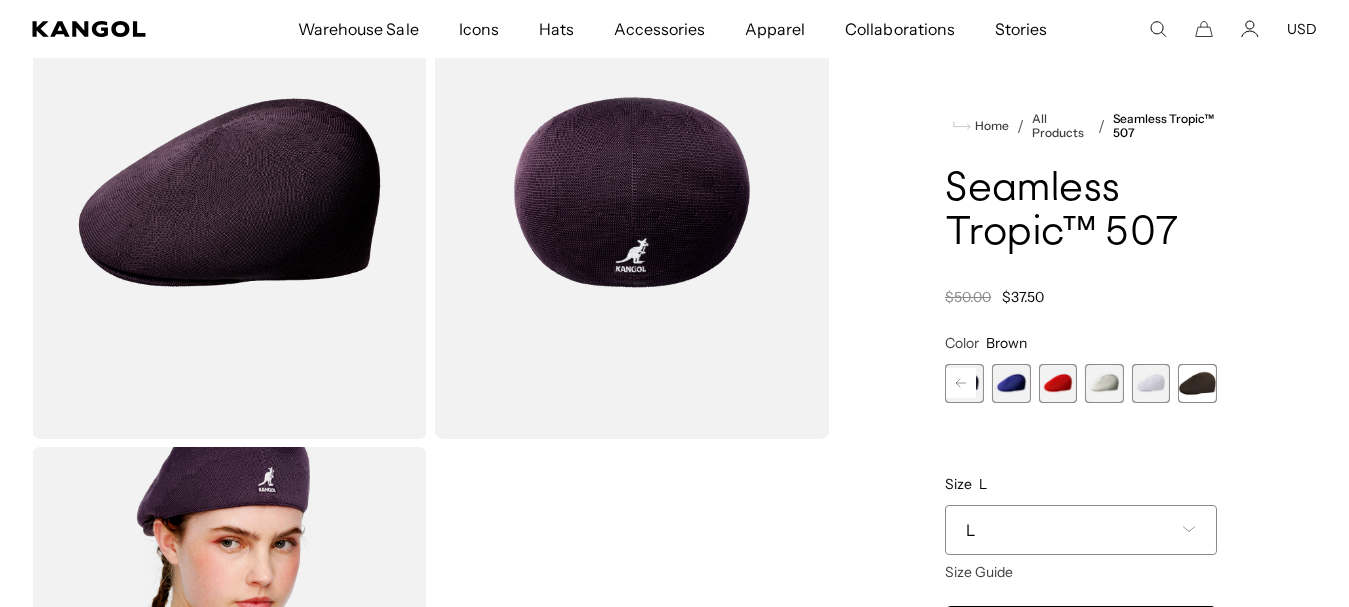 click at bounding box center (1197, 383) 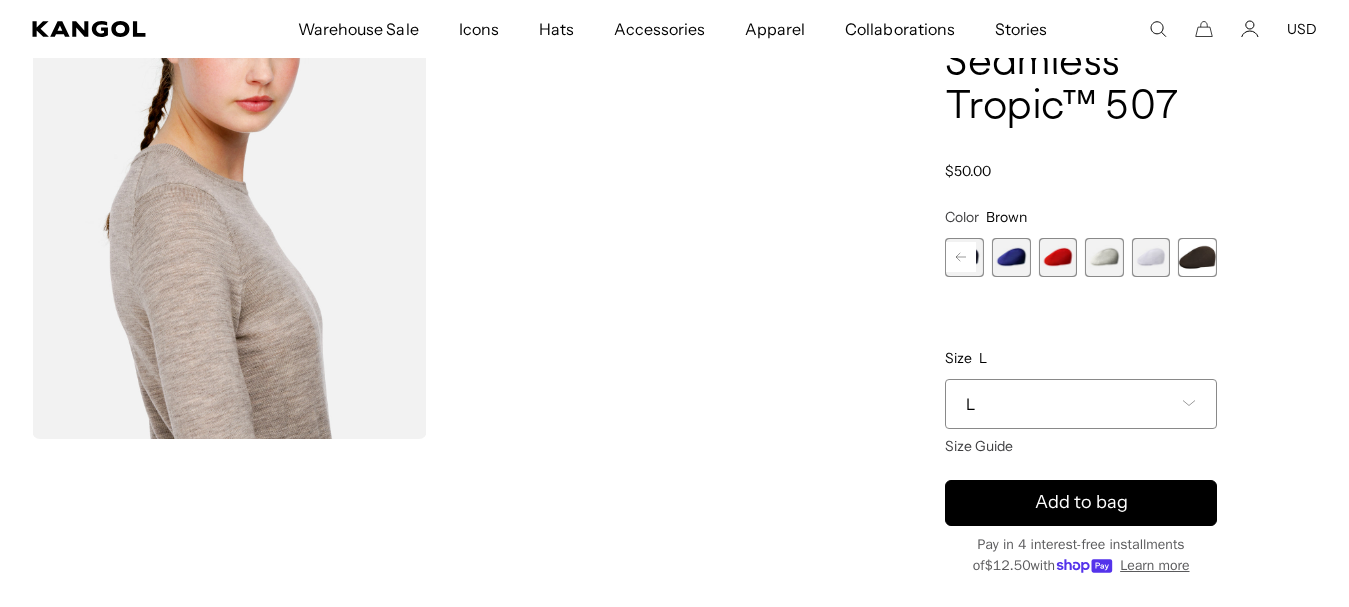scroll, scrollTop: 0, scrollLeft: 0, axis: both 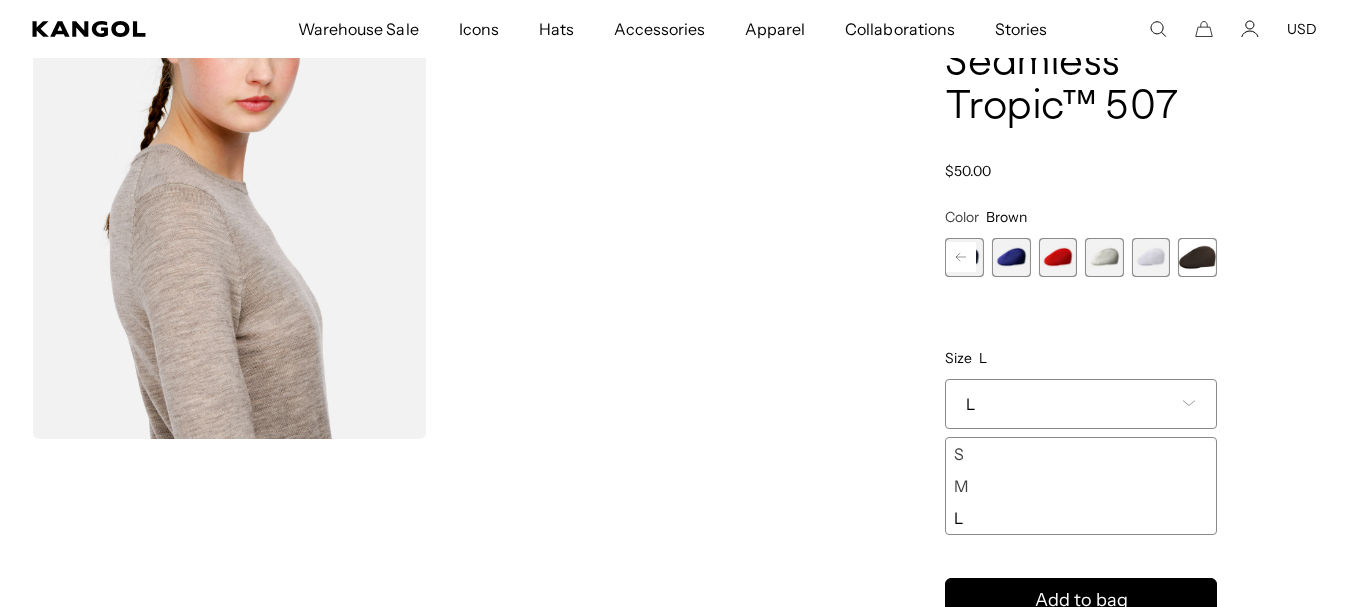 click on "Home
/
All Products
/
Seamless Tropic™ 507
Seamless Tropic™ 507
Regular price
$50.00
Regular price
Sale price
$50.00
Color
Brown
Previous
Next
Digital Lavender
Variant sold out or unavailable
DEEP PLUM
Variant sold out or unavailable" at bounding box center (1081, 428) 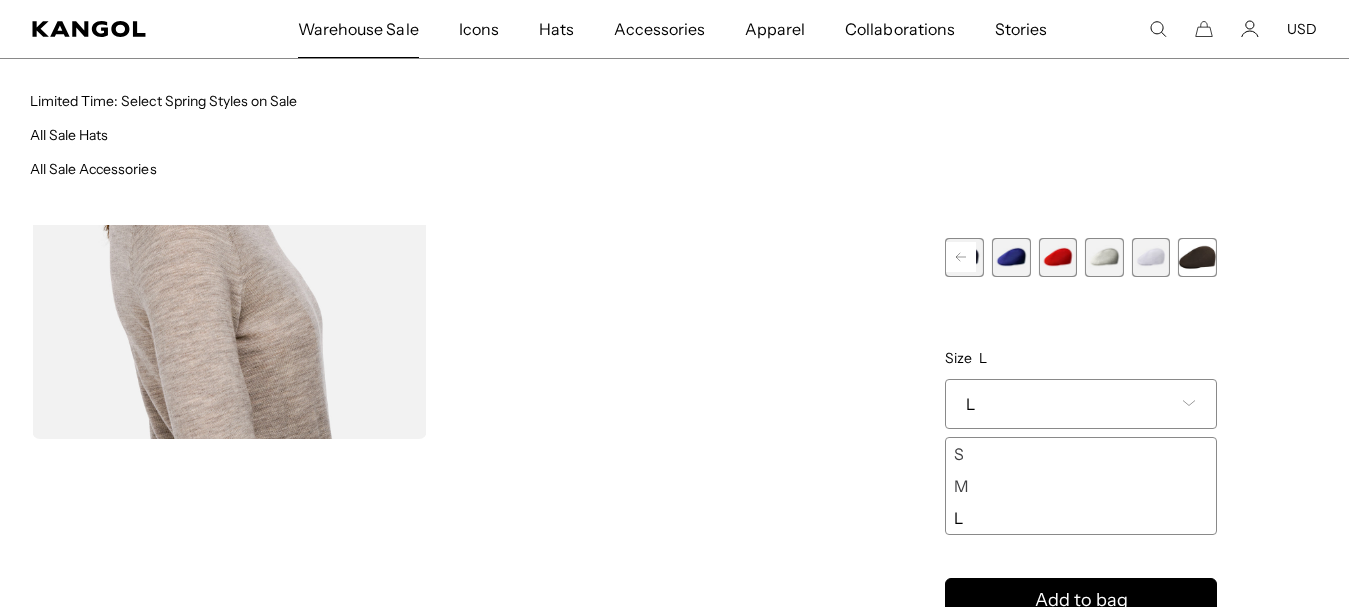 scroll, scrollTop: 0, scrollLeft: 0, axis: both 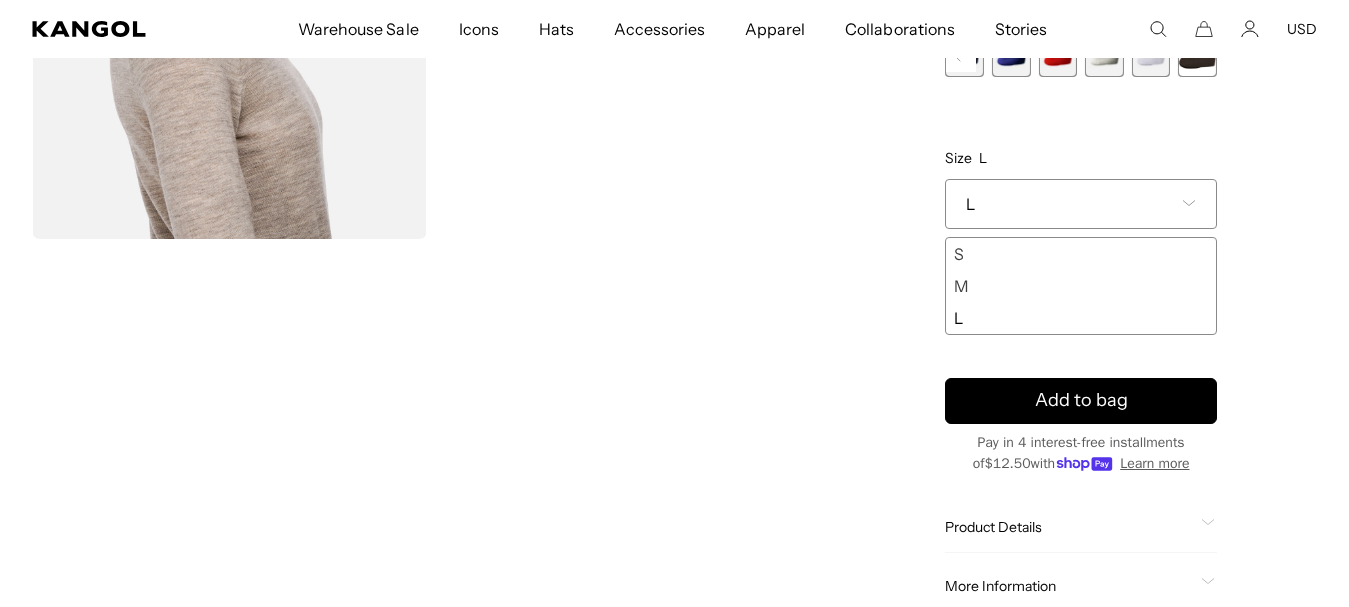 click on "L" at bounding box center (1081, 318) 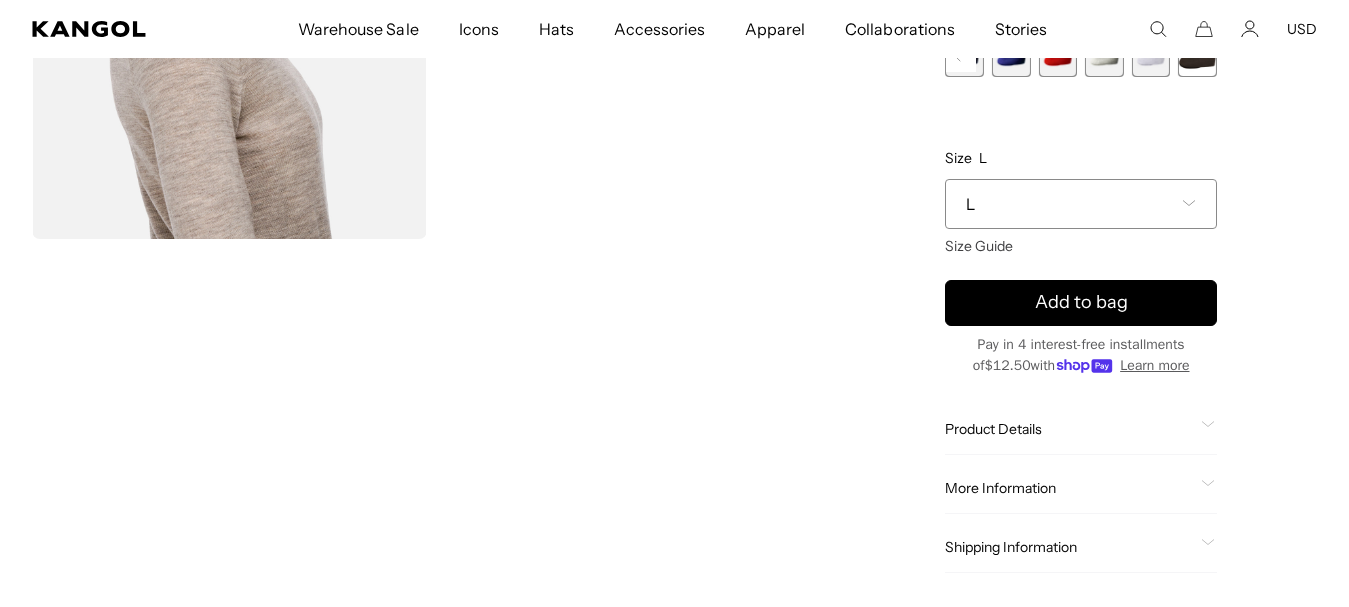 scroll, scrollTop: 0, scrollLeft: 0, axis: both 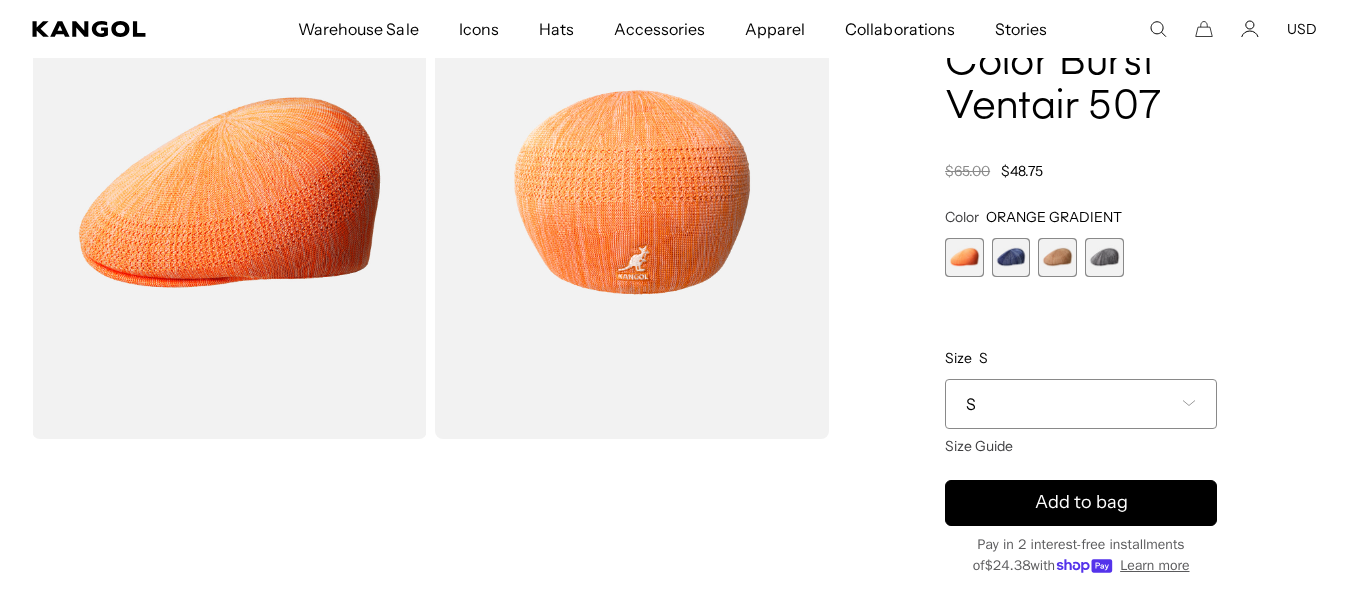 click at bounding box center (1011, 257) 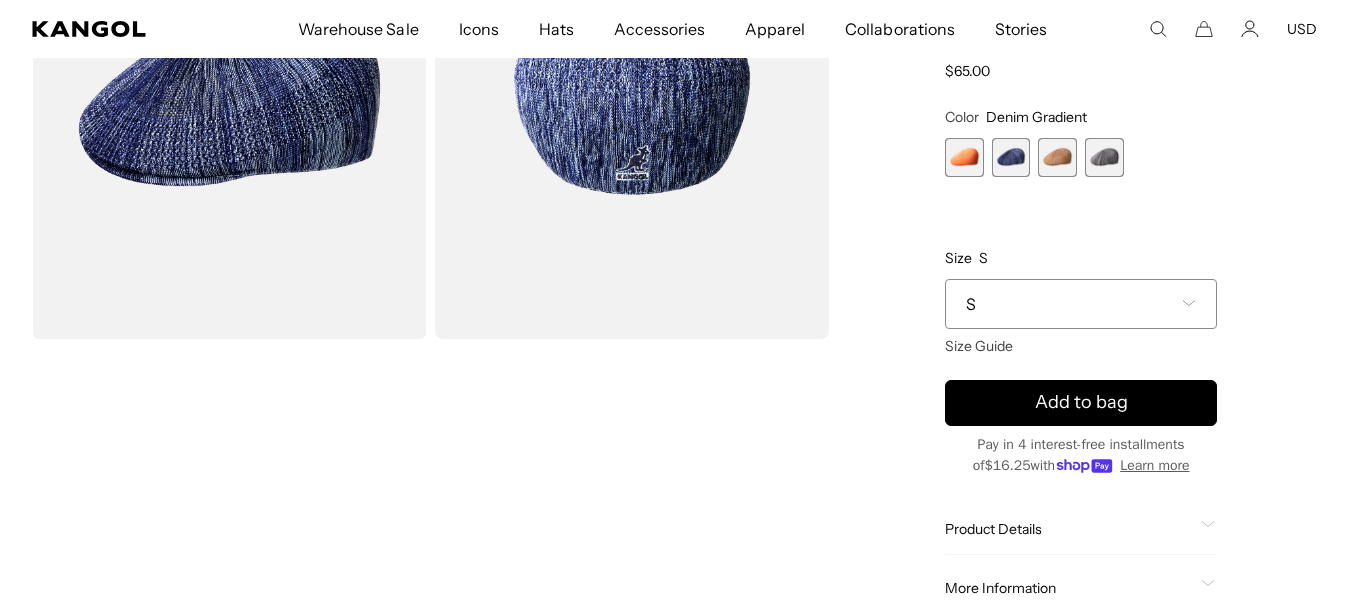 scroll, scrollTop: 100, scrollLeft: 0, axis: vertical 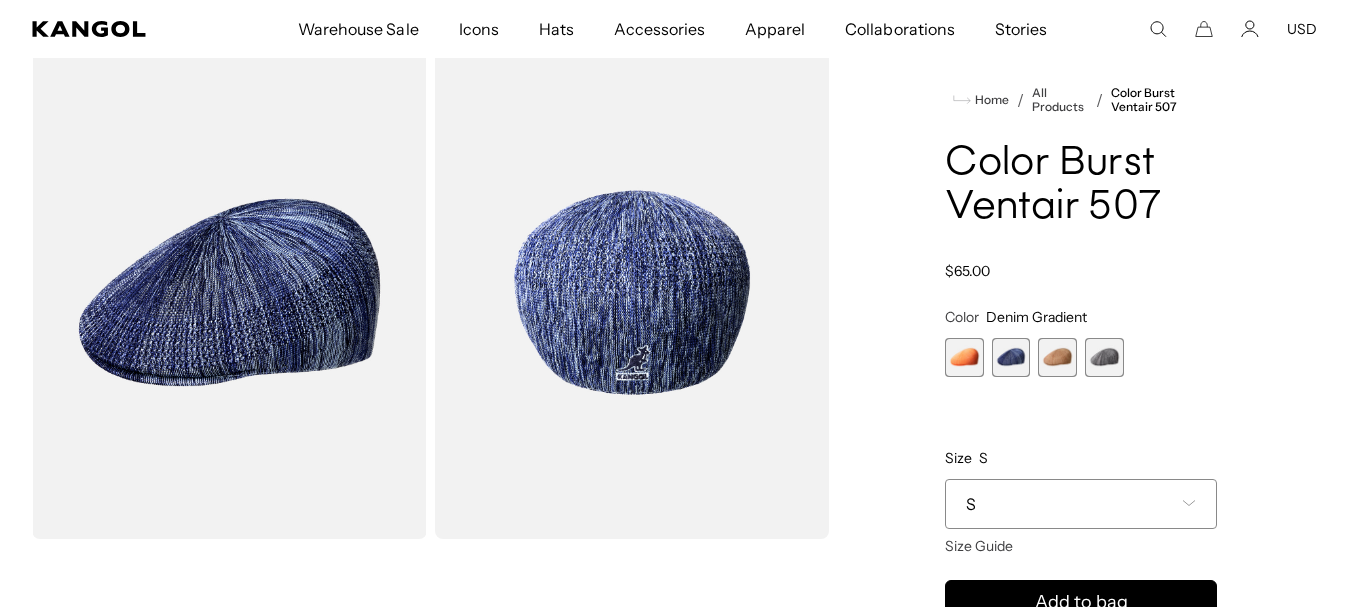 click at bounding box center (1057, 357) 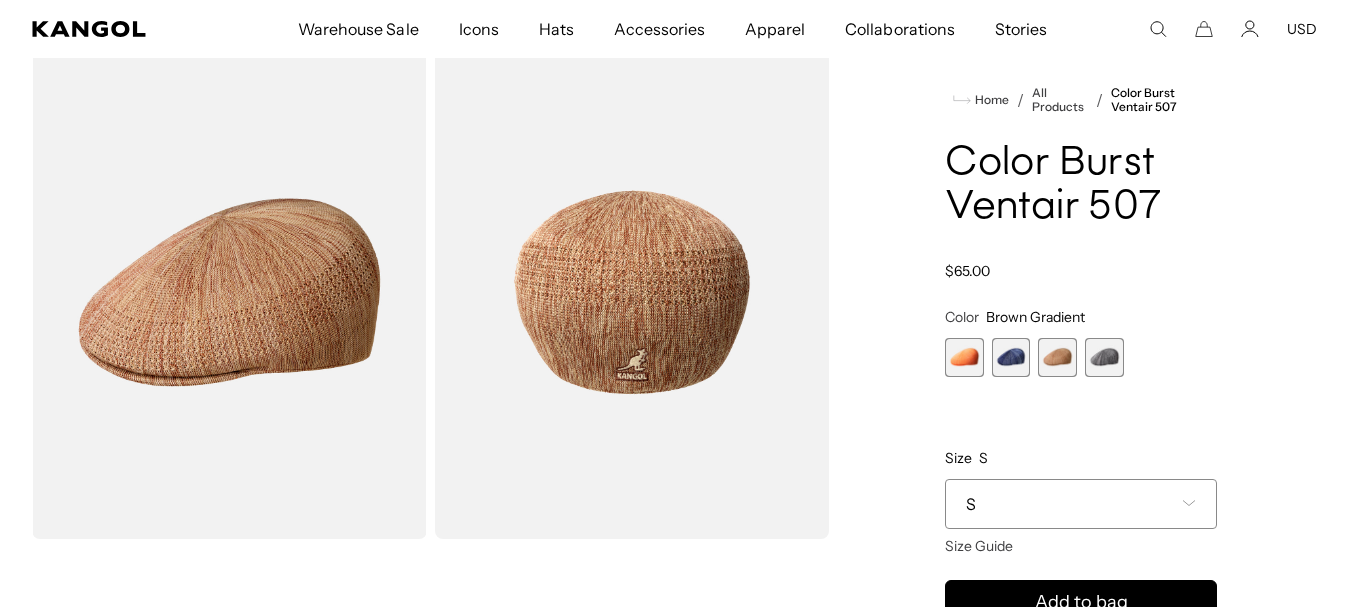 scroll, scrollTop: 231, scrollLeft: 0, axis: vertical 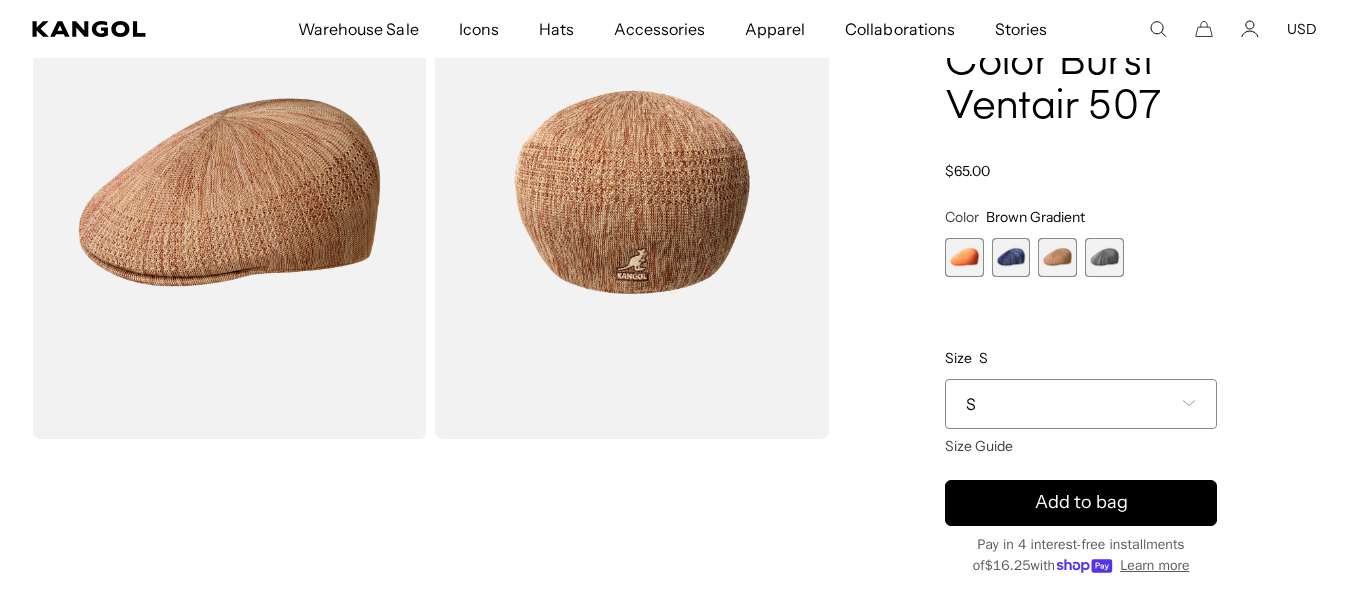 click on "S" at bounding box center (1081, 404) 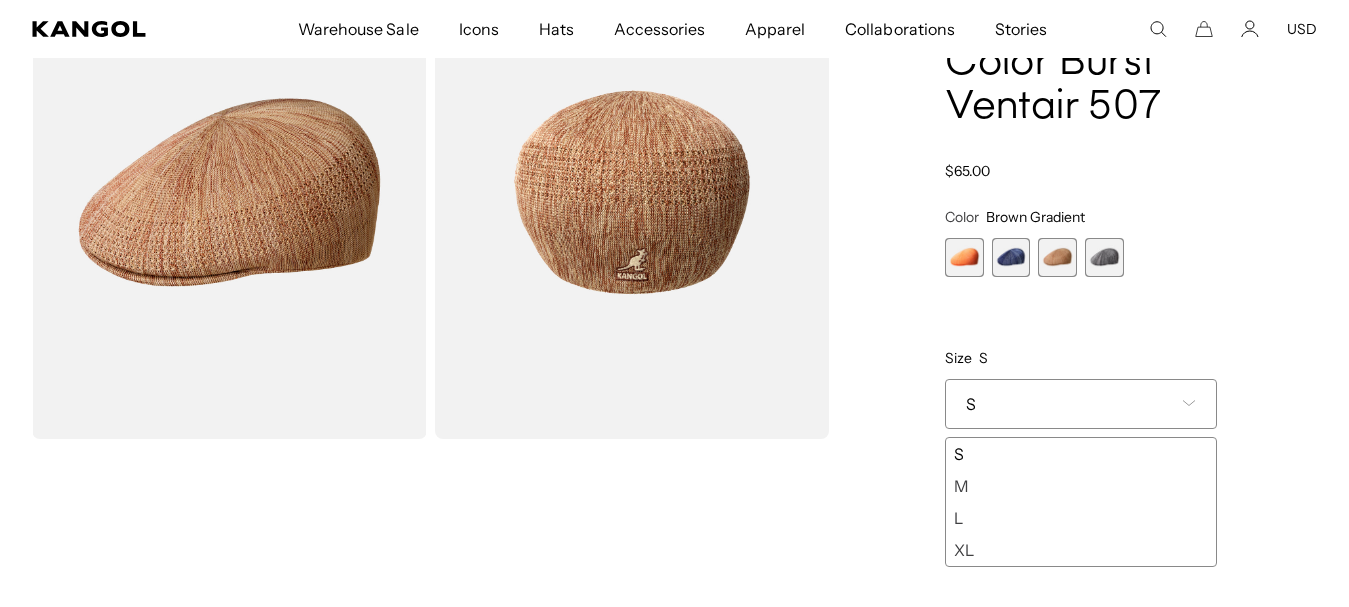click at bounding box center (1104, 257) 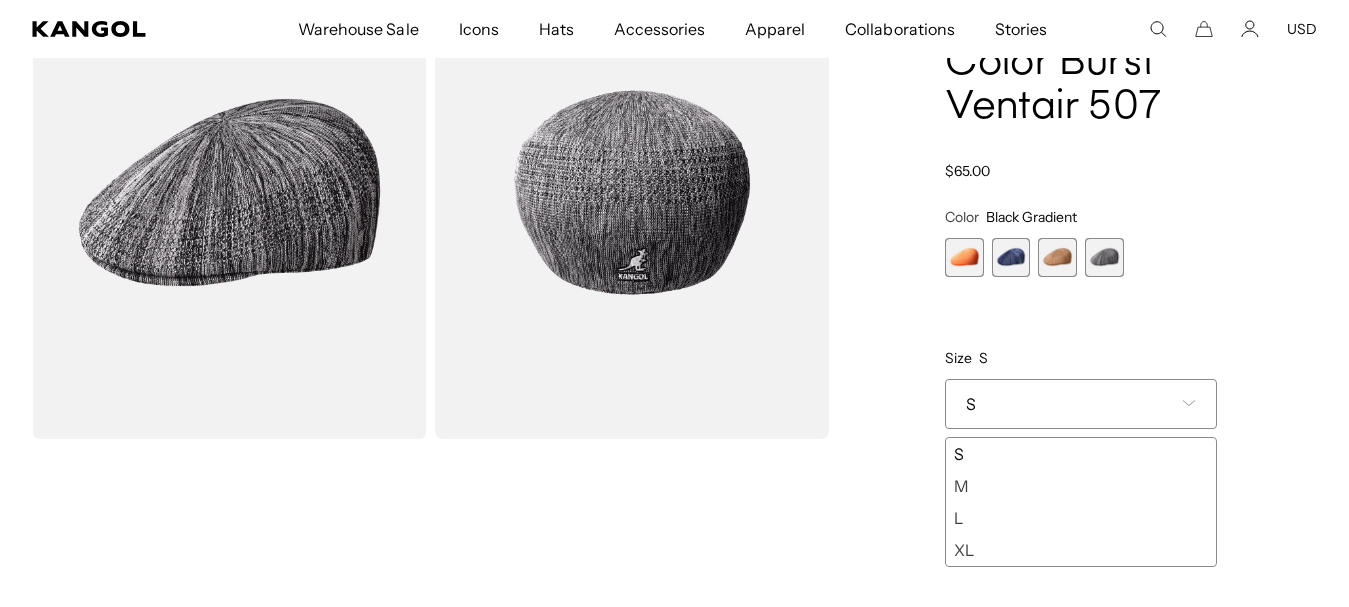 scroll, scrollTop: 0, scrollLeft: 0, axis: both 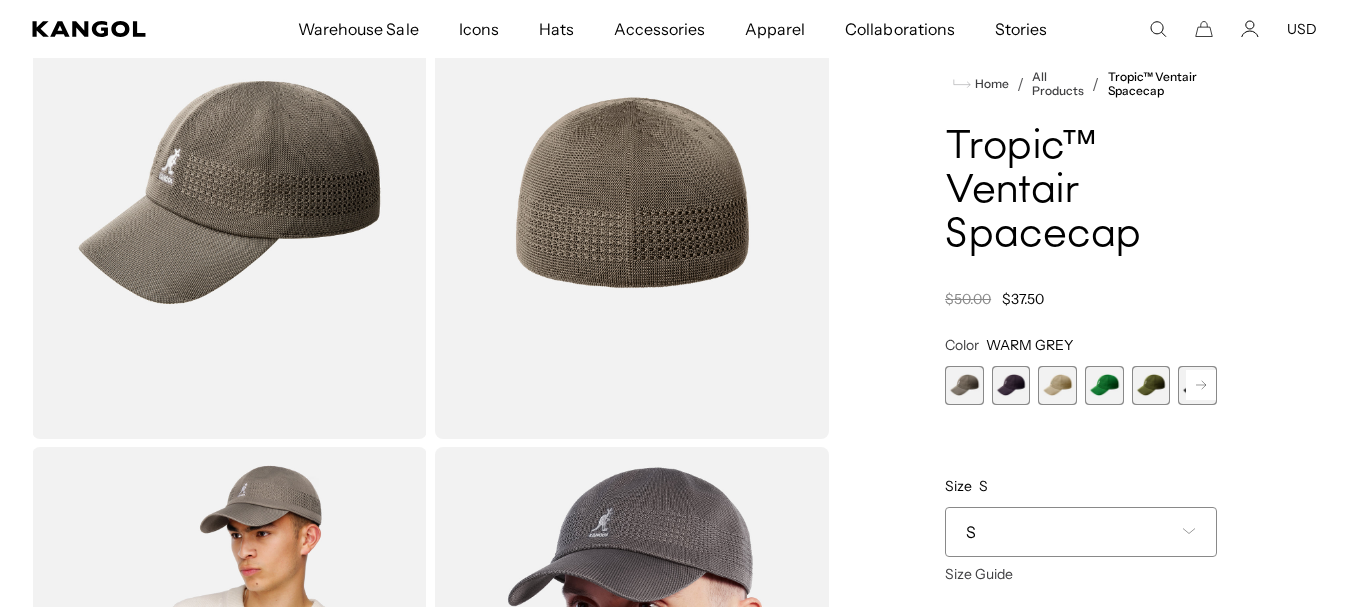 click 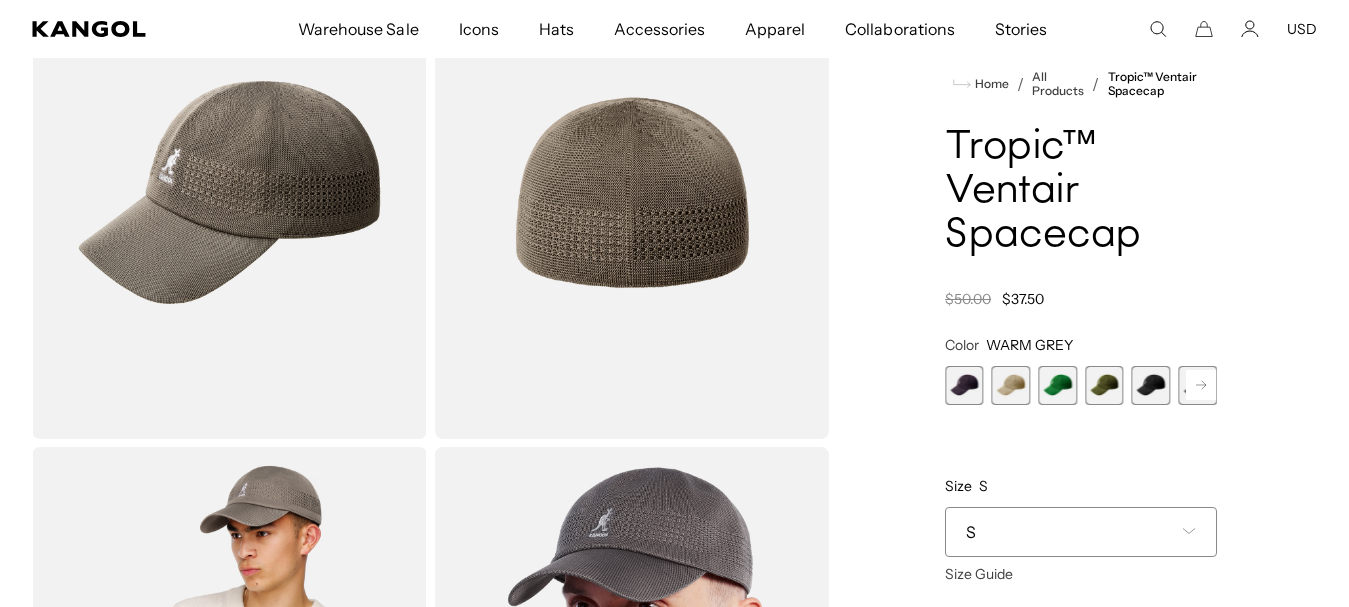 click 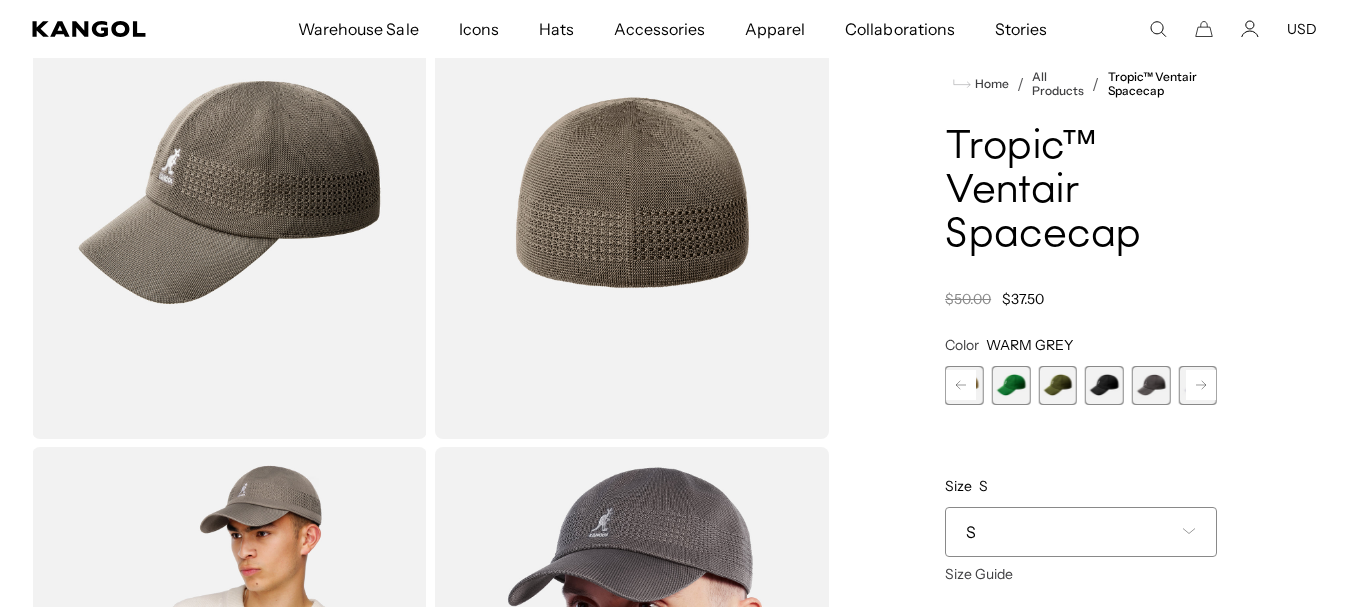 click 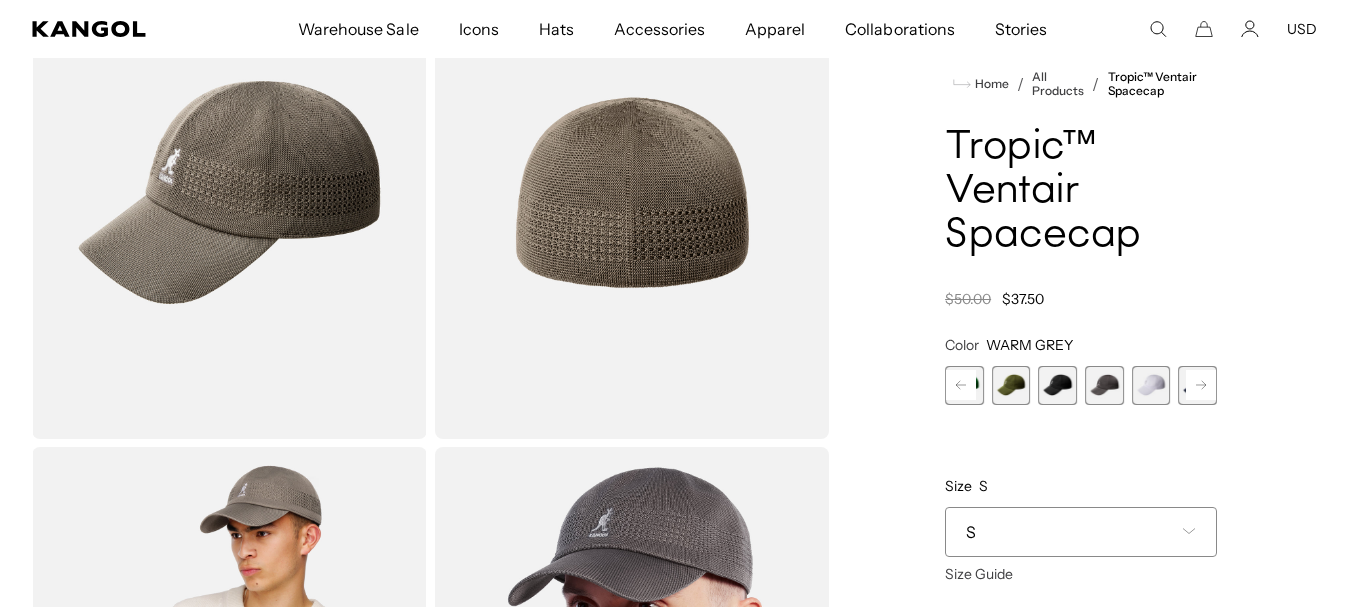 click 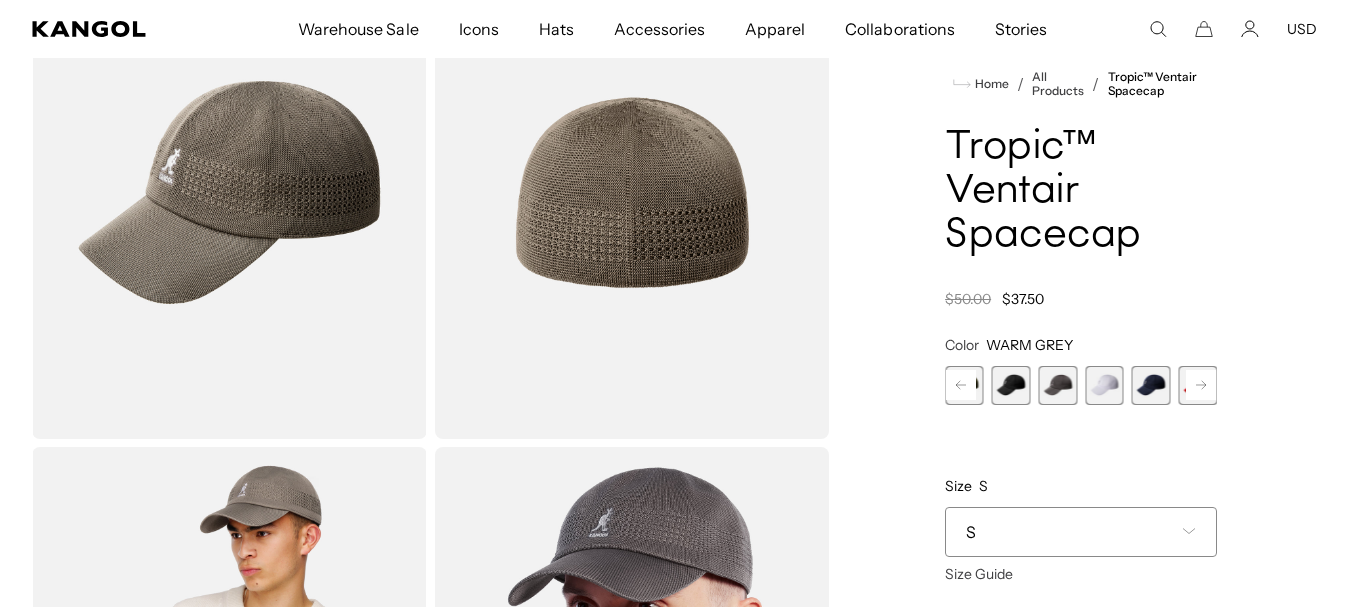 click 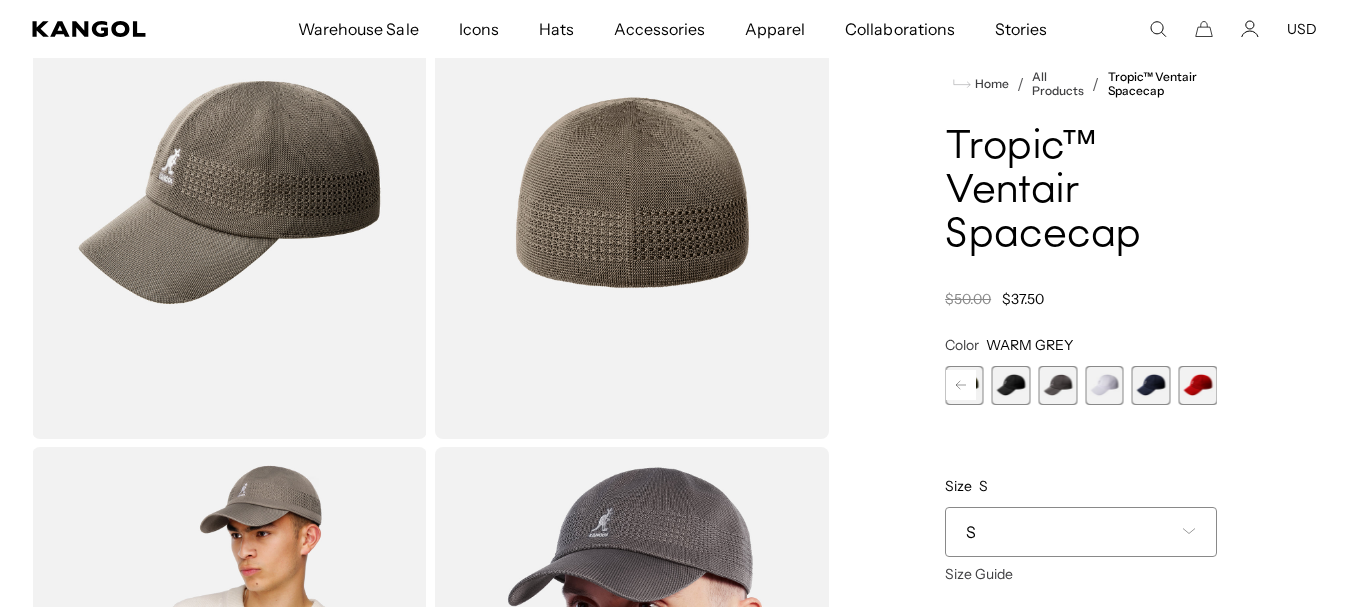 click at bounding box center [1197, 385] 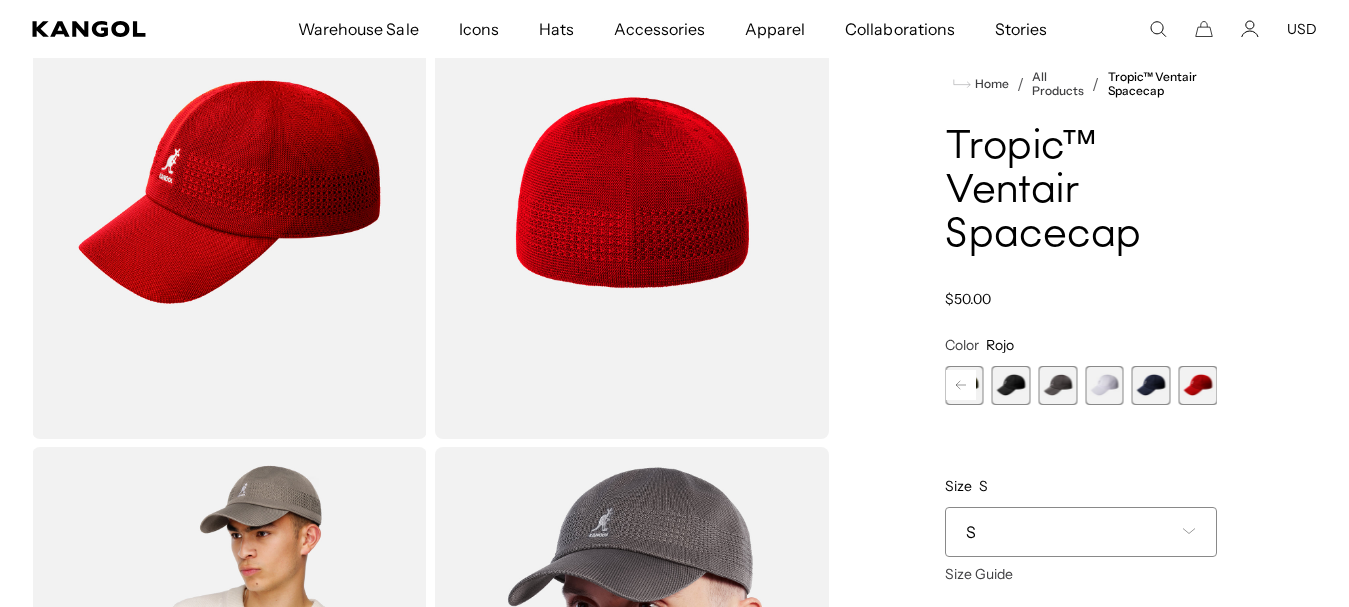 scroll, scrollTop: 0, scrollLeft: 412, axis: horizontal 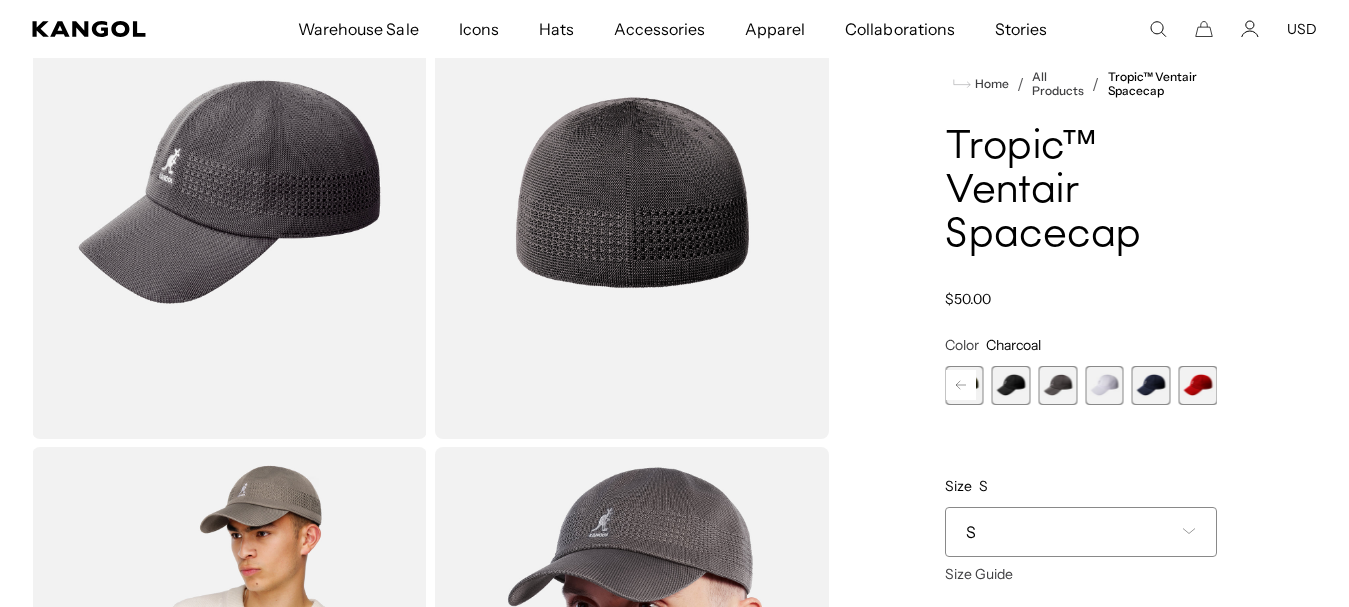 click 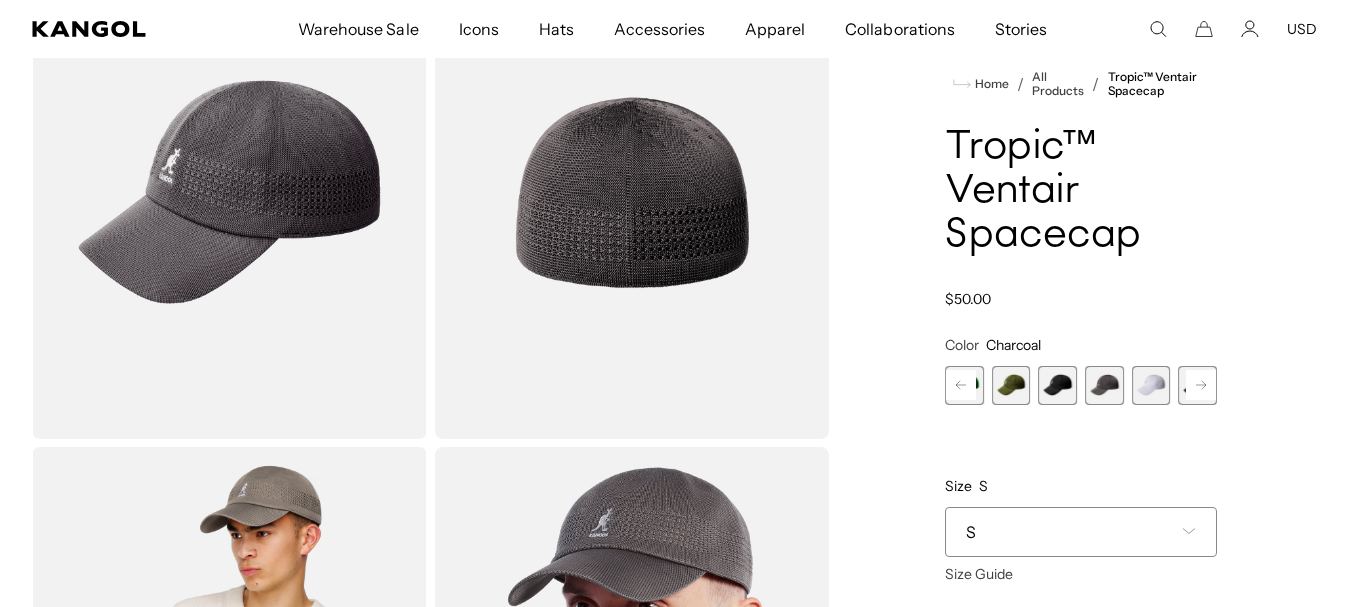 click 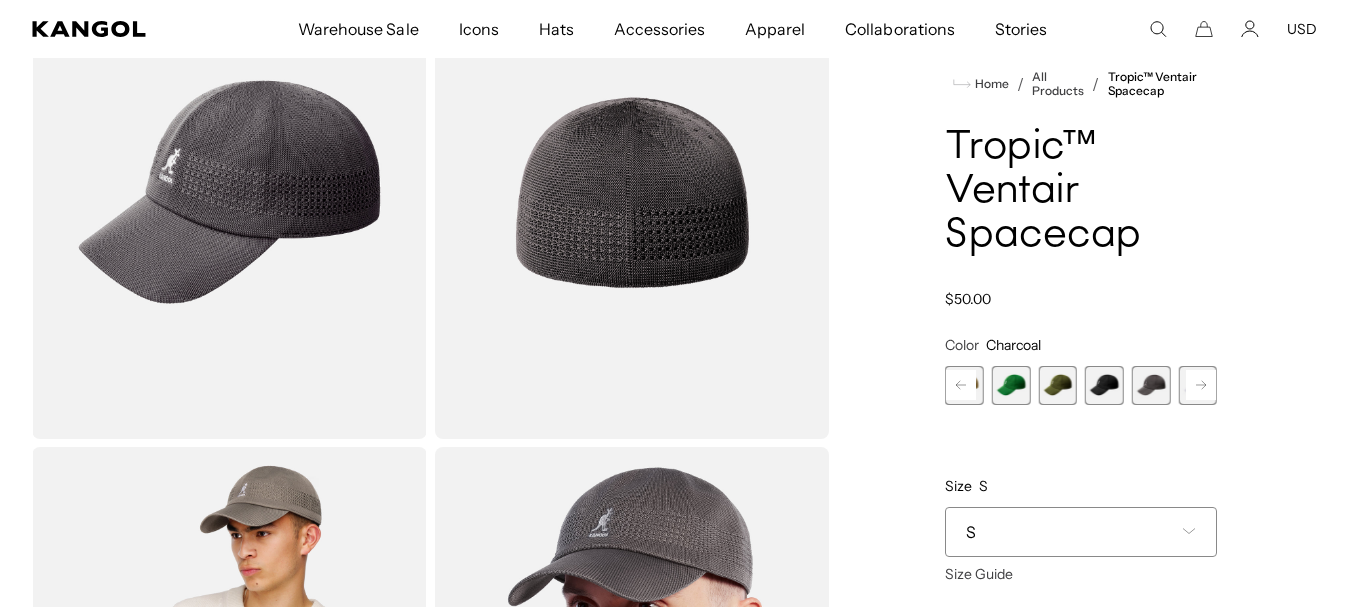 click 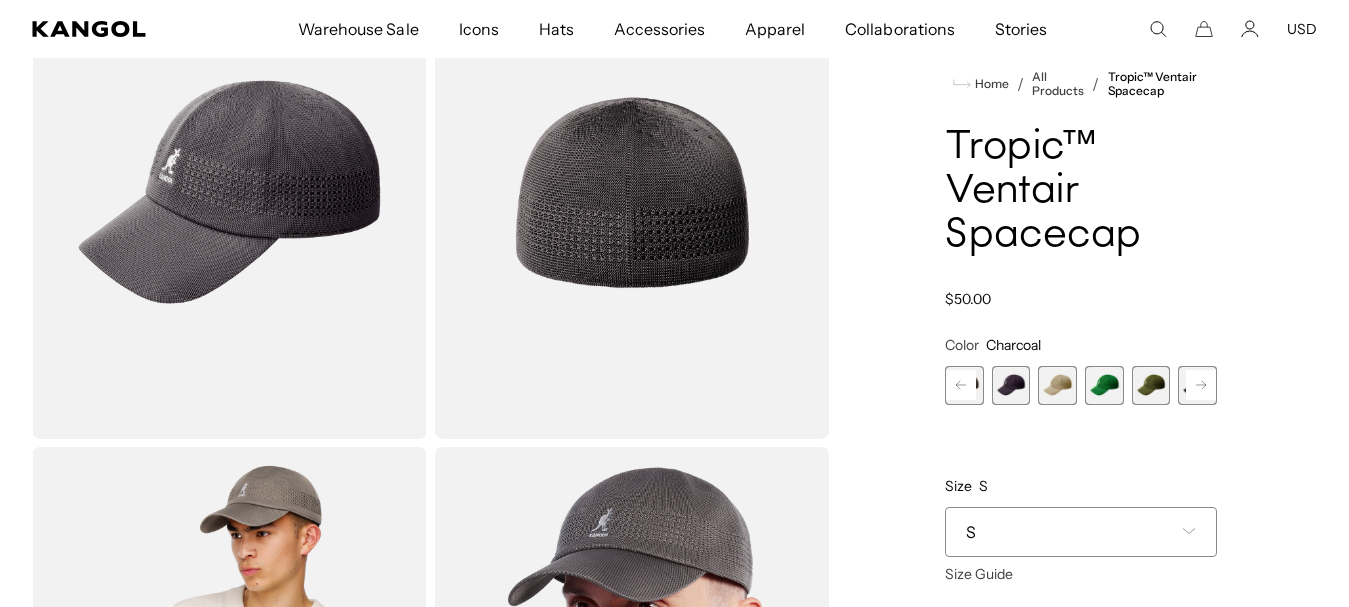 click 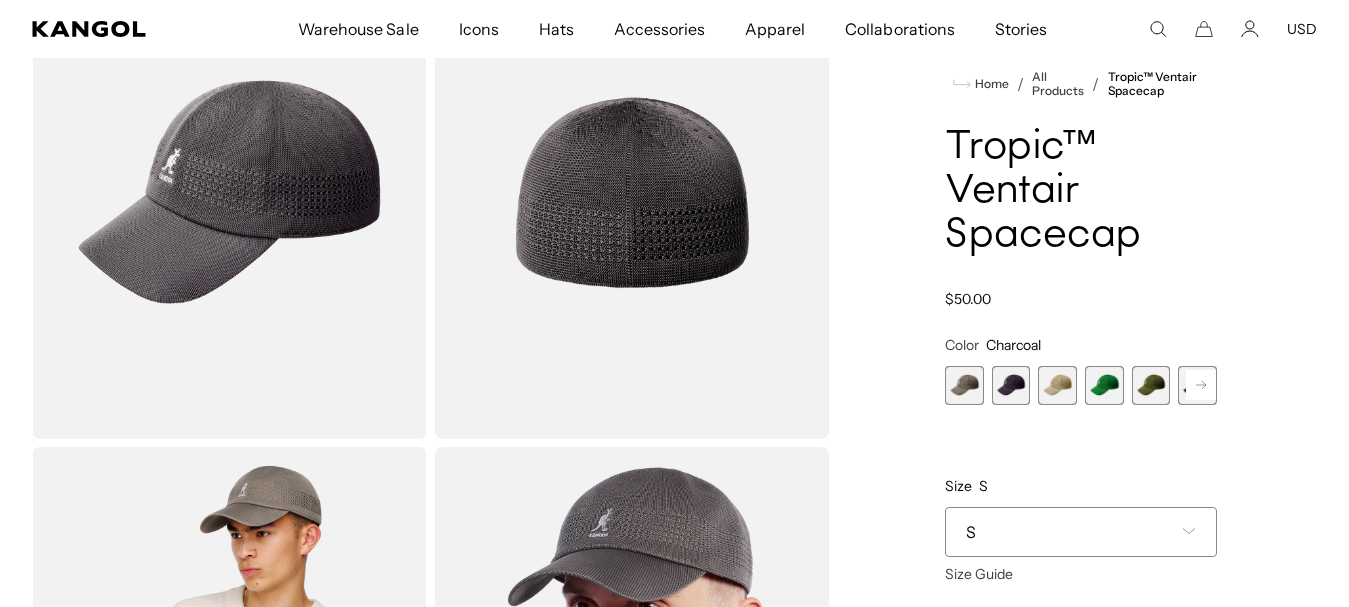 scroll, scrollTop: 0, scrollLeft: 0, axis: both 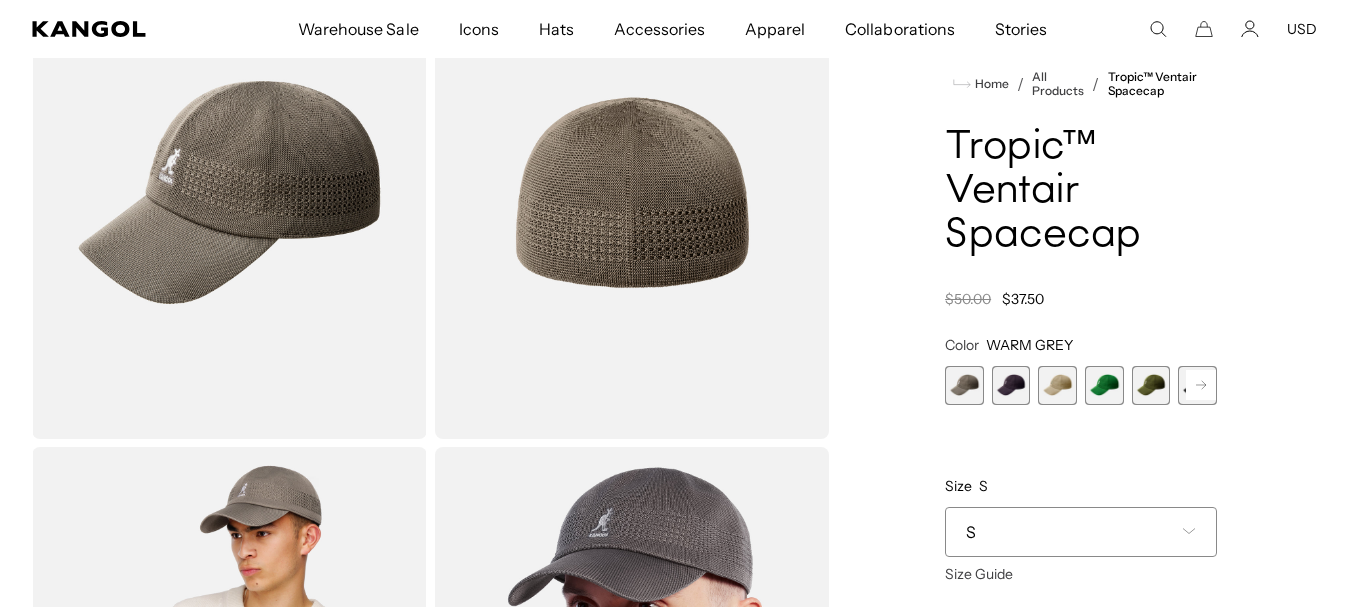 click on "S" at bounding box center [1081, 531] 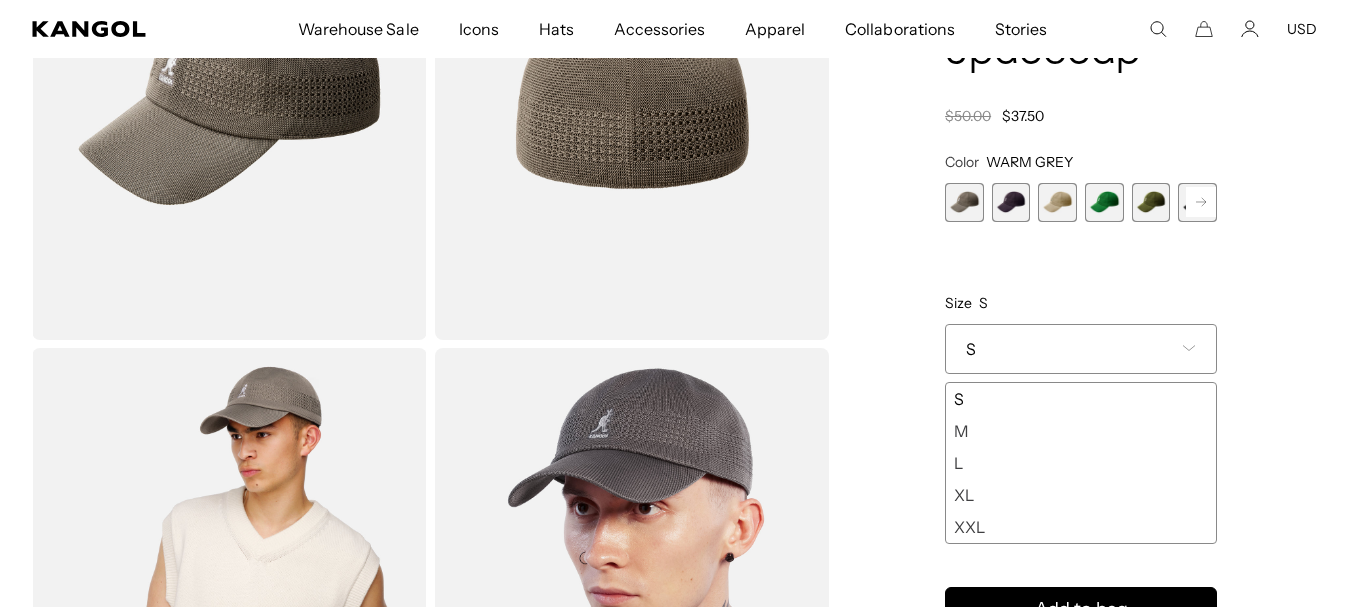 scroll, scrollTop: 300, scrollLeft: 0, axis: vertical 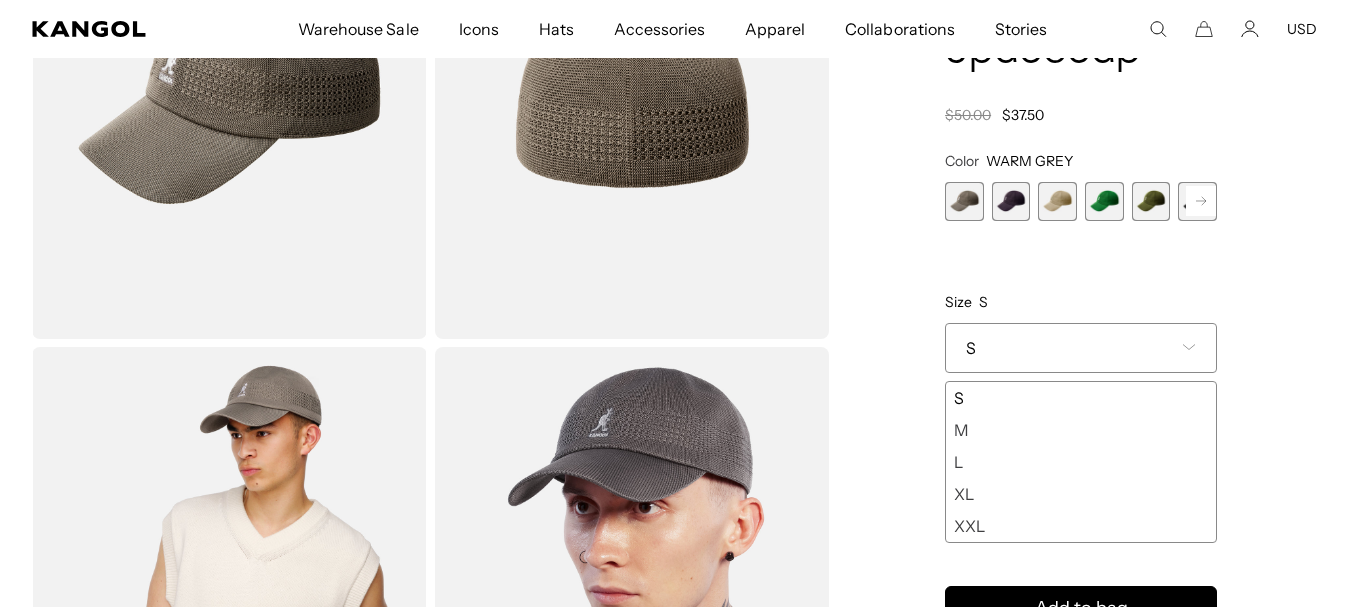 click on "XL" at bounding box center [1081, 494] 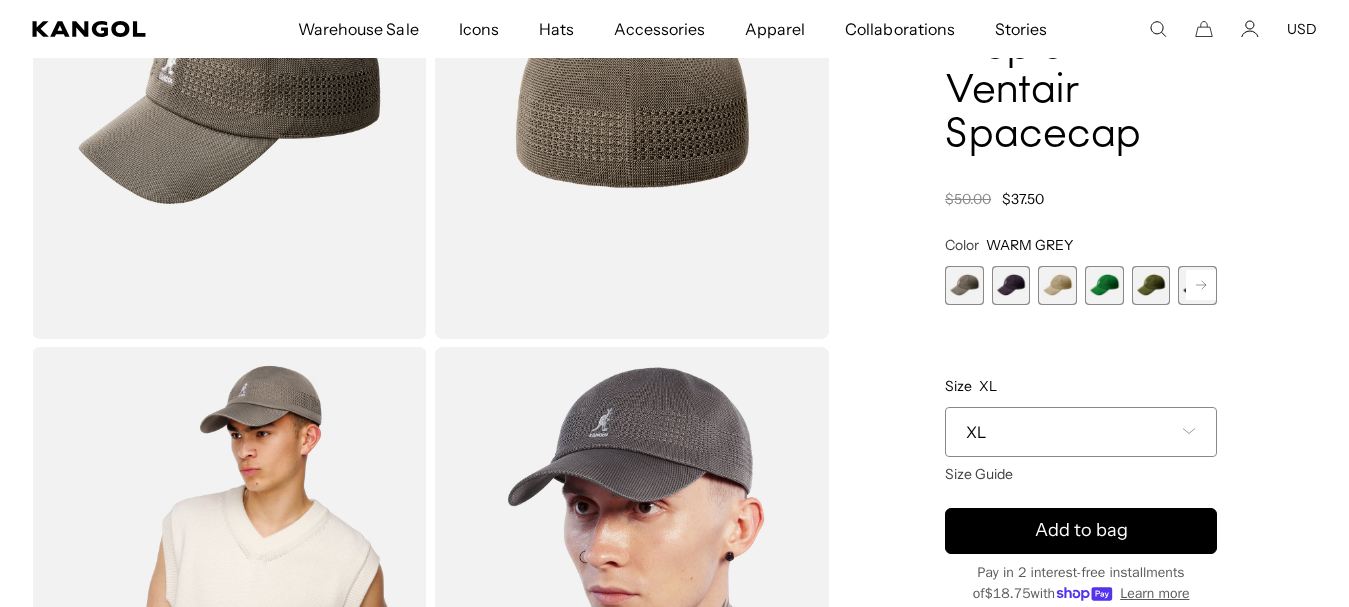 scroll, scrollTop: 0, scrollLeft: 0, axis: both 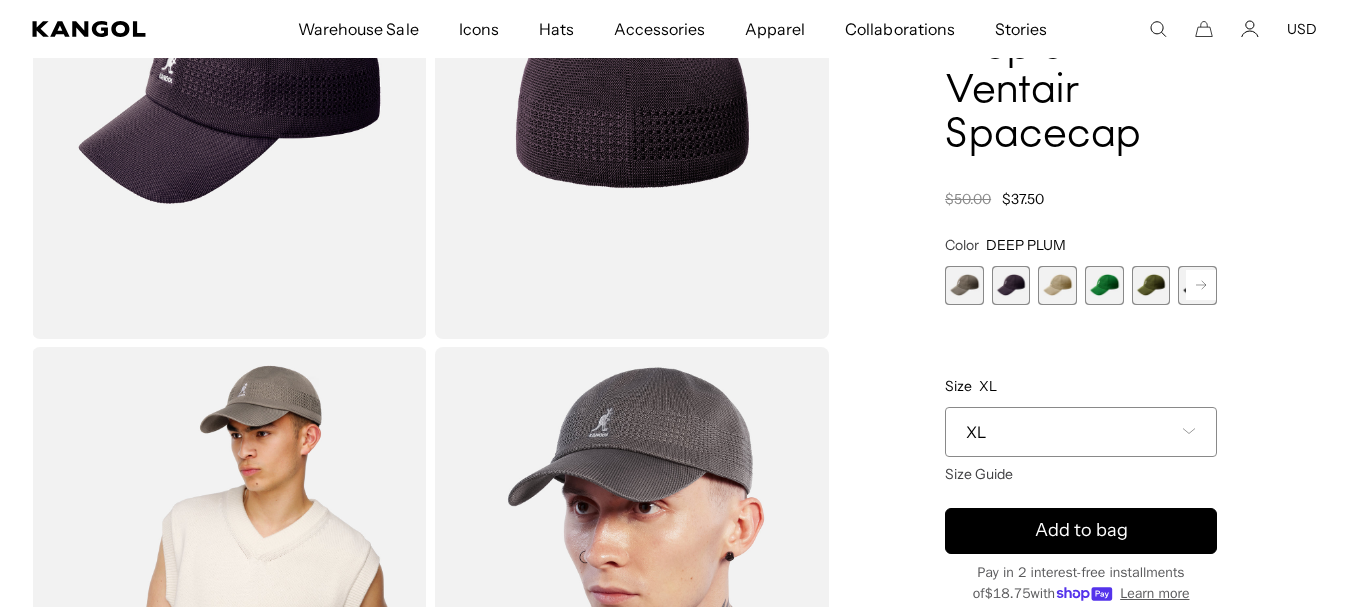 click at bounding box center (1057, 285) 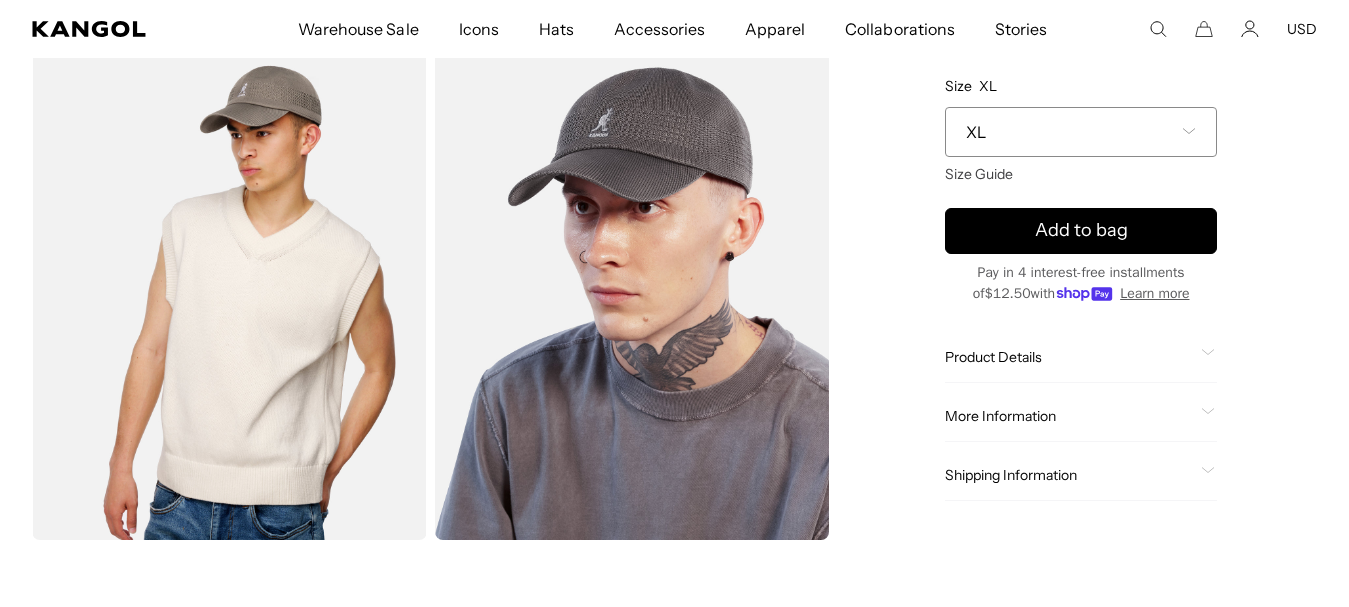 scroll, scrollTop: 200, scrollLeft: 0, axis: vertical 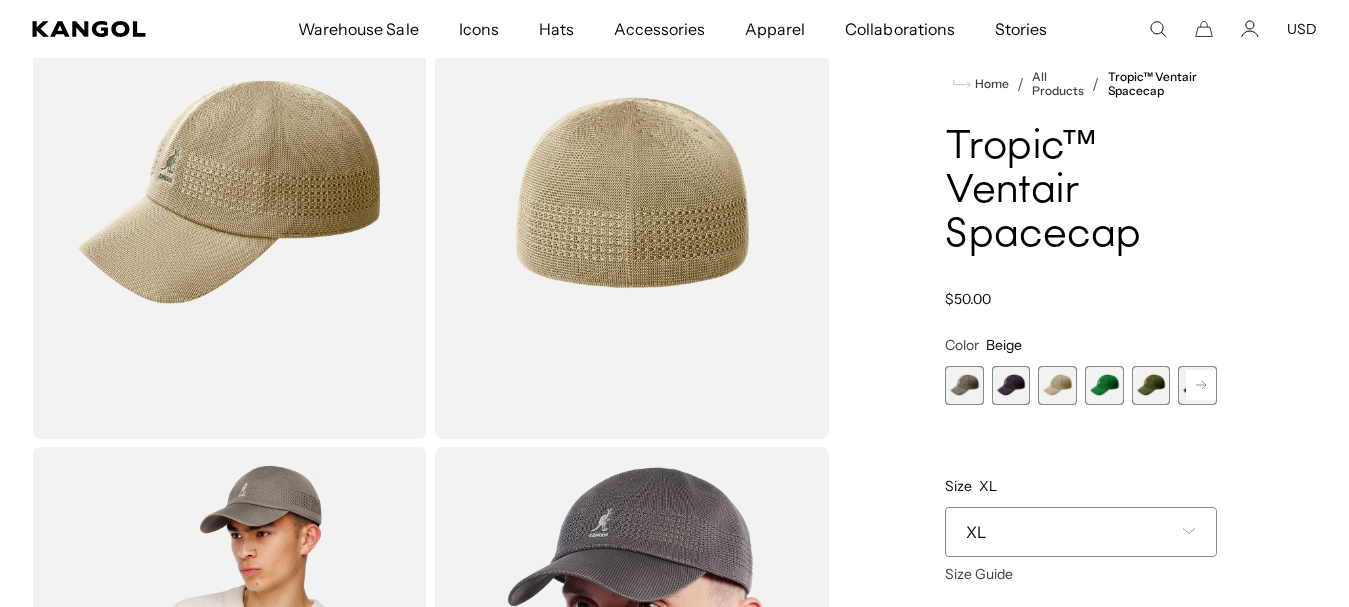 drag, startPoint x: 1113, startPoint y: 389, endPoint x: 1126, endPoint y: 385, distance: 13.601471 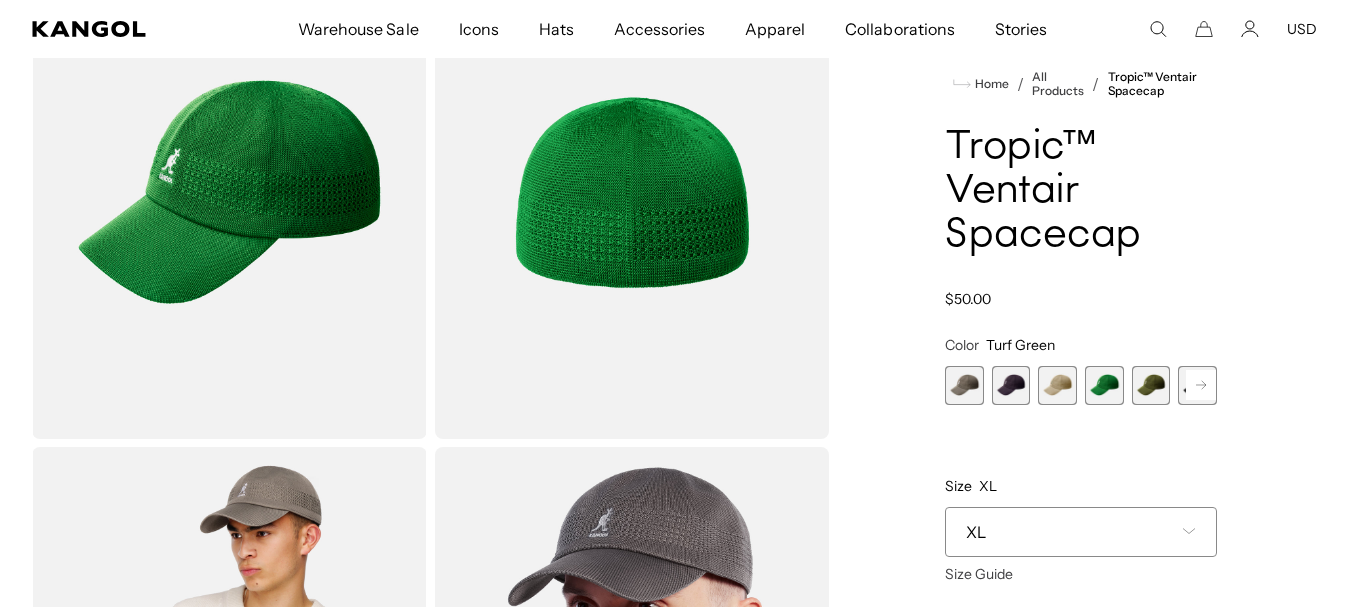 click 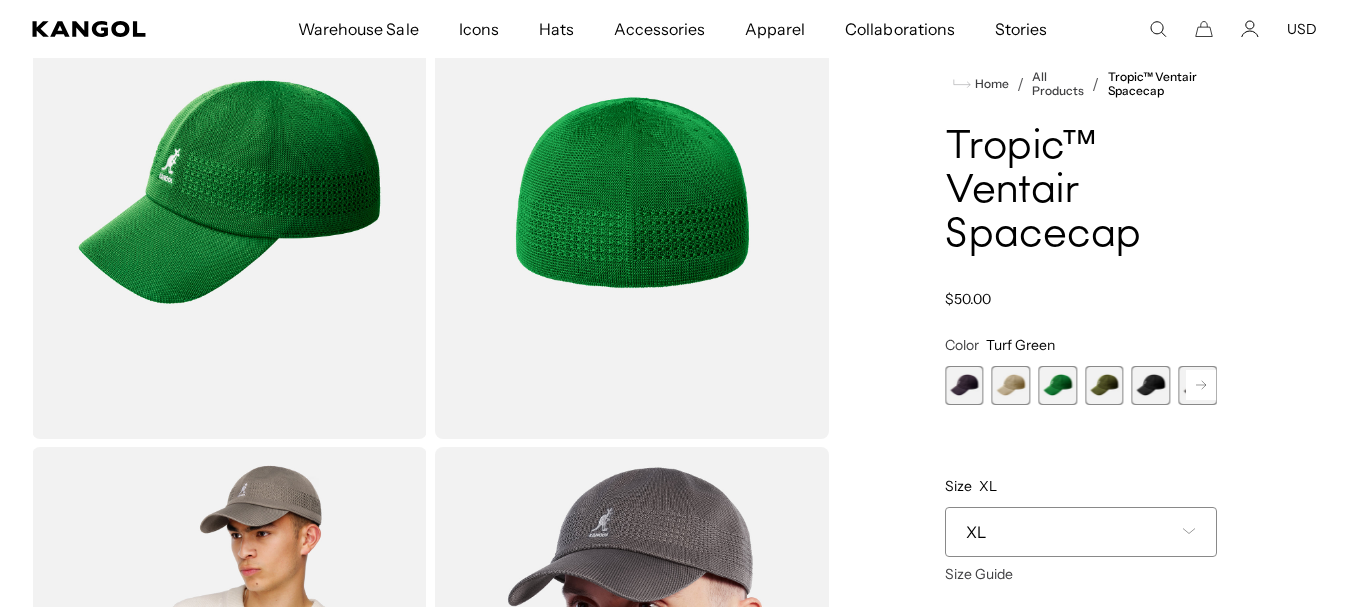 scroll, scrollTop: 0, scrollLeft: 0, axis: both 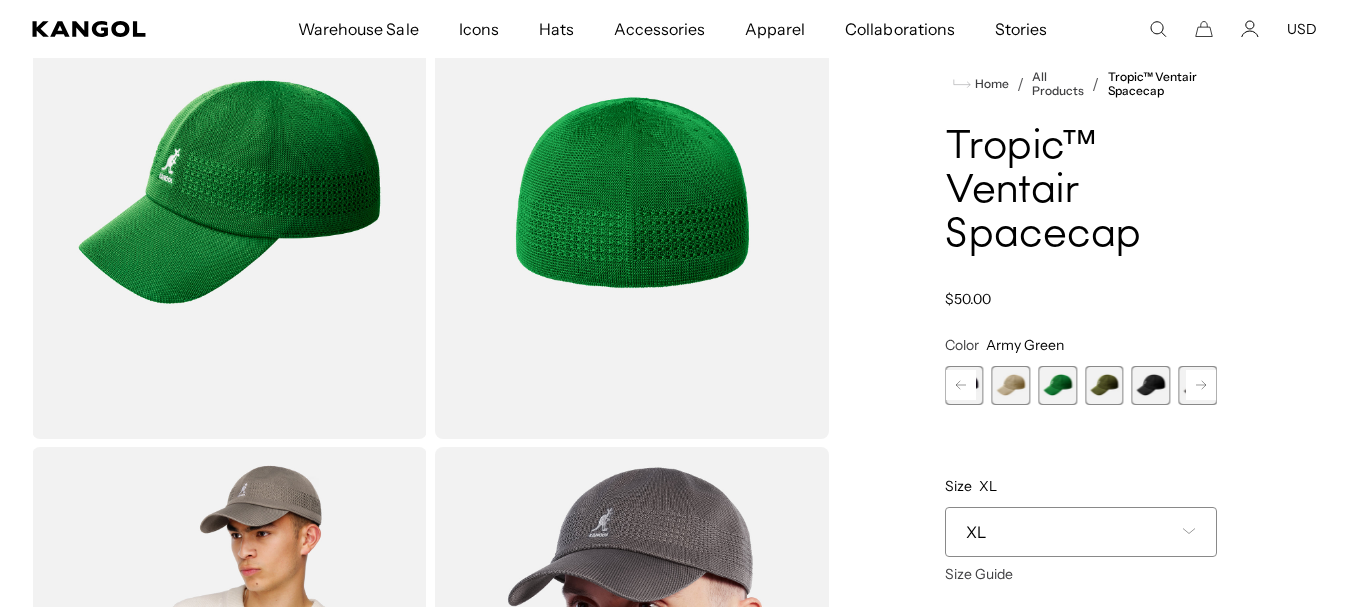 click 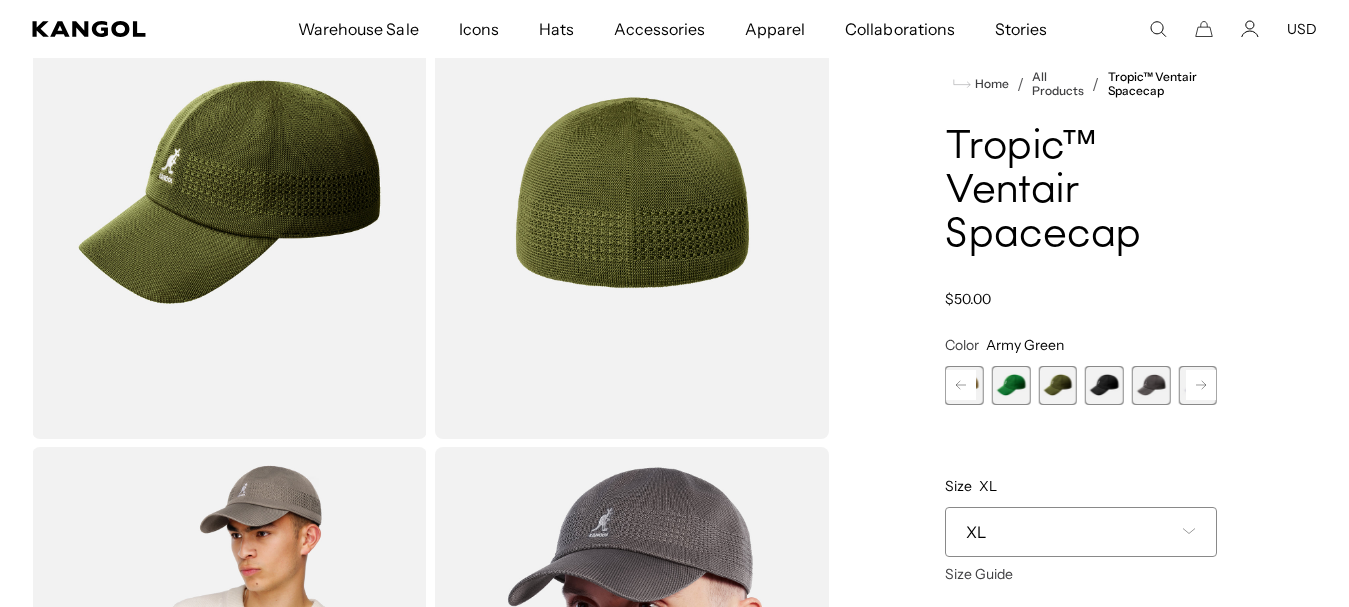 scroll, scrollTop: 0, scrollLeft: 0, axis: both 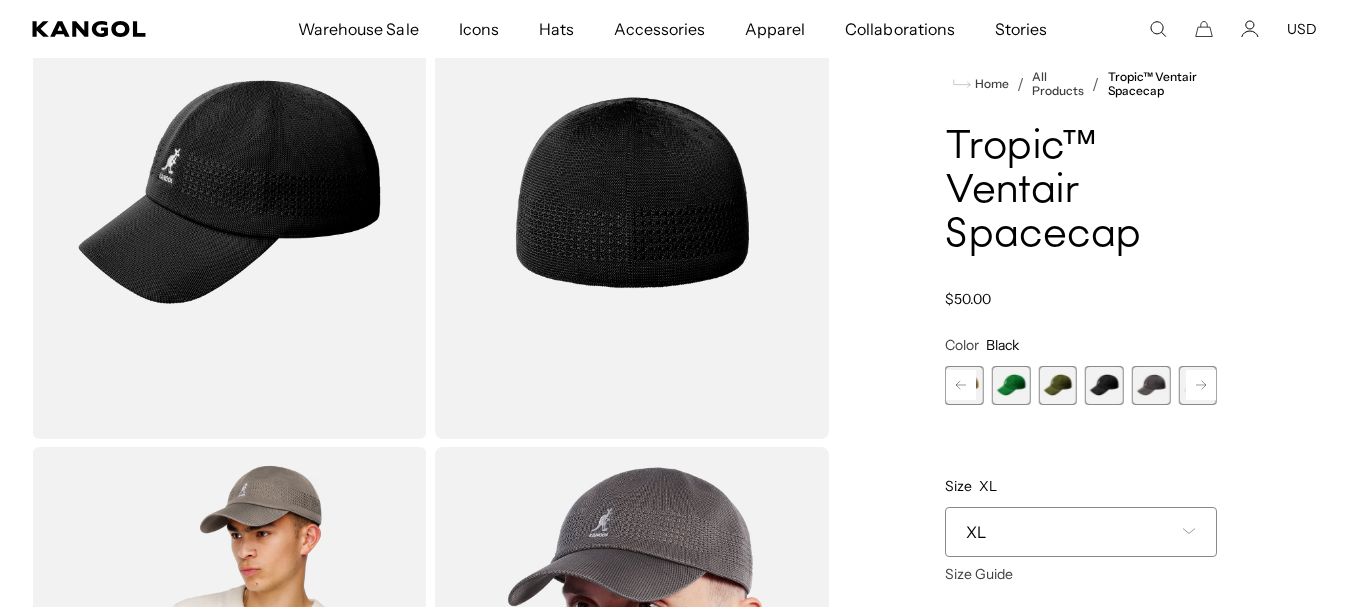 drag, startPoint x: 1149, startPoint y: 390, endPoint x: 1202, endPoint y: 387, distance: 53.08484 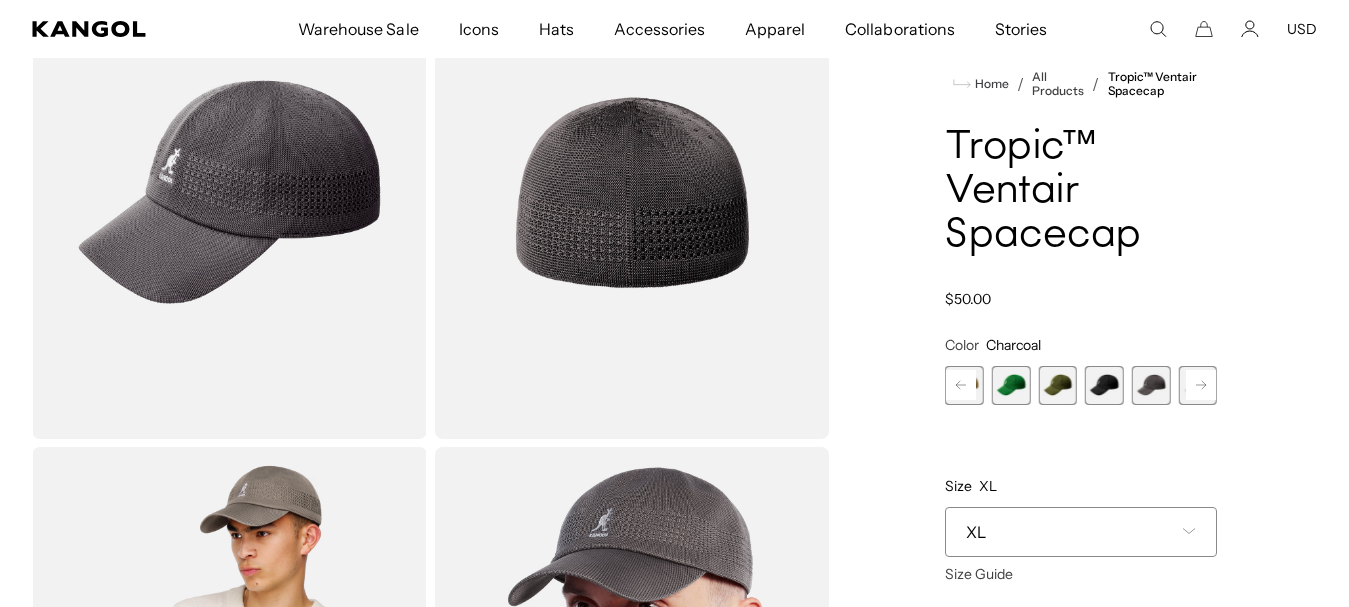 scroll, scrollTop: 0, scrollLeft: 0, axis: both 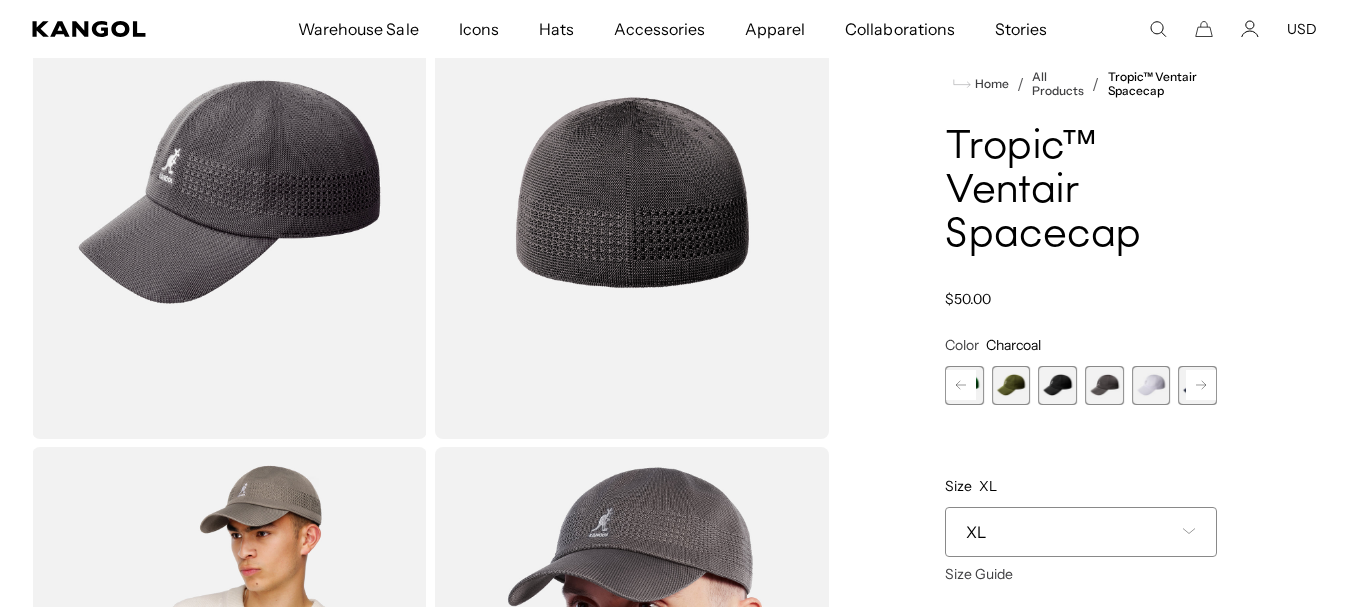 click 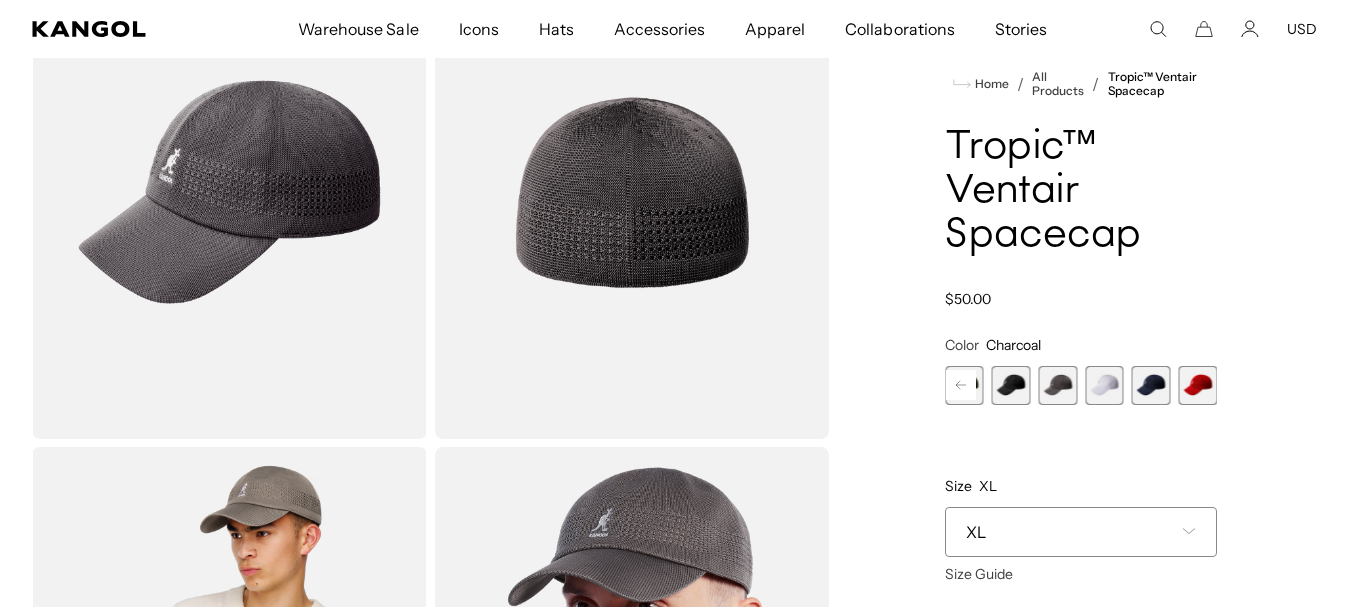 click at bounding box center (1151, 385) 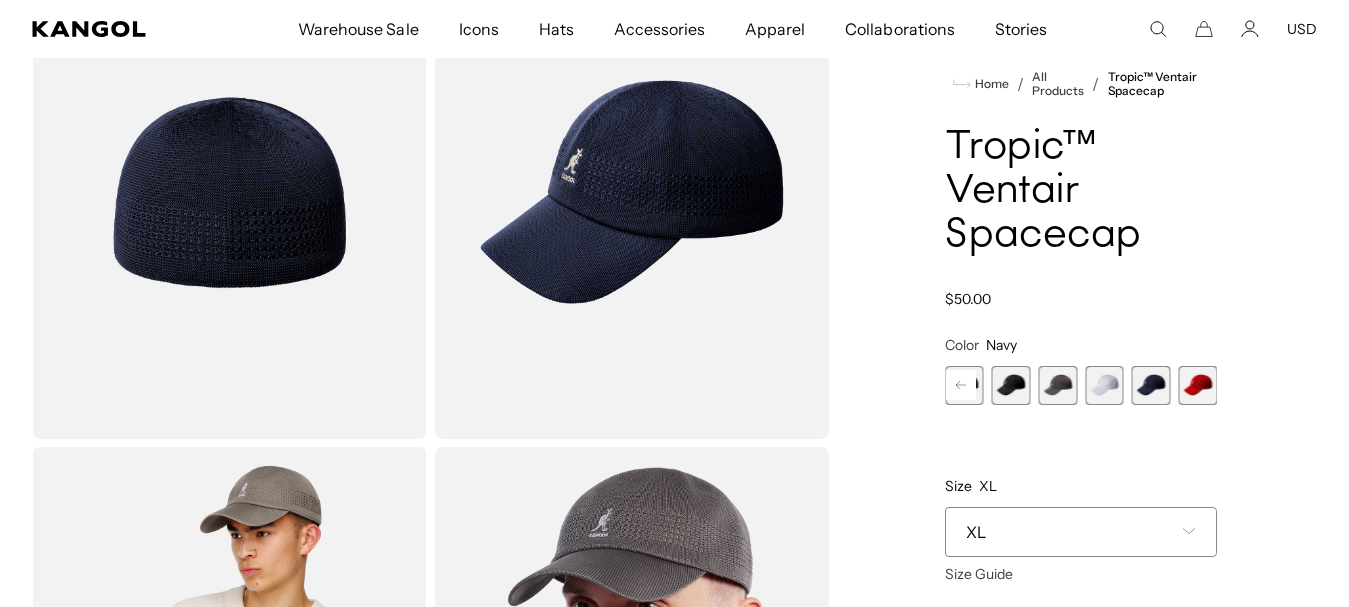 scroll, scrollTop: 0, scrollLeft: 412, axis: horizontal 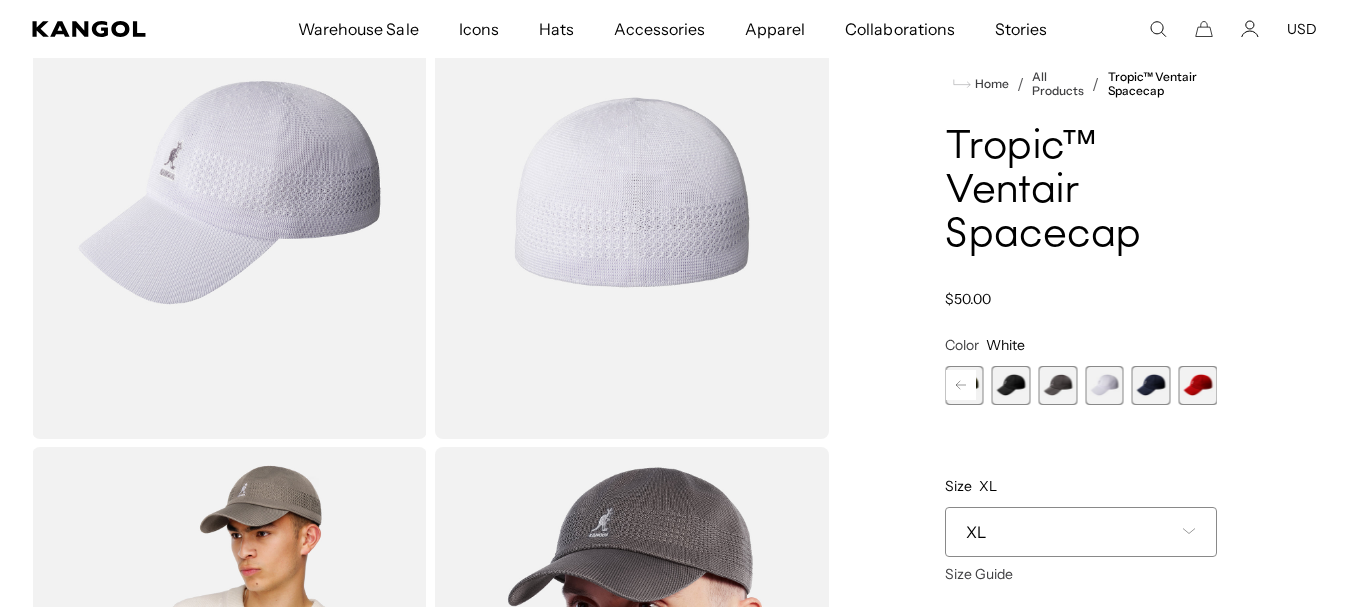 click 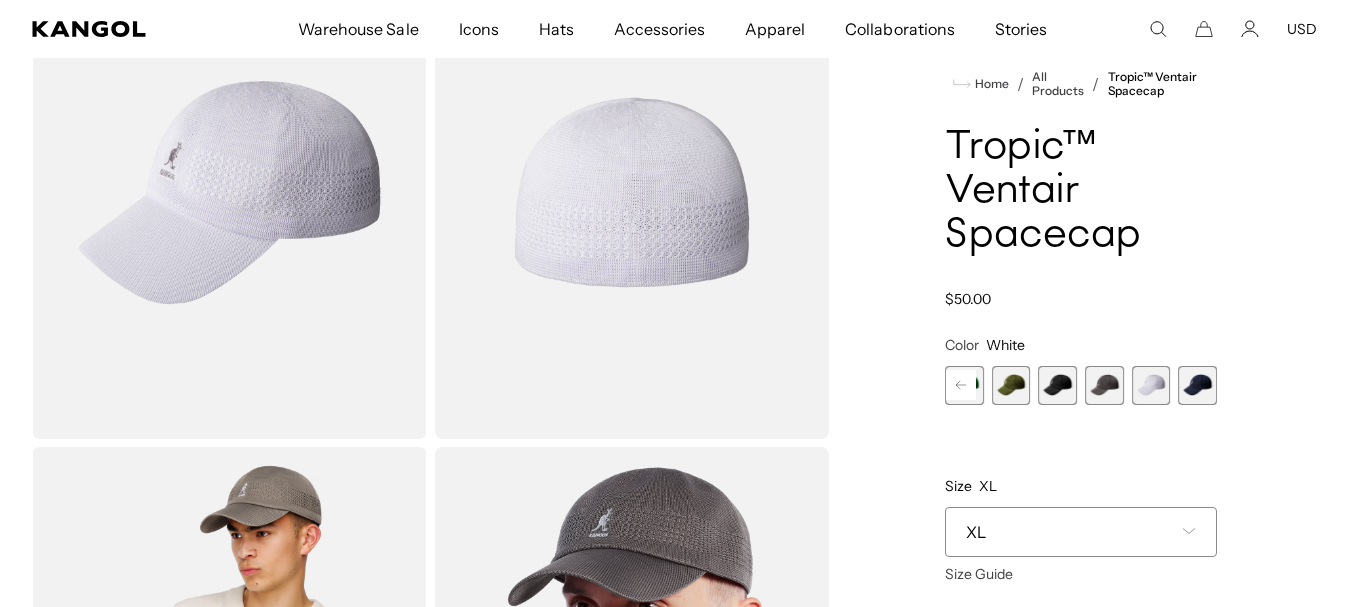 click 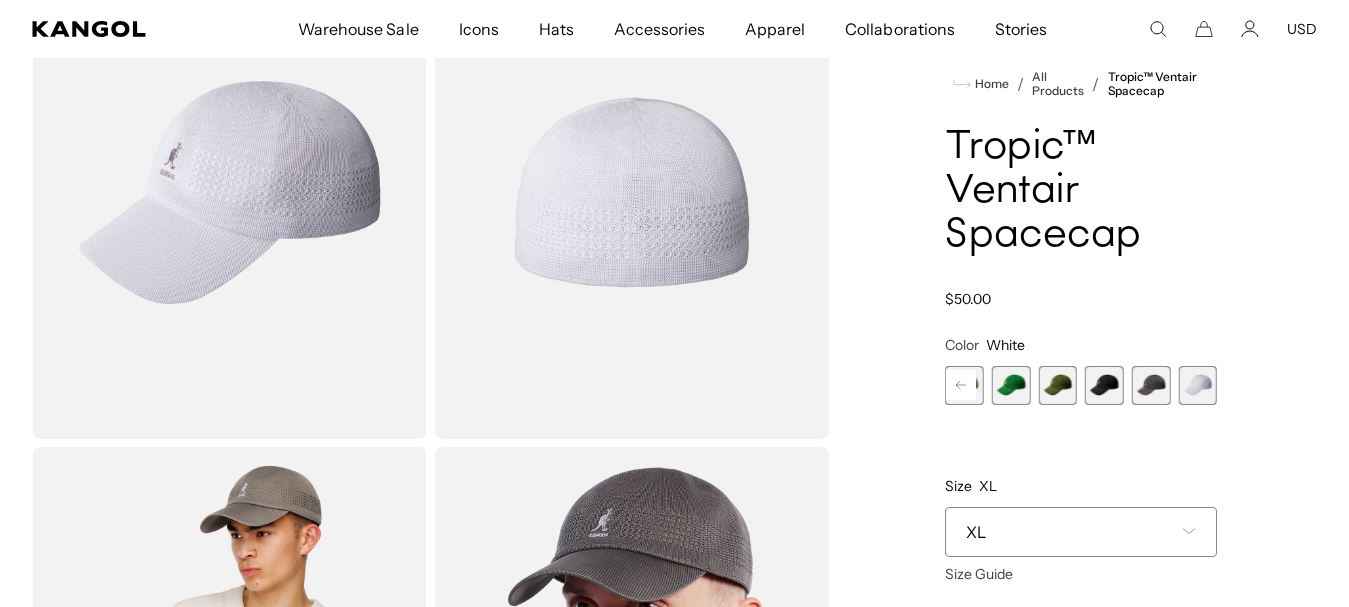 click 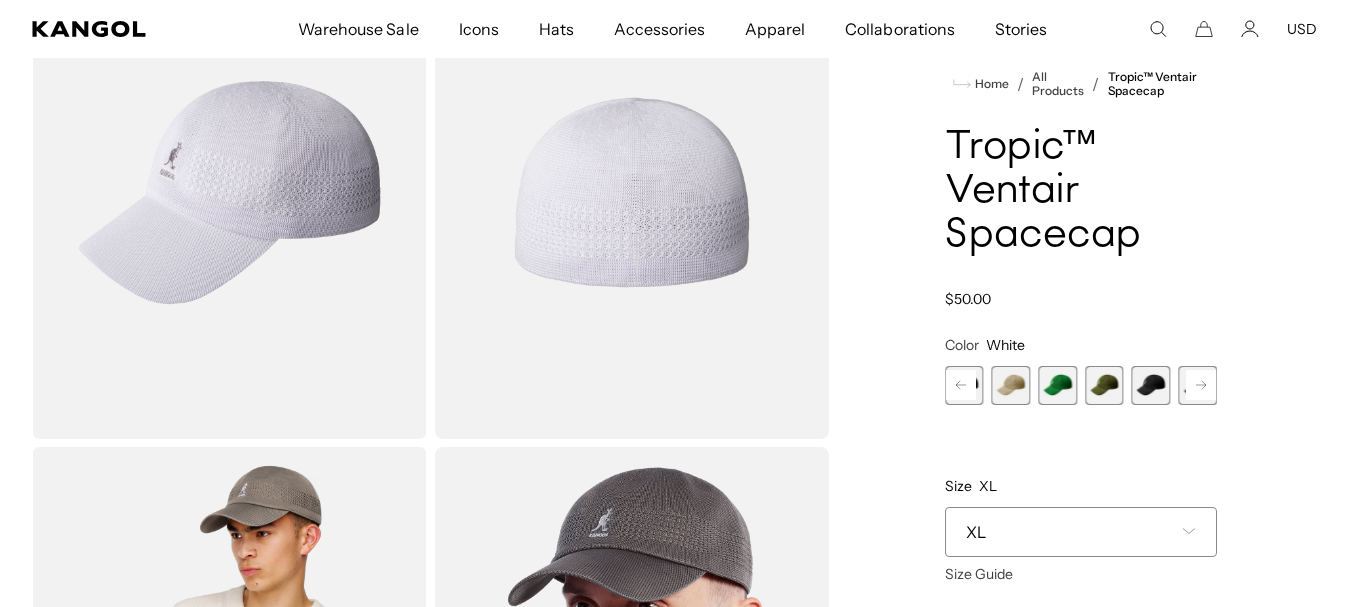 click 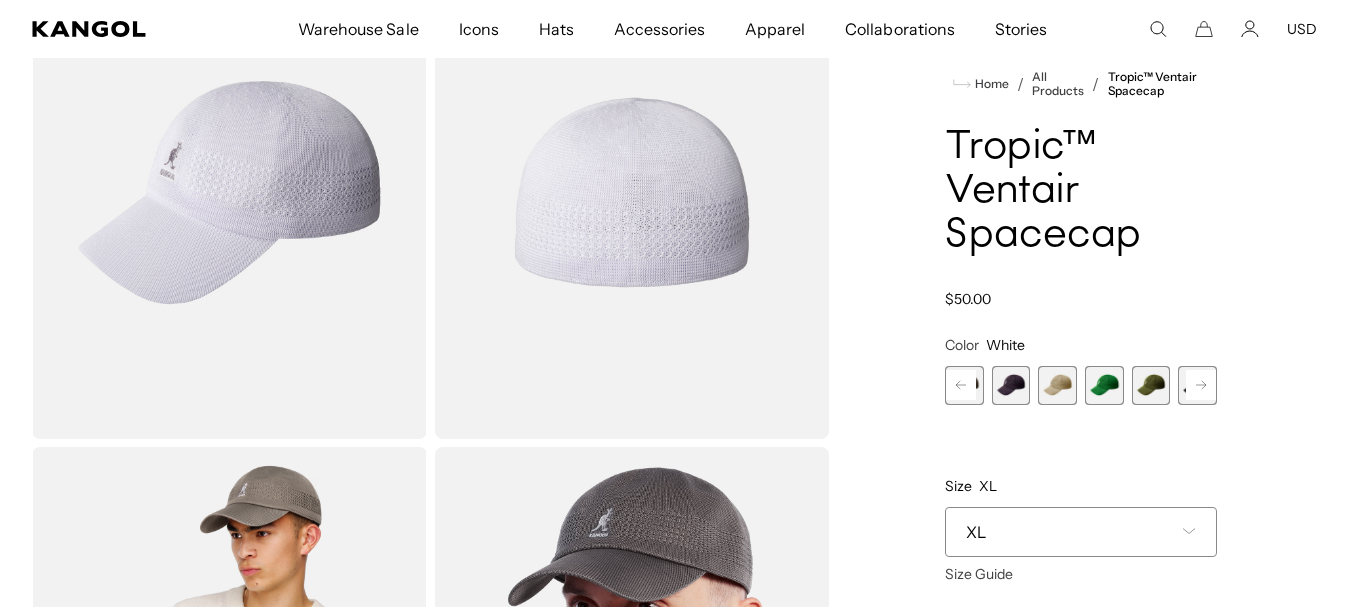 click 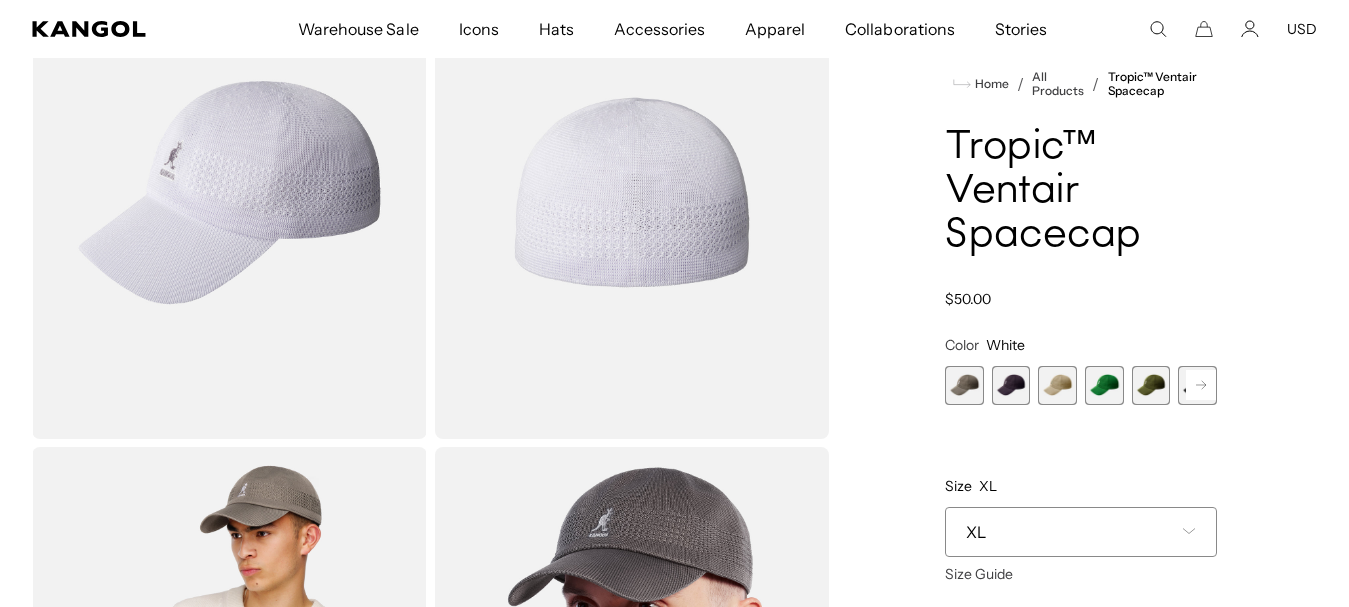 click at bounding box center (964, 385) 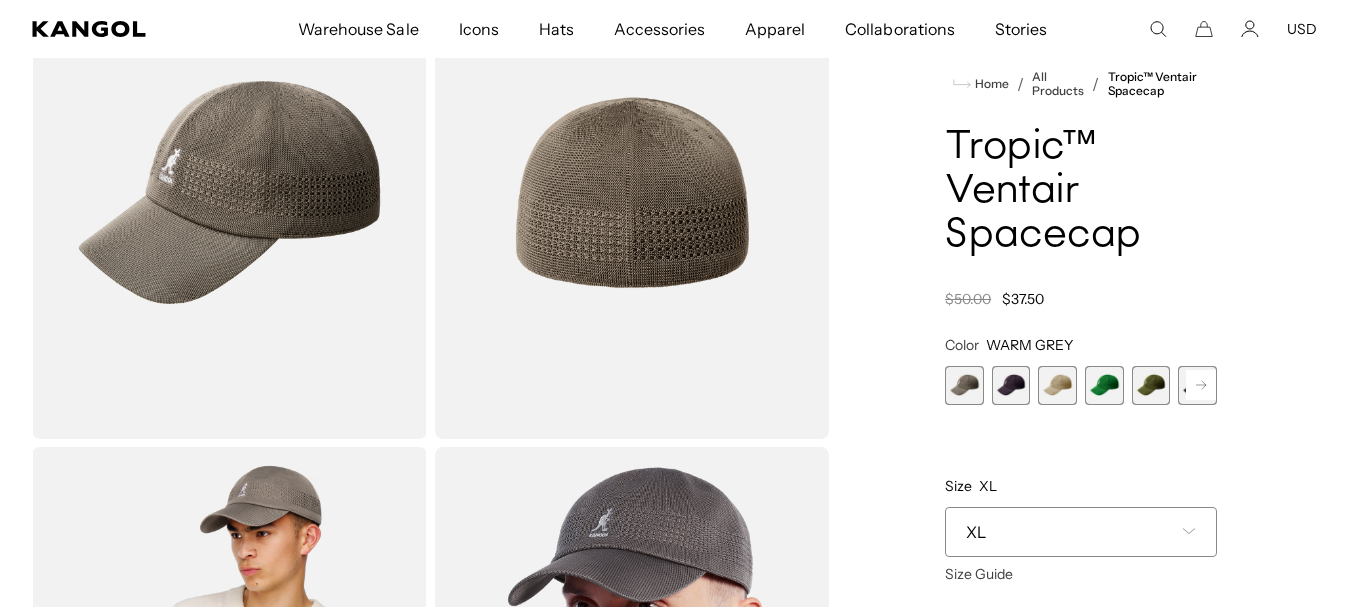 scroll, scrollTop: 0, scrollLeft: 0, axis: both 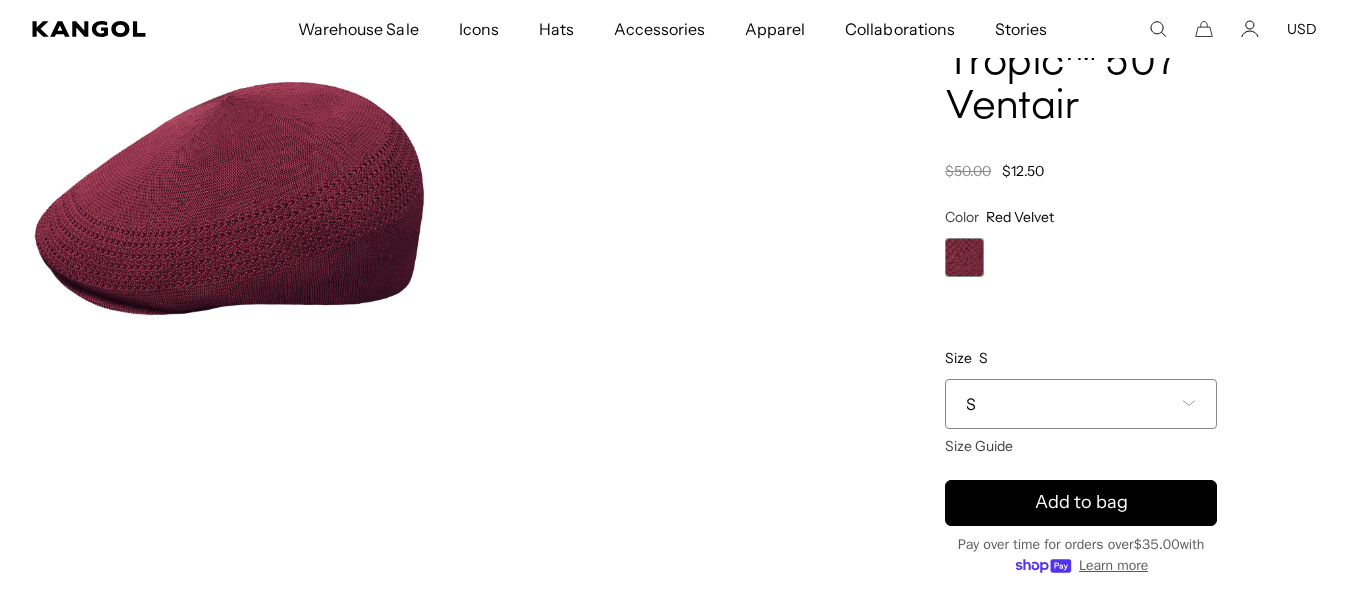 click on "S" at bounding box center (1081, 404) 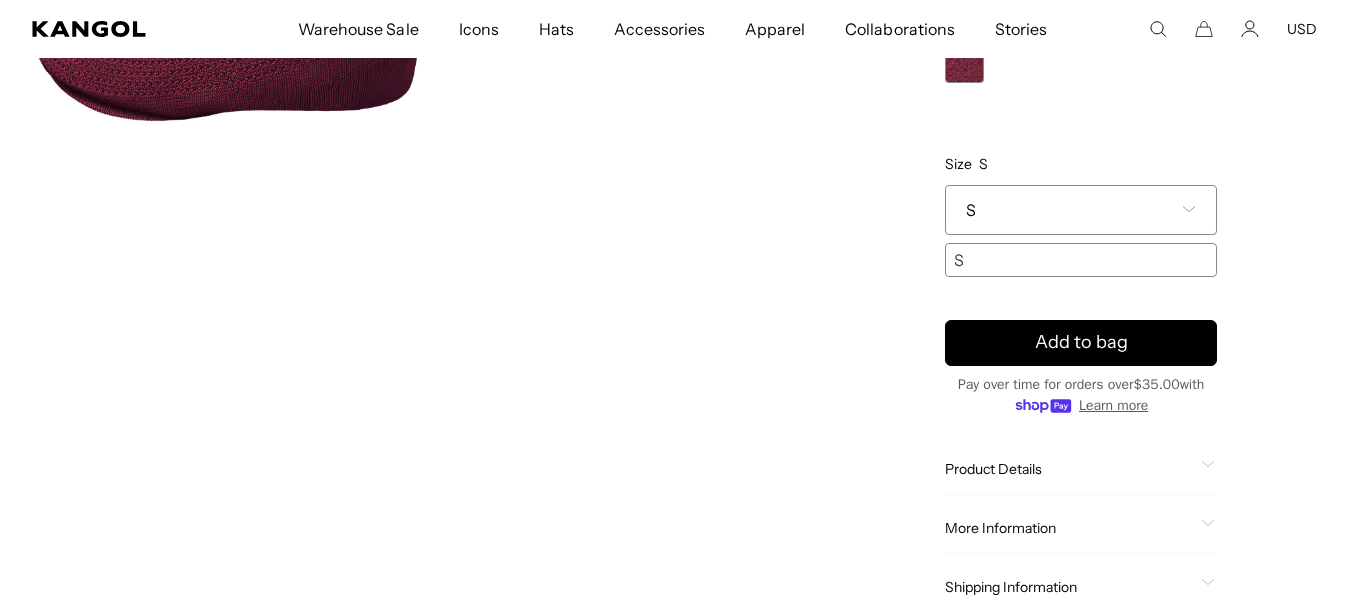 scroll, scrollTop: 500, scrollLeft: 0, axis: vertical 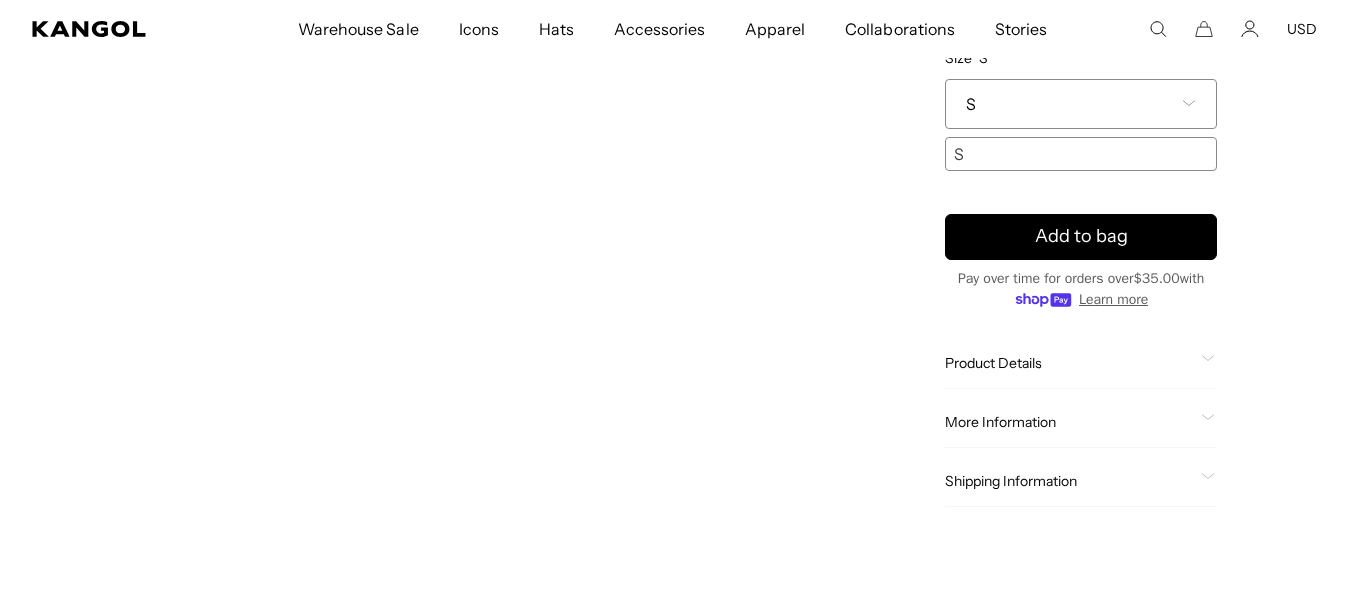 click on "Loading..." at bounding box center [430, 96] 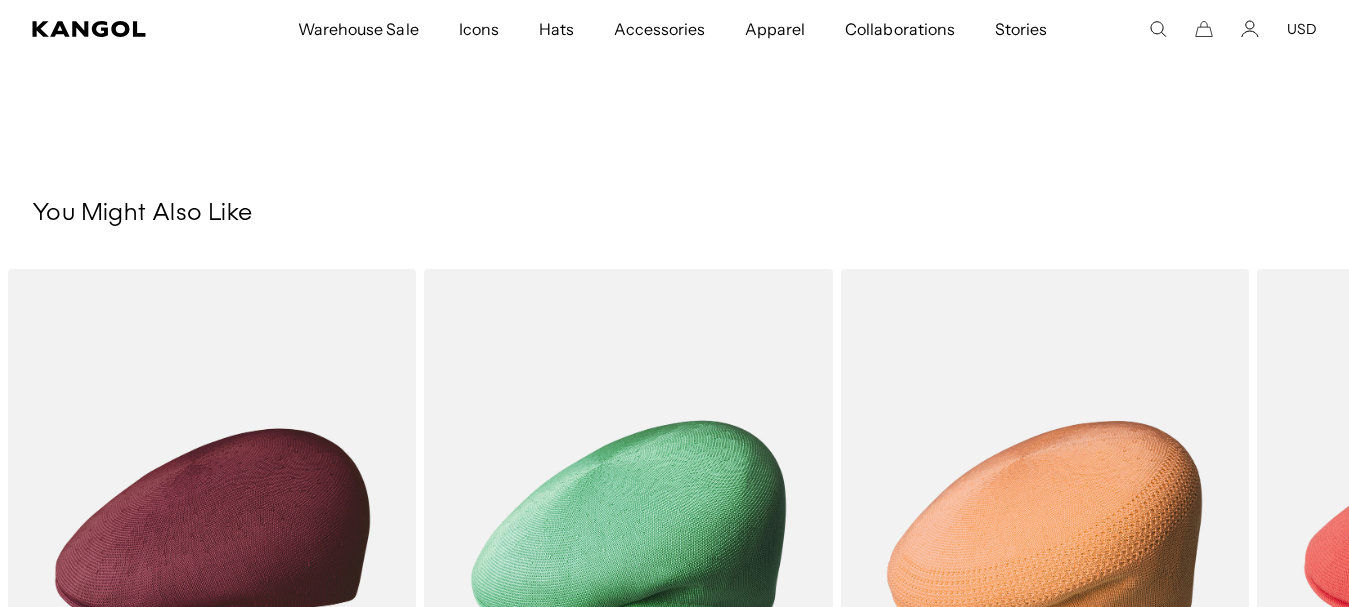 scroll, scrollTop: 0, scrollLeft: 0, axis: both 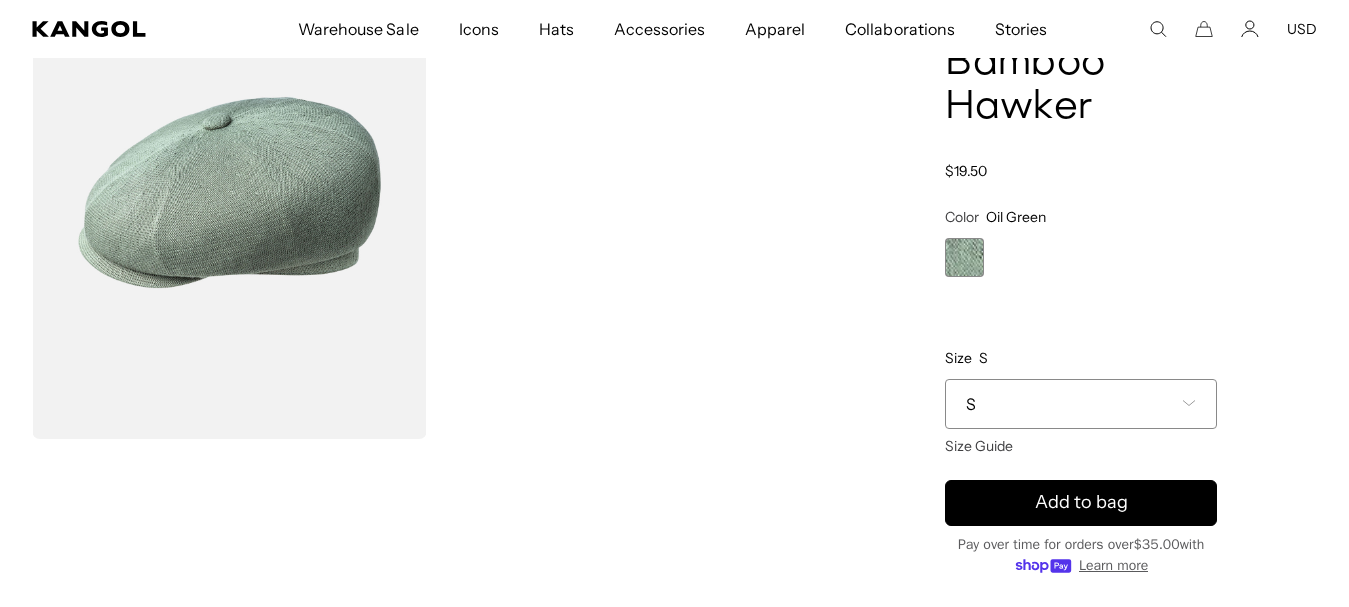 click on "S" at bounding box center (1081, 404) 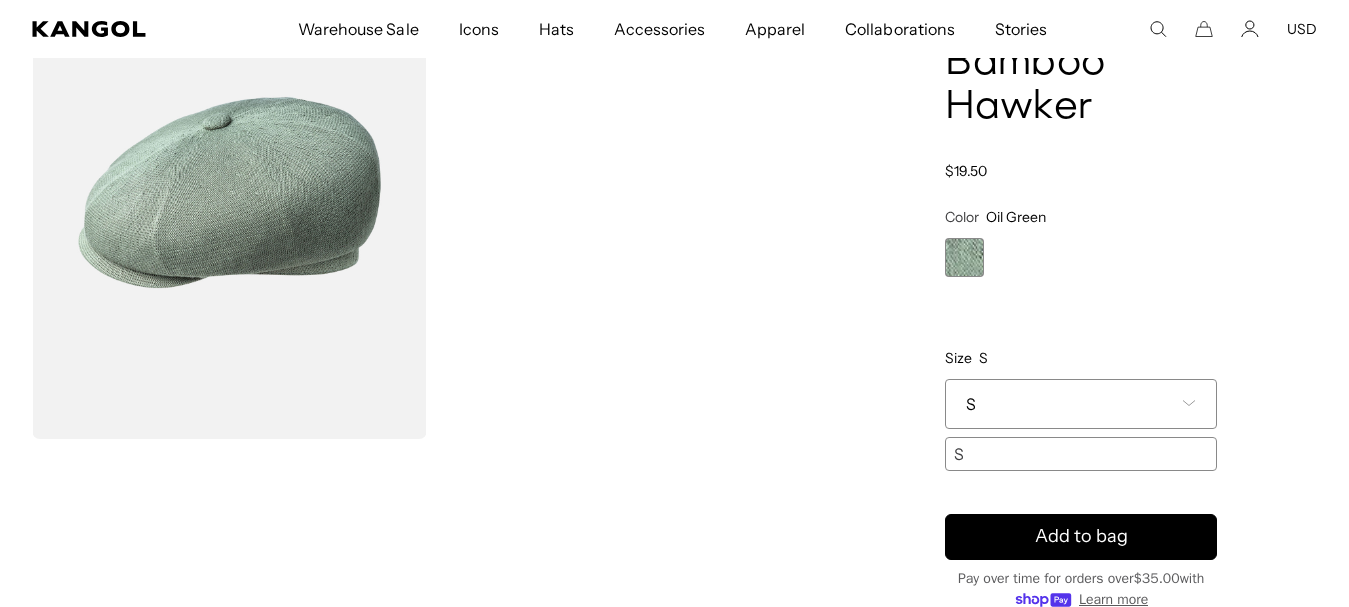 scroll, scrollTop: 200, scrollLeft: 0, axis: vertical 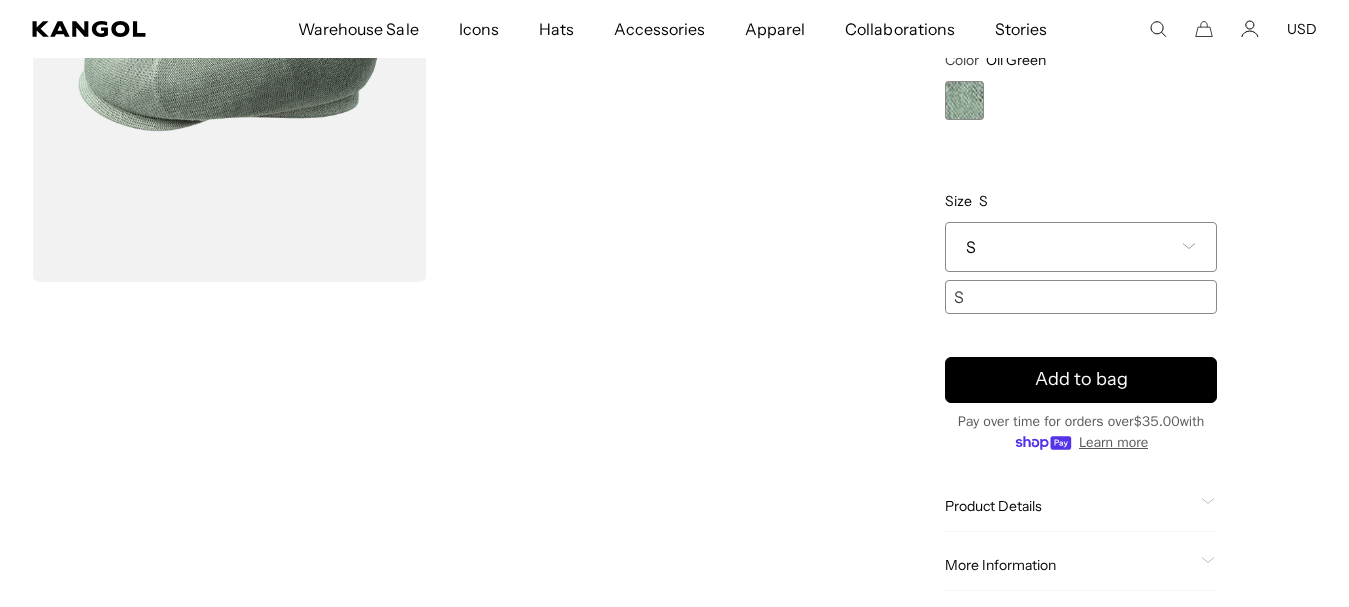 click on "Loading..." at bounding box center (430, 239) 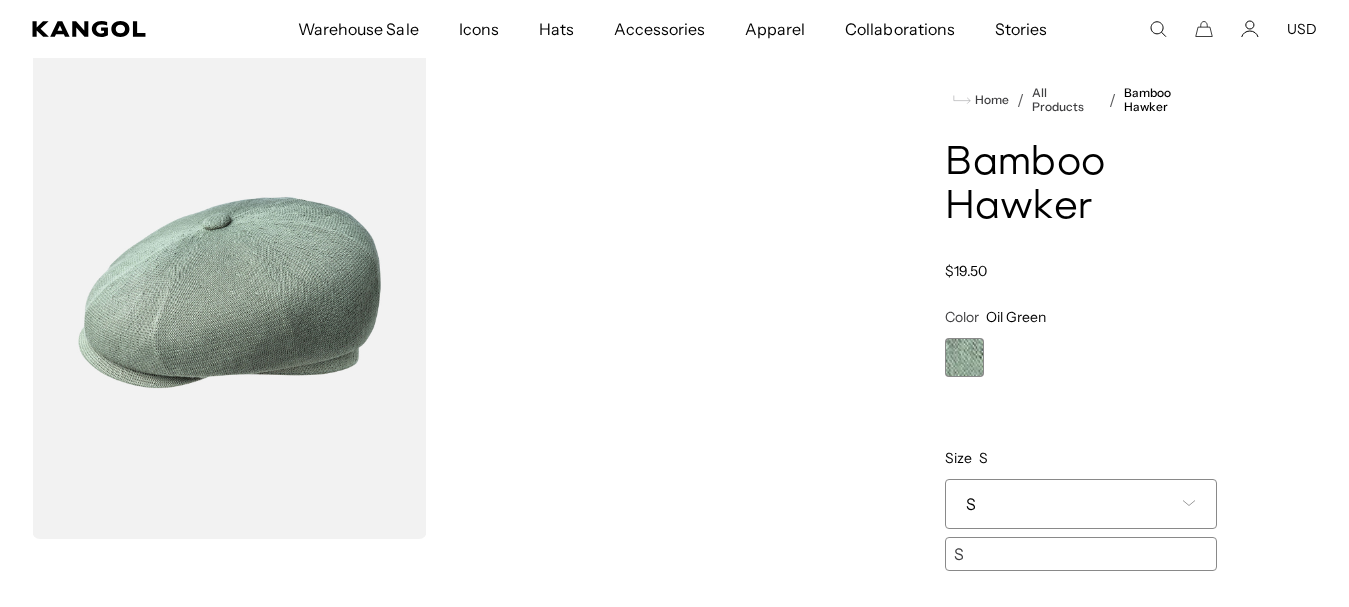 click on "S" at bounding box center [1081, 504] 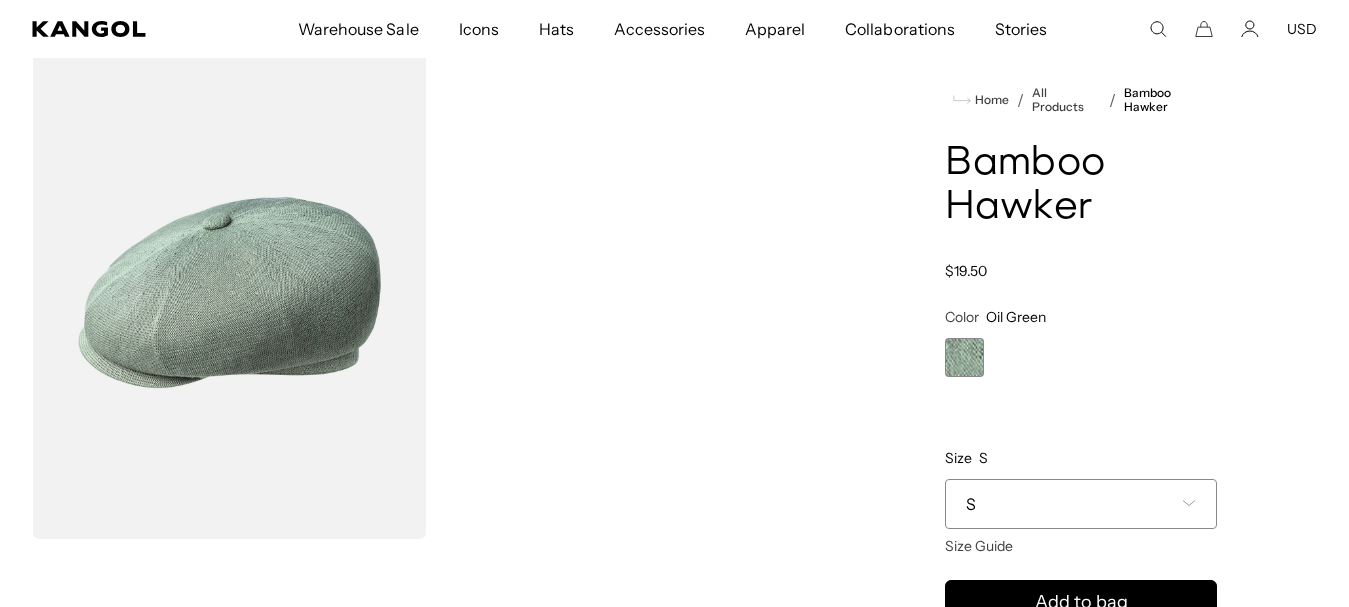 click on "**********" at bounding box center (1081, 479) 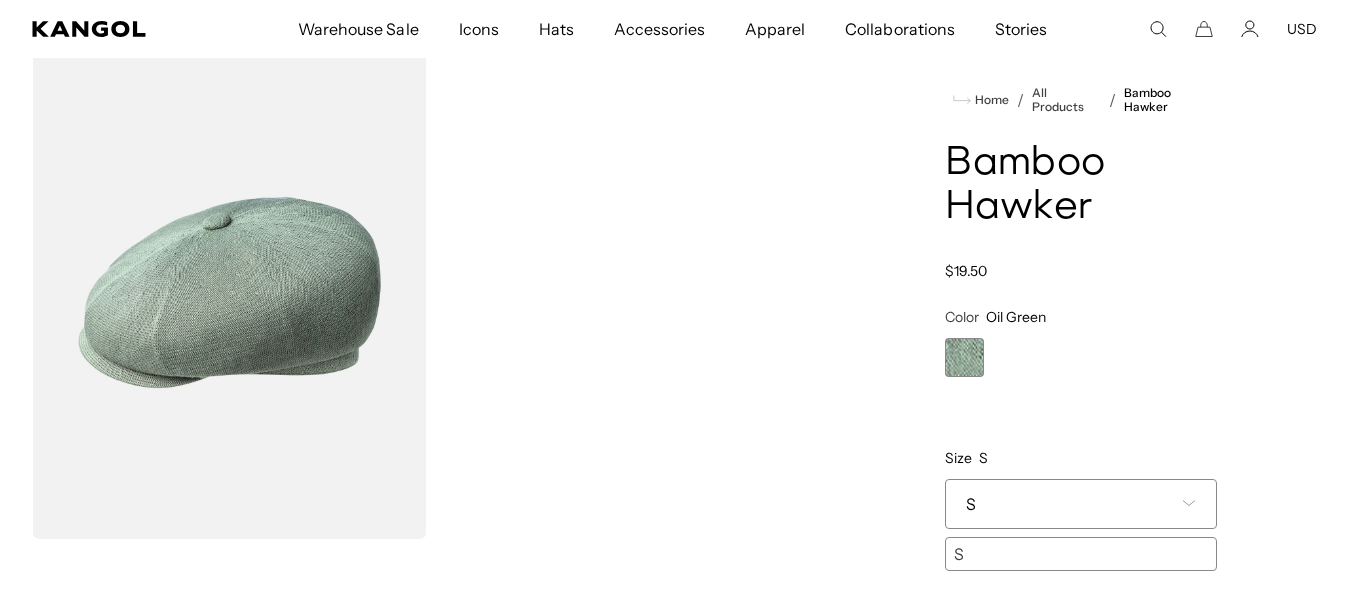 scroll, scrollTop: 500, scrollLeft: 0, axis: vertical 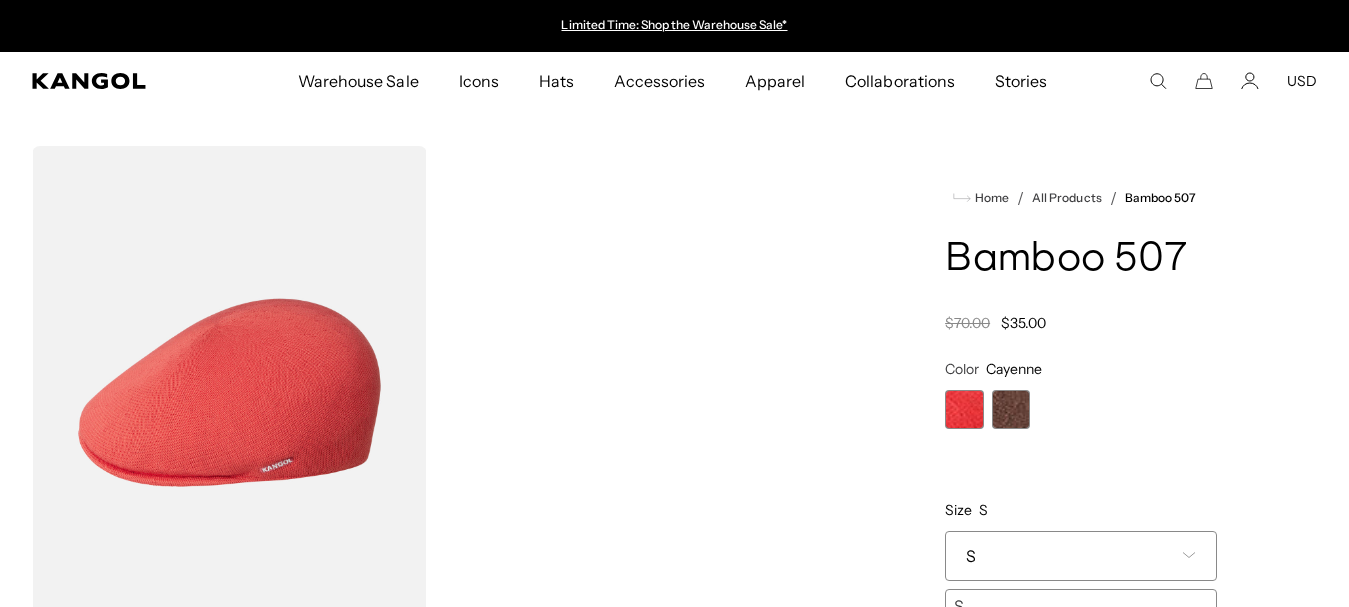 click at bounding box center [1011, 409] 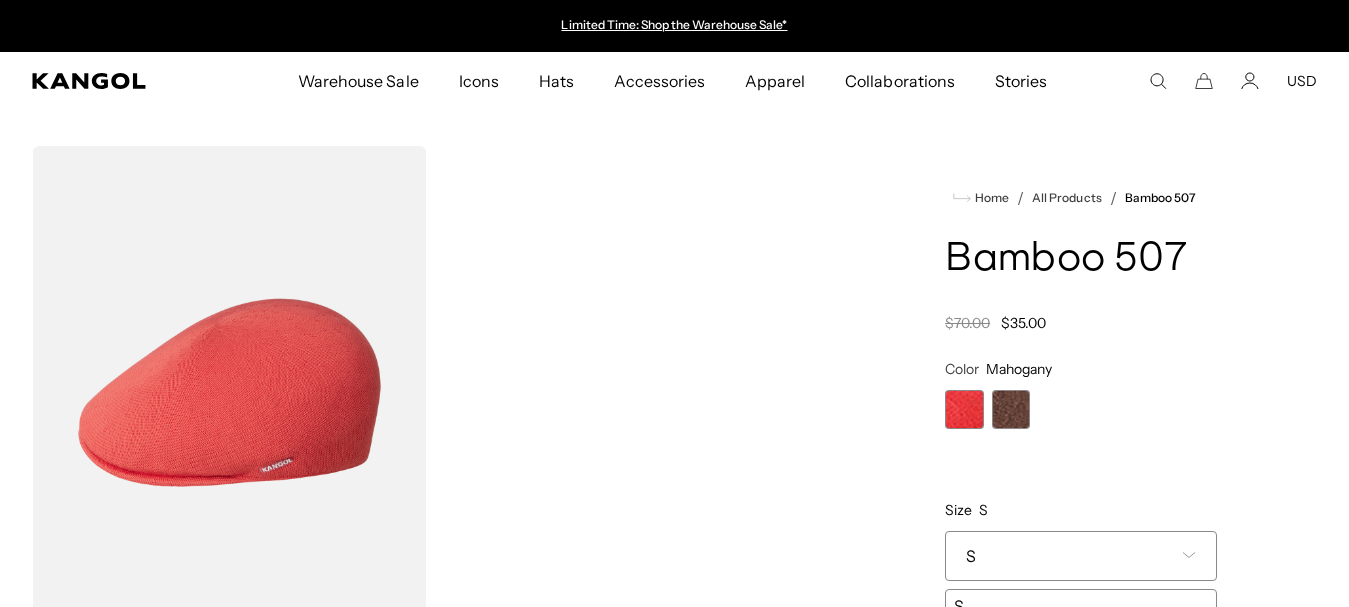 scroll, scrollTop: 200, scrollLeft: 0, axis: vertical 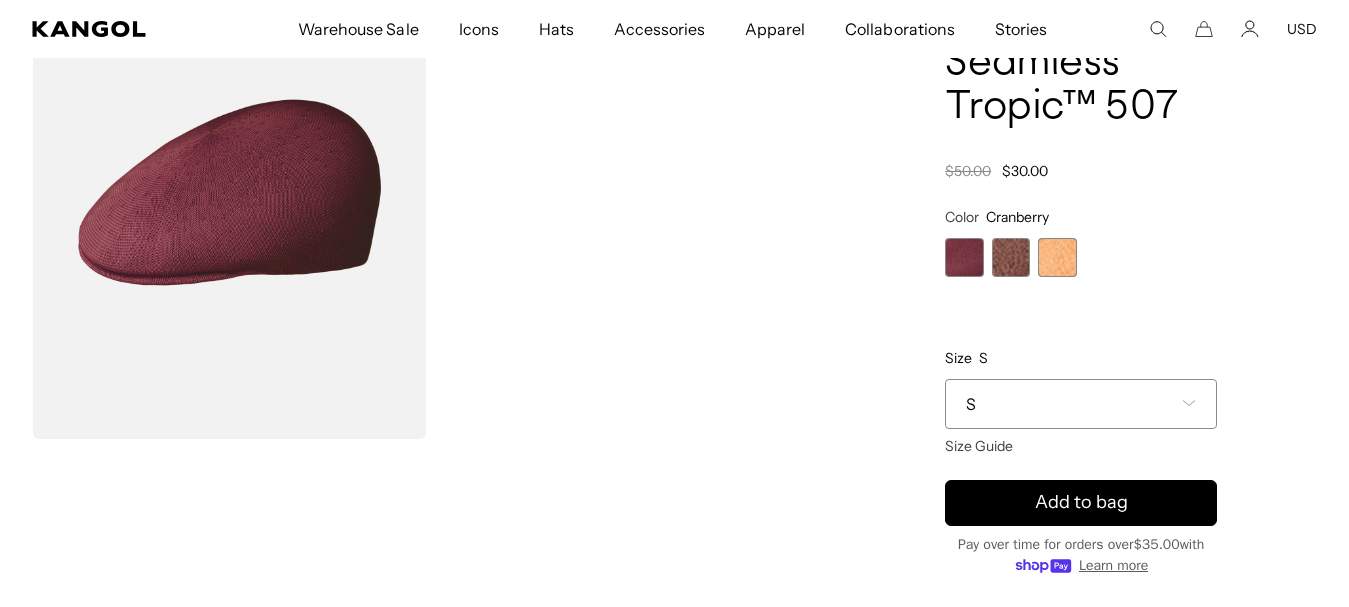 click on "S" at bounding box center [1081, 404] 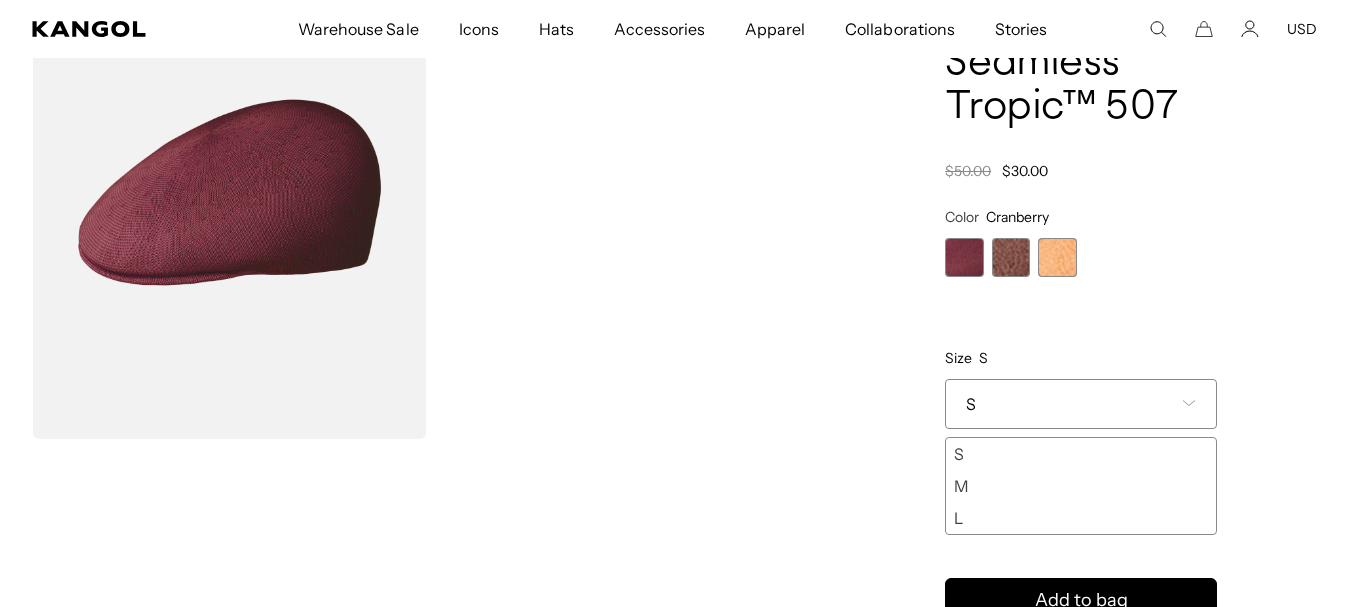 scroll, scrollTop: 0, scrollLeft: 0, axis: both 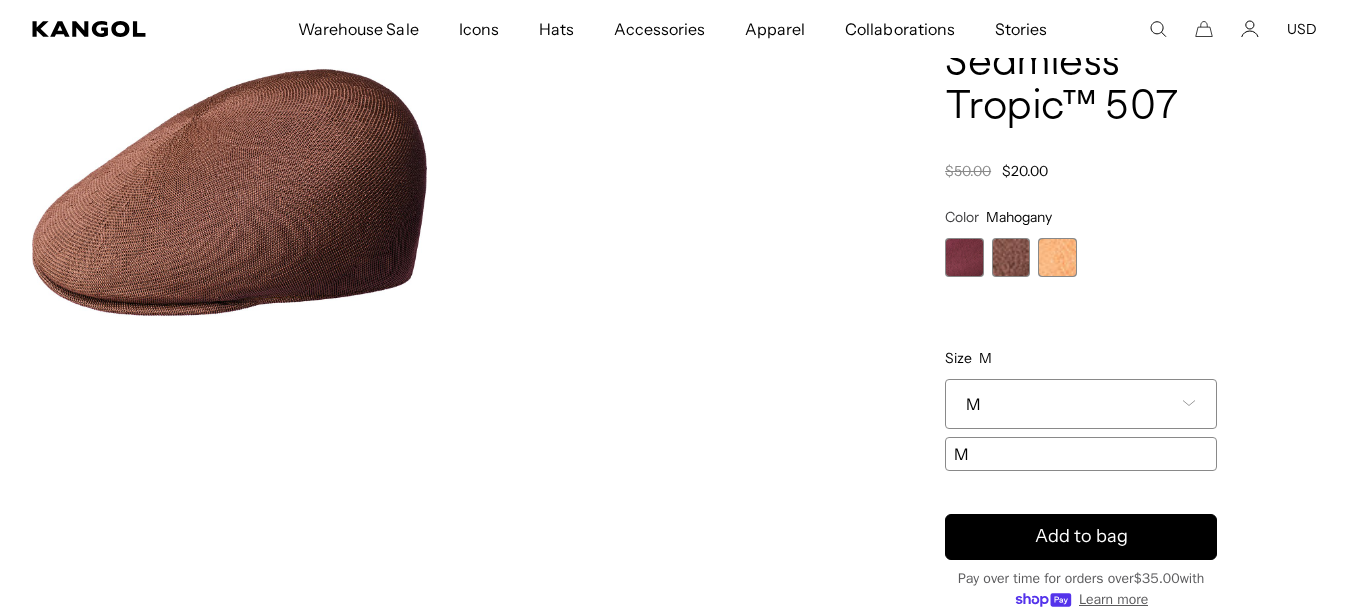 click at bounding box center (1057, 257) 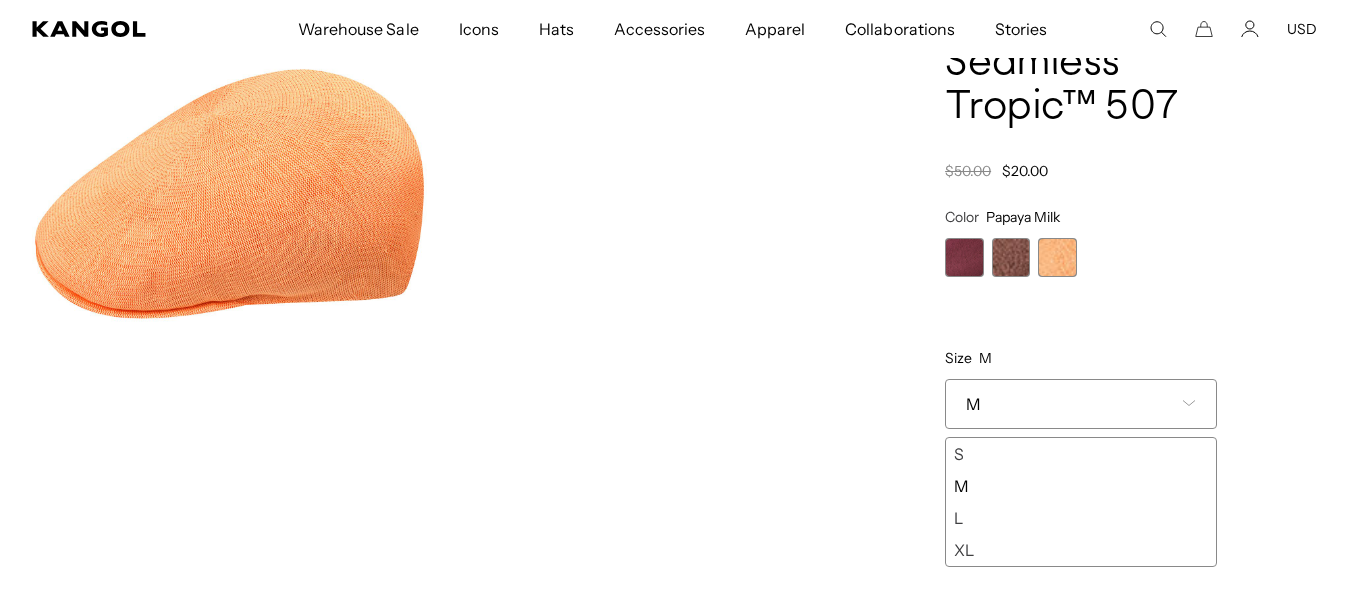 scroll, scrollTop: 0, scrollLeft: 412, axis: horizontal 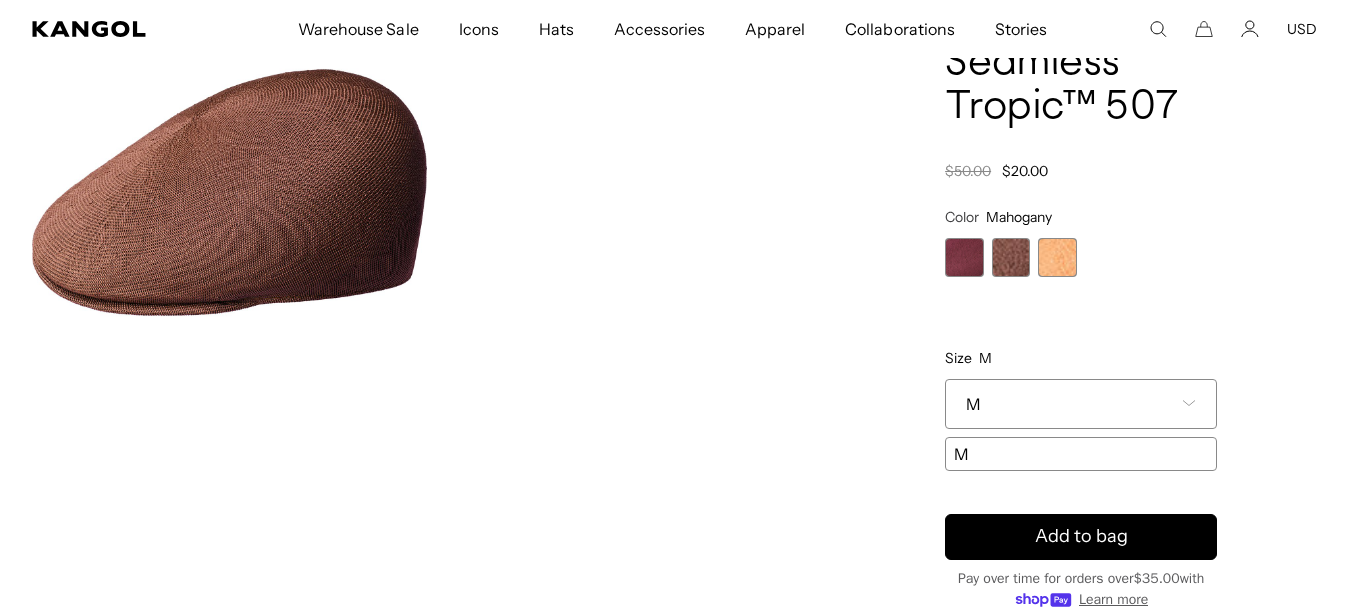 click on "M" at bounding box center [1081, 404] 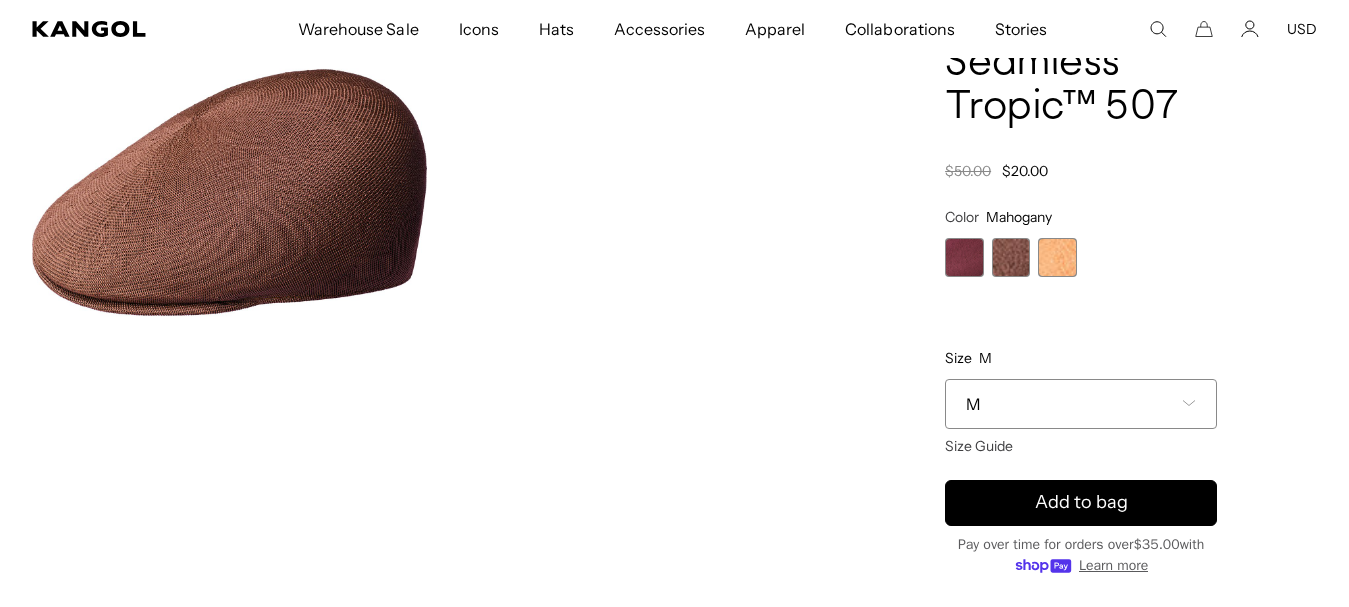 scroll, scrollTop: 0, scrollLeft: 0, axis: both 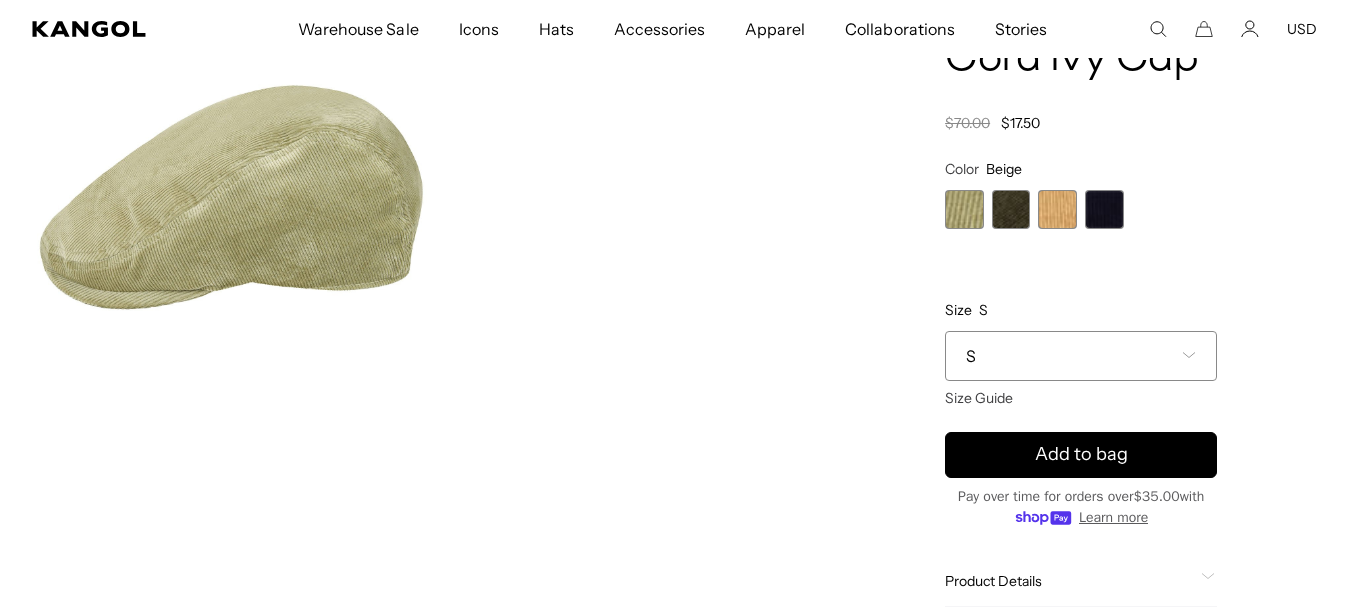 click on "S" at bounding box center [1081, 356] 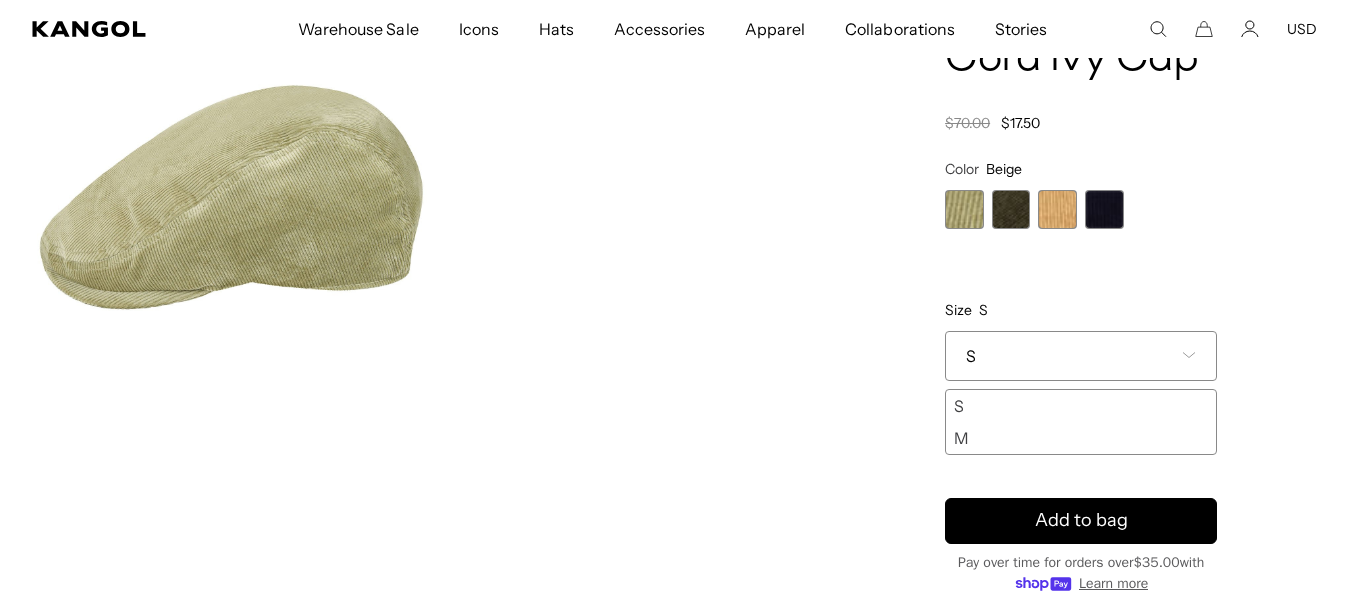 scroll, scrollTop: 0, scrollLeft: 412, axis: horizontal 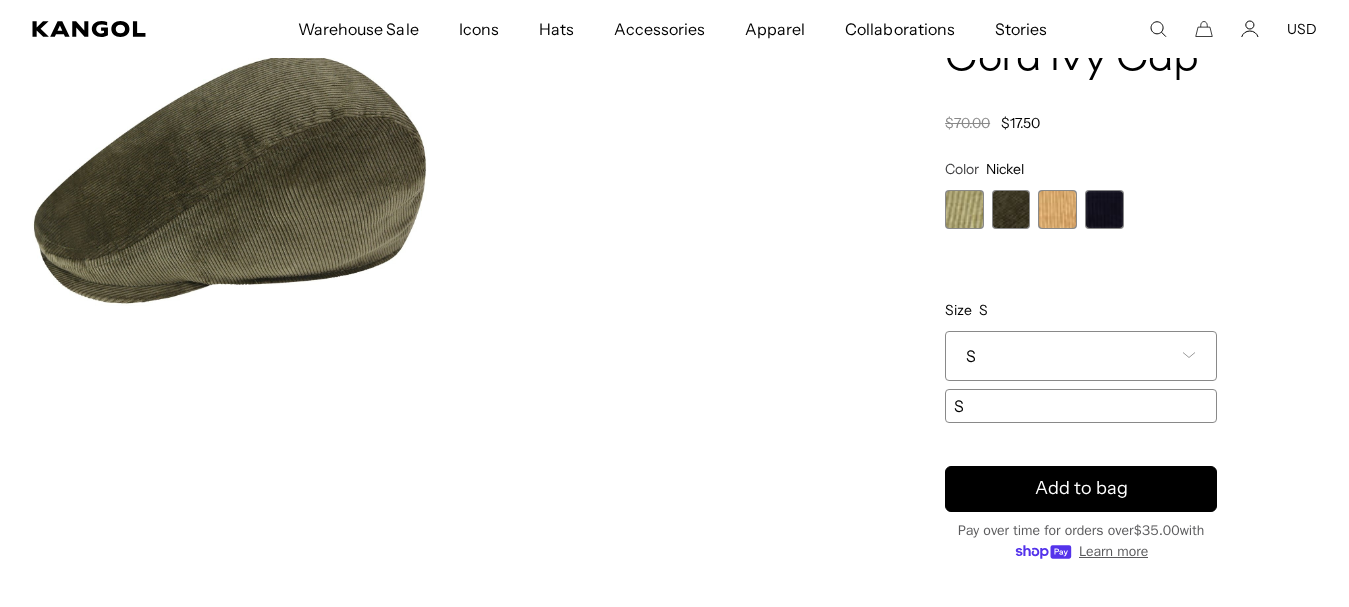 click on "S" at bounding box center (1081, 356) 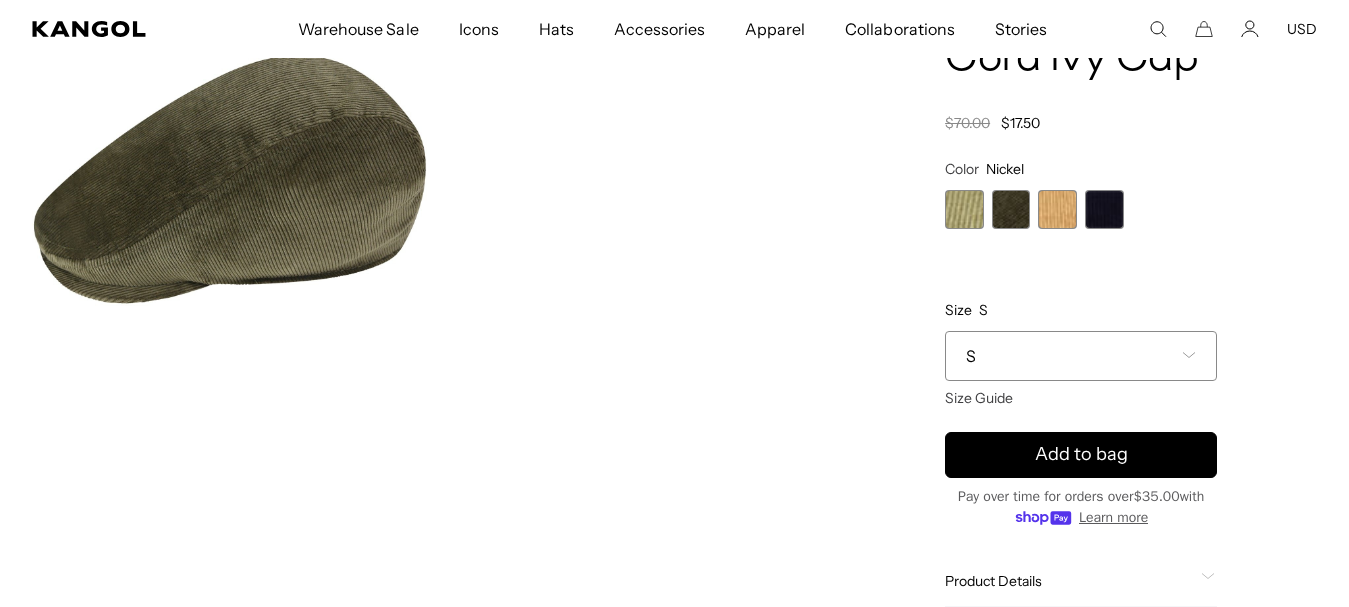 click on "S" at bounding box center [1081, 356] 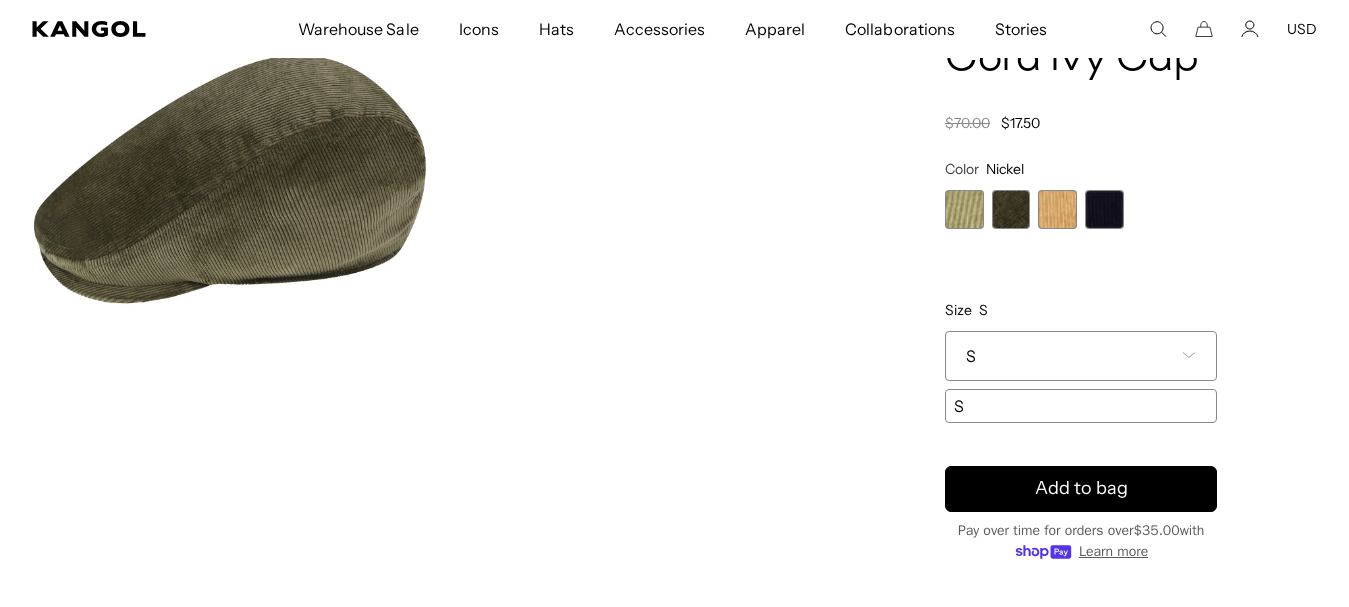 click at bounding box center (1057, 209) 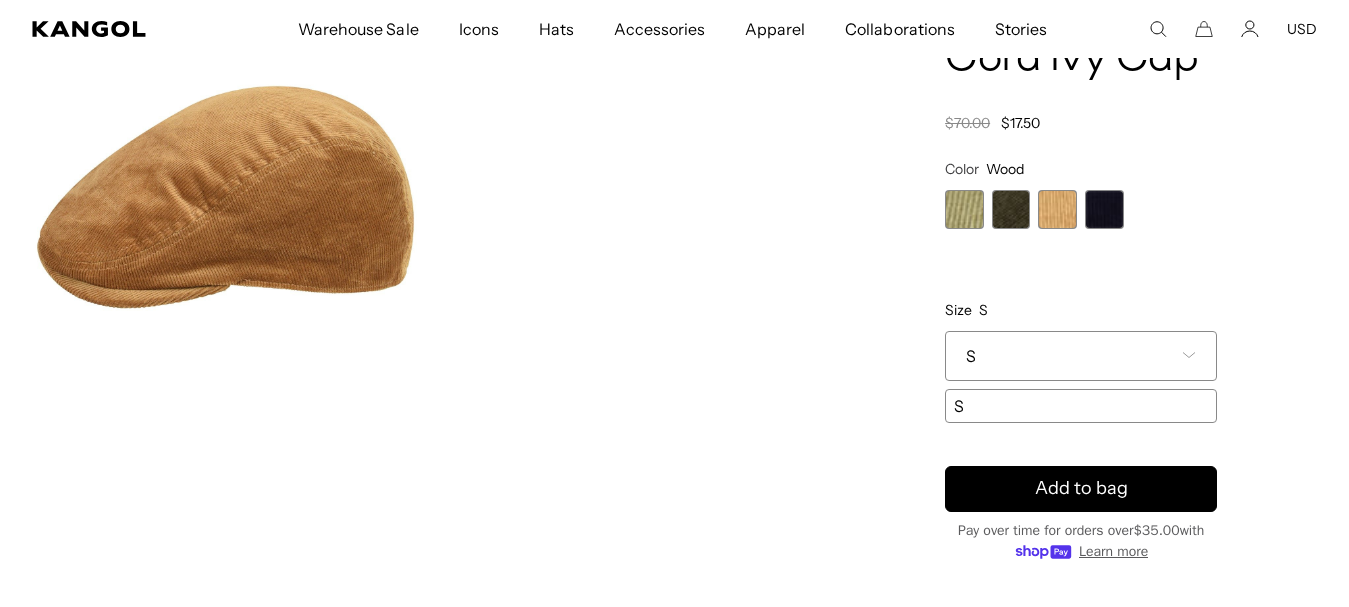 scroll, scrollTop: 0, scrollLeft: 0, axis: both 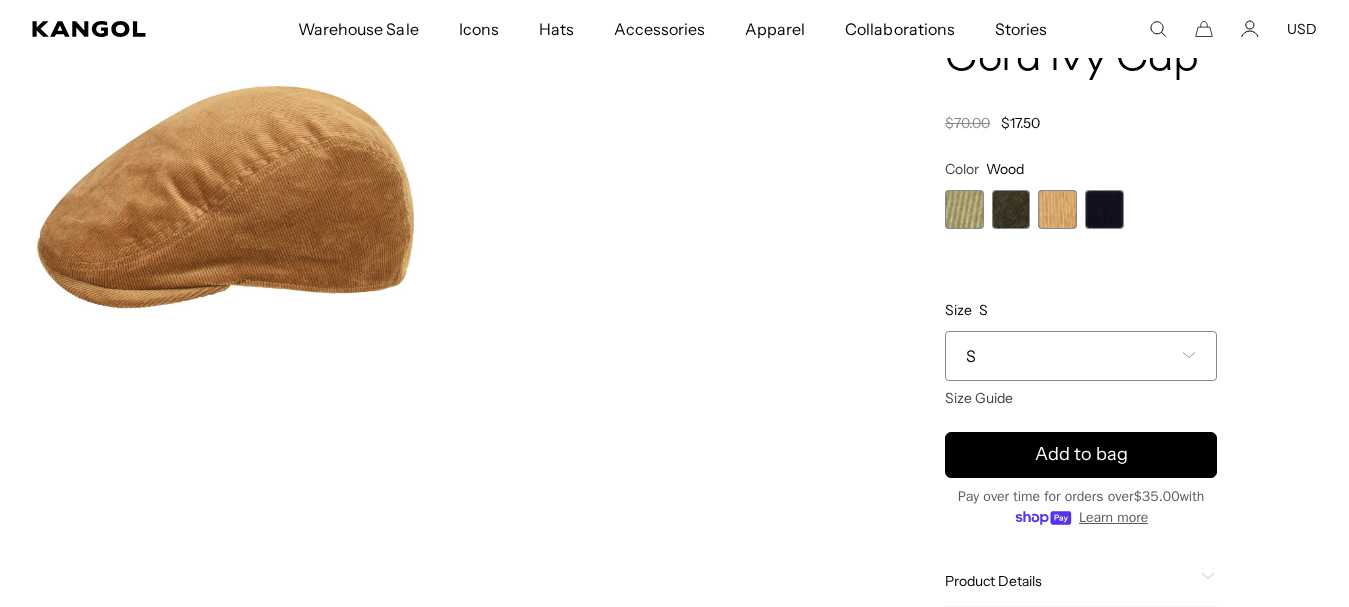 click on "S" at bounding box center [1081, 356] 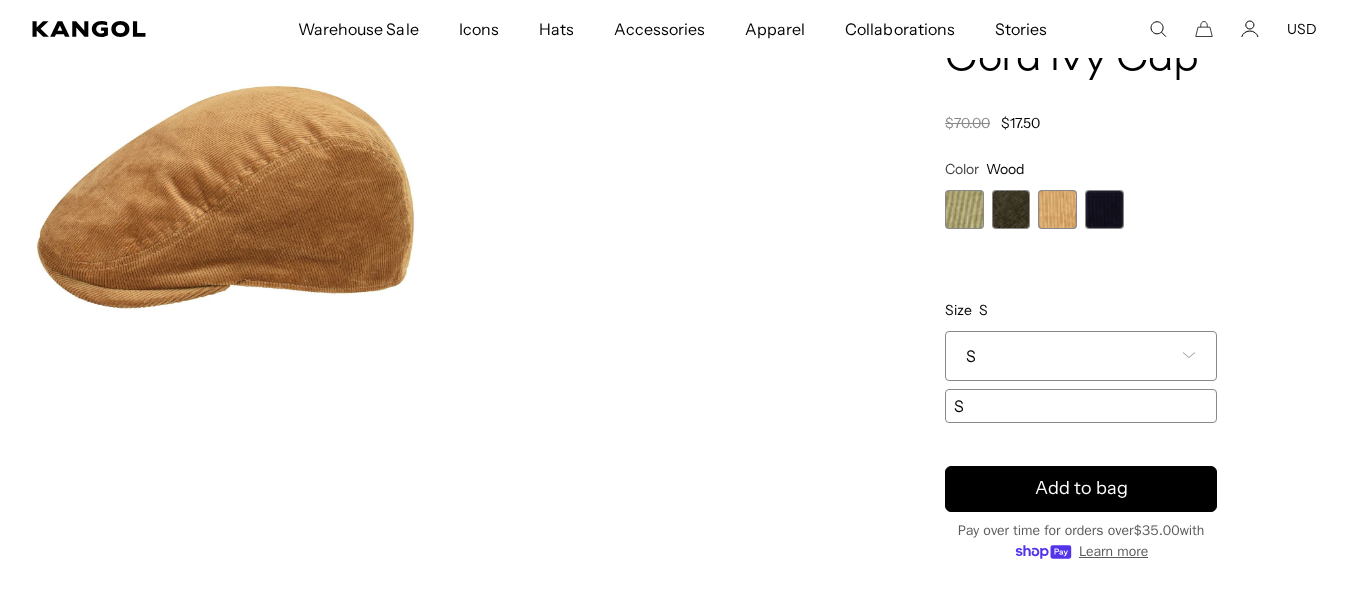 click at bounding box center [1104, 209] 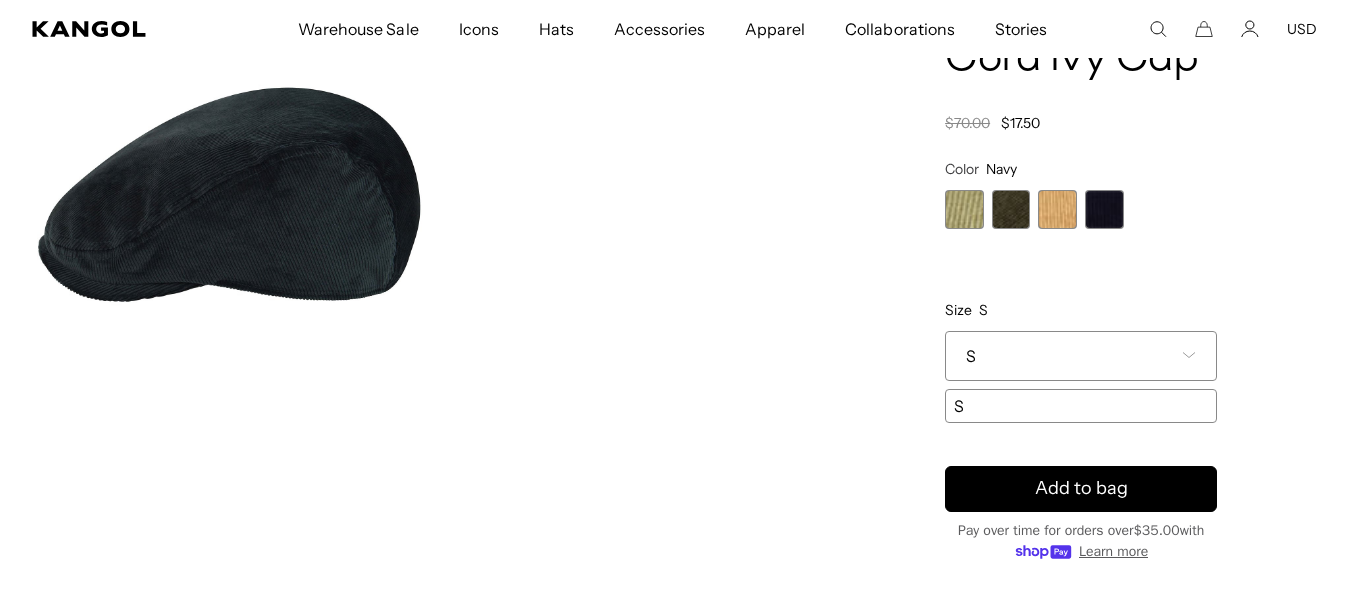 scroll, scrollTop: 0, scrollLeft: 0, axis: both 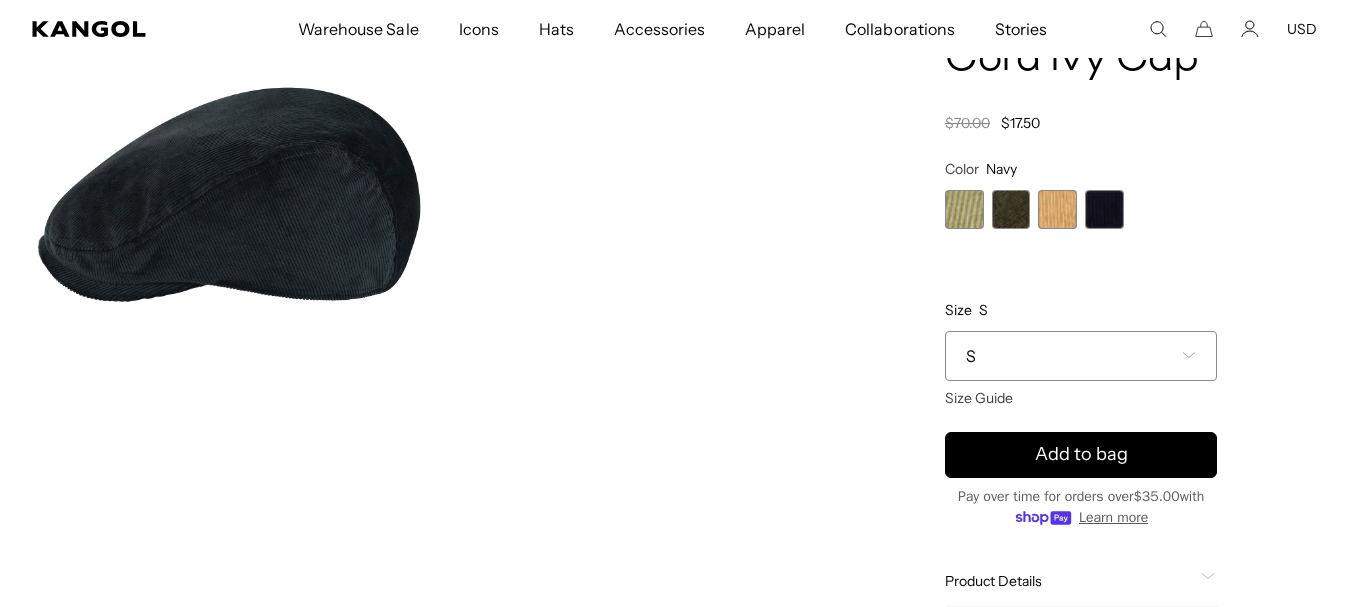click on "S" at bounding box center [1081, 356] 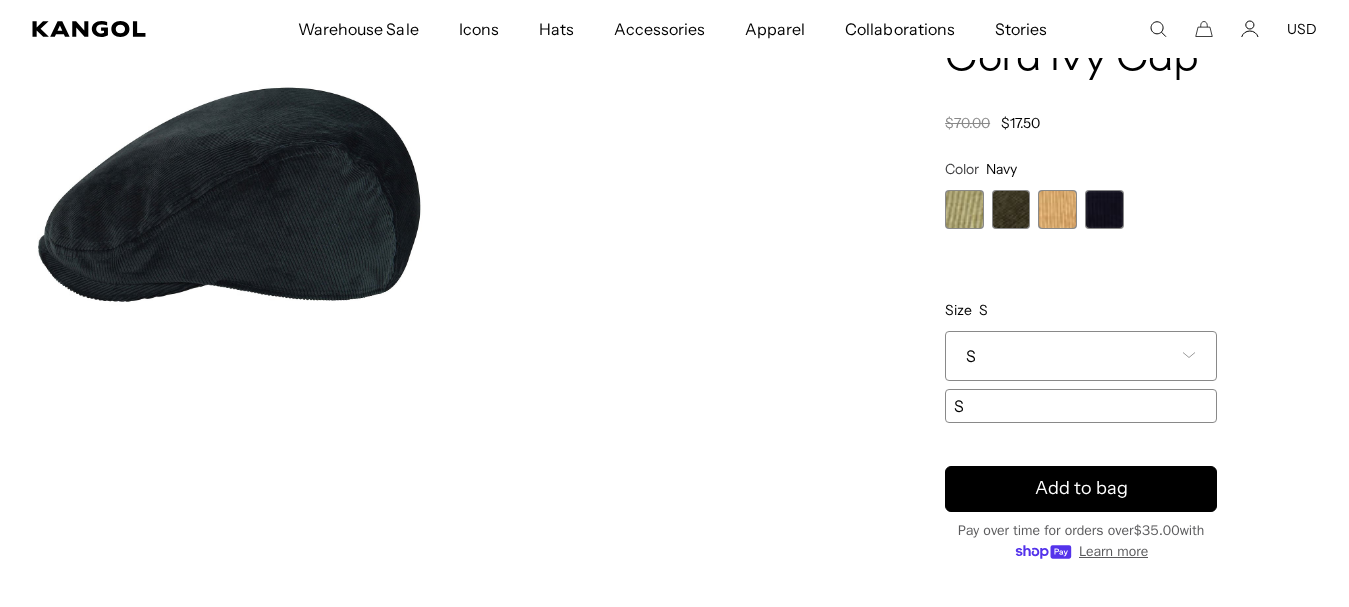 click on "S" at bounding box center (1081, 356) 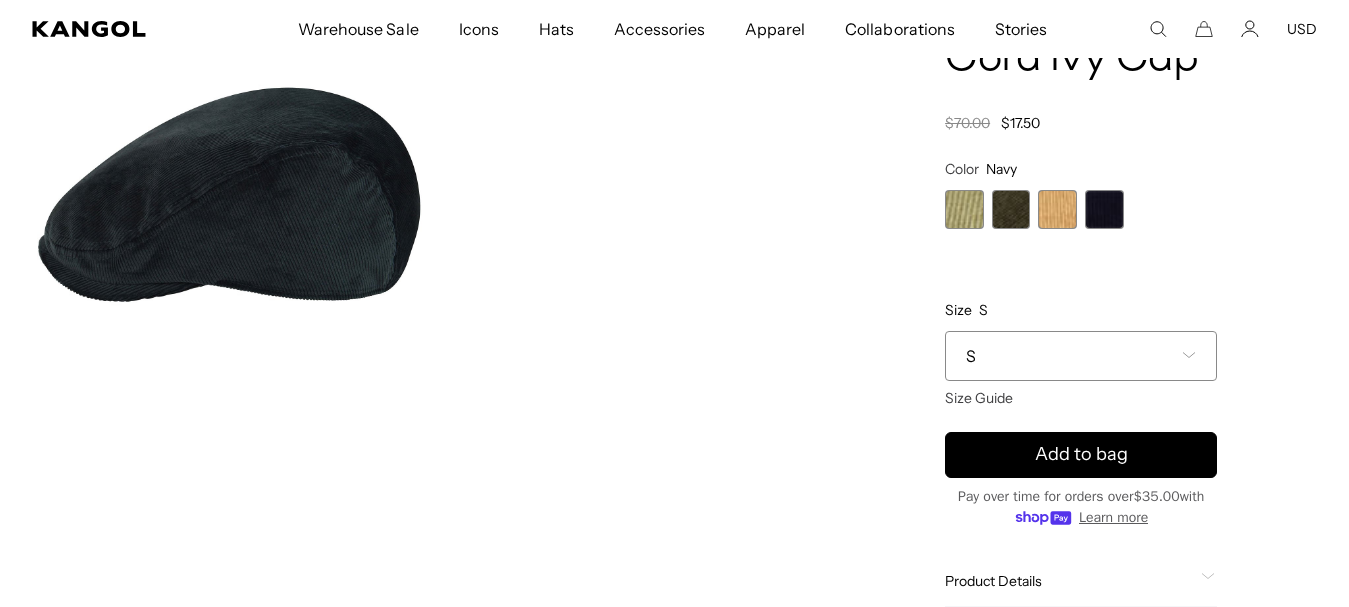 scroll, scrollTop: 0, scrollLeft: 412, axis: horizontal 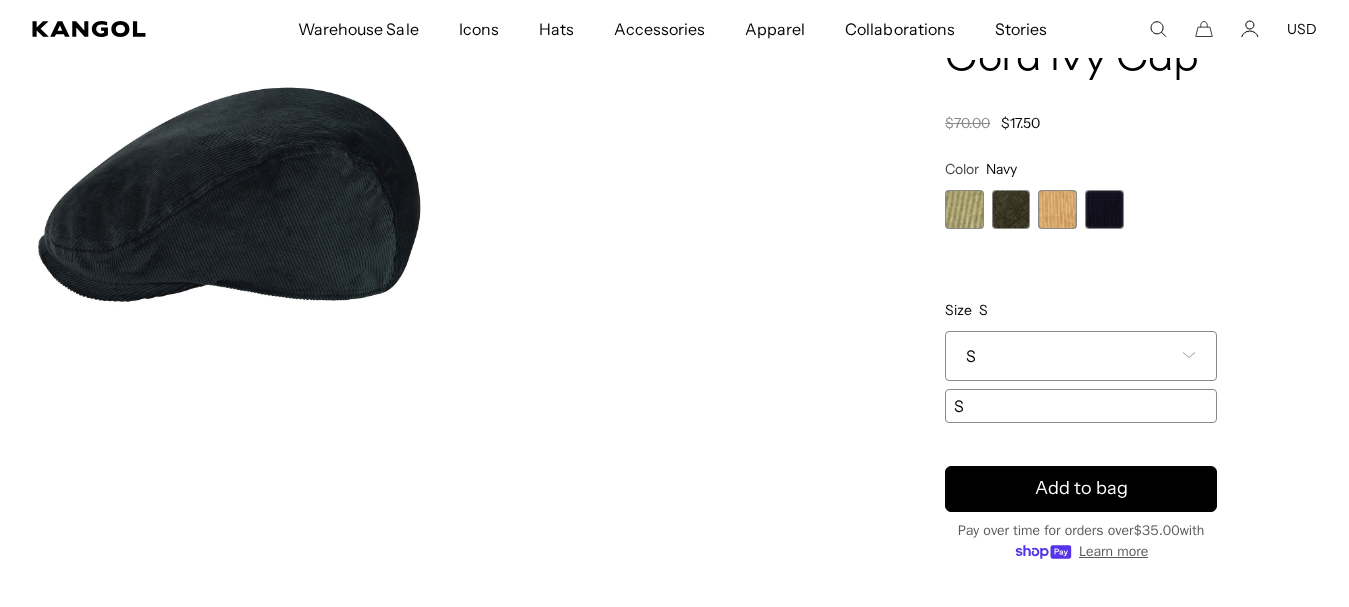click at bounding box center [964, 209] 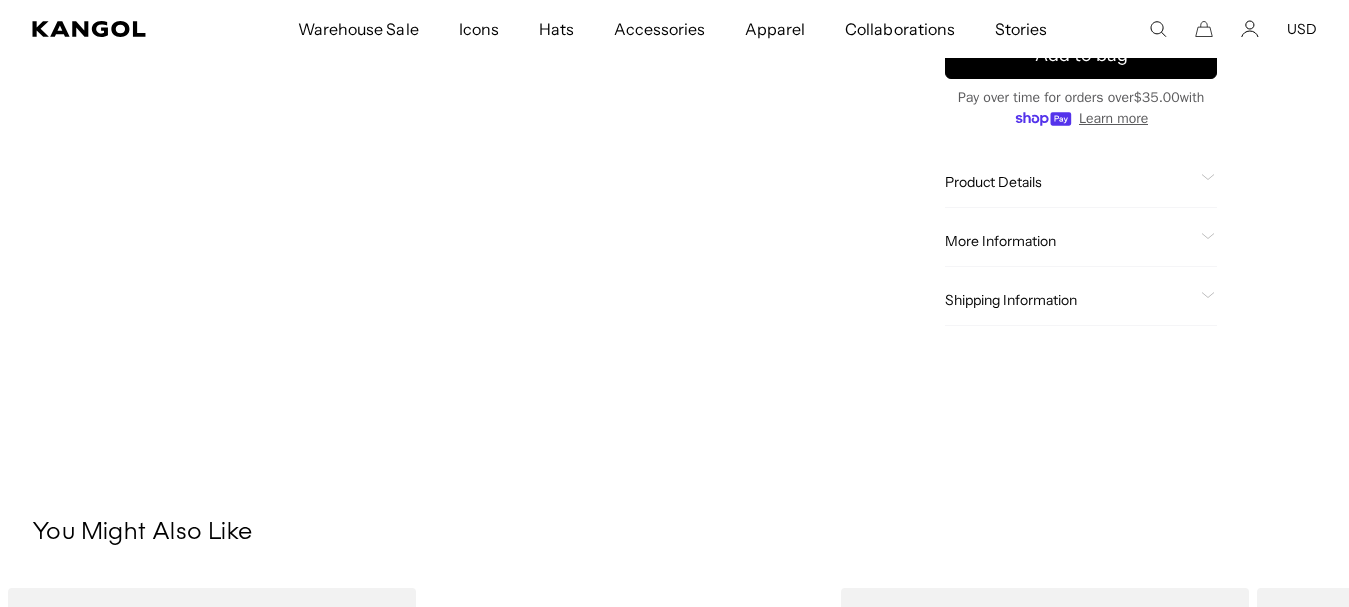 scroll, scrollTop: 1400, scrollLeft: 0, axis: vertical 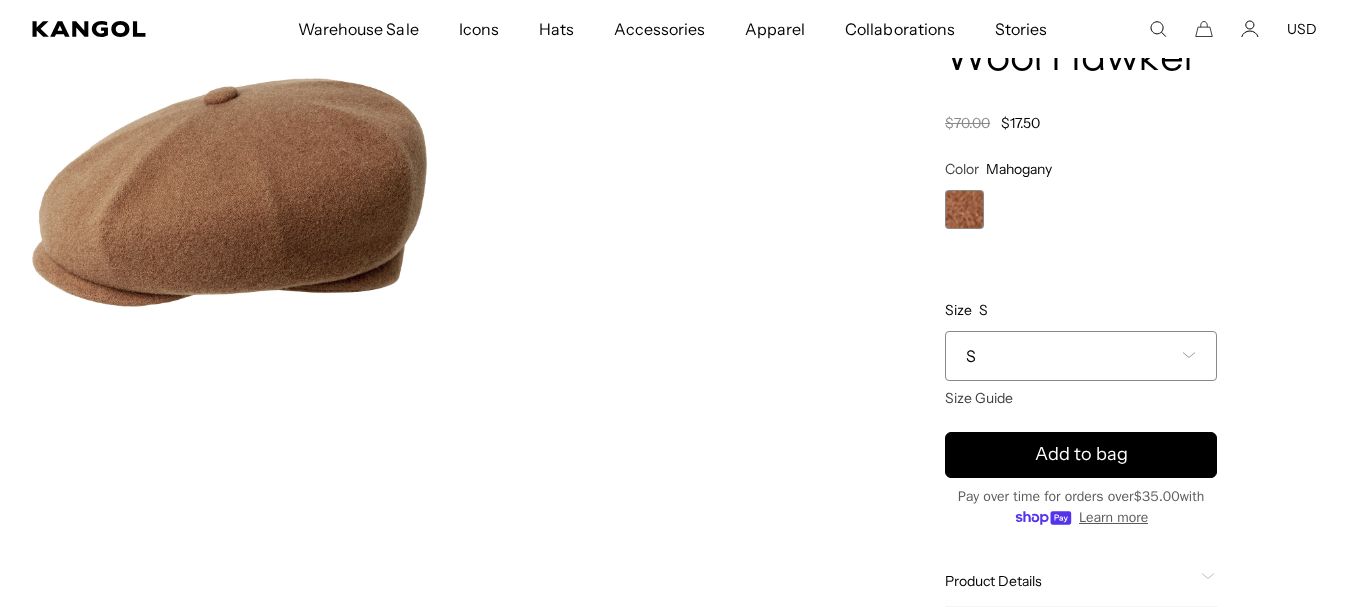 click on "S" at bounding box center [1081, 356] 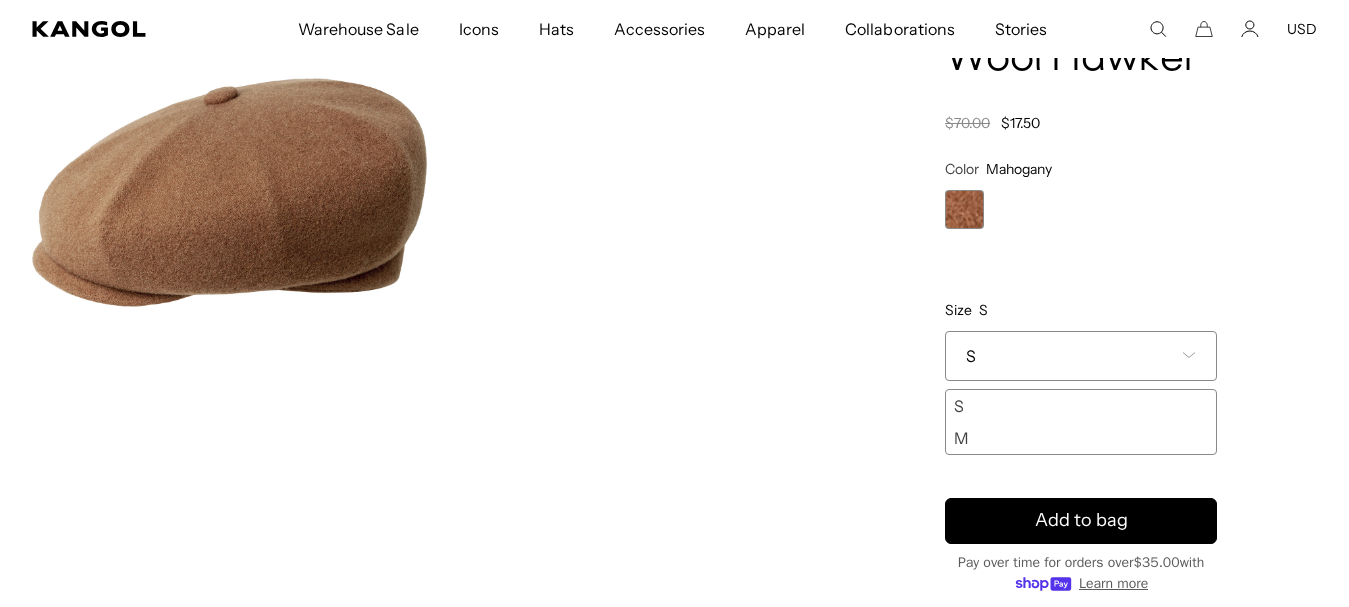 scroll, scrollTop: 0, scrollLeft: 0, axis: both 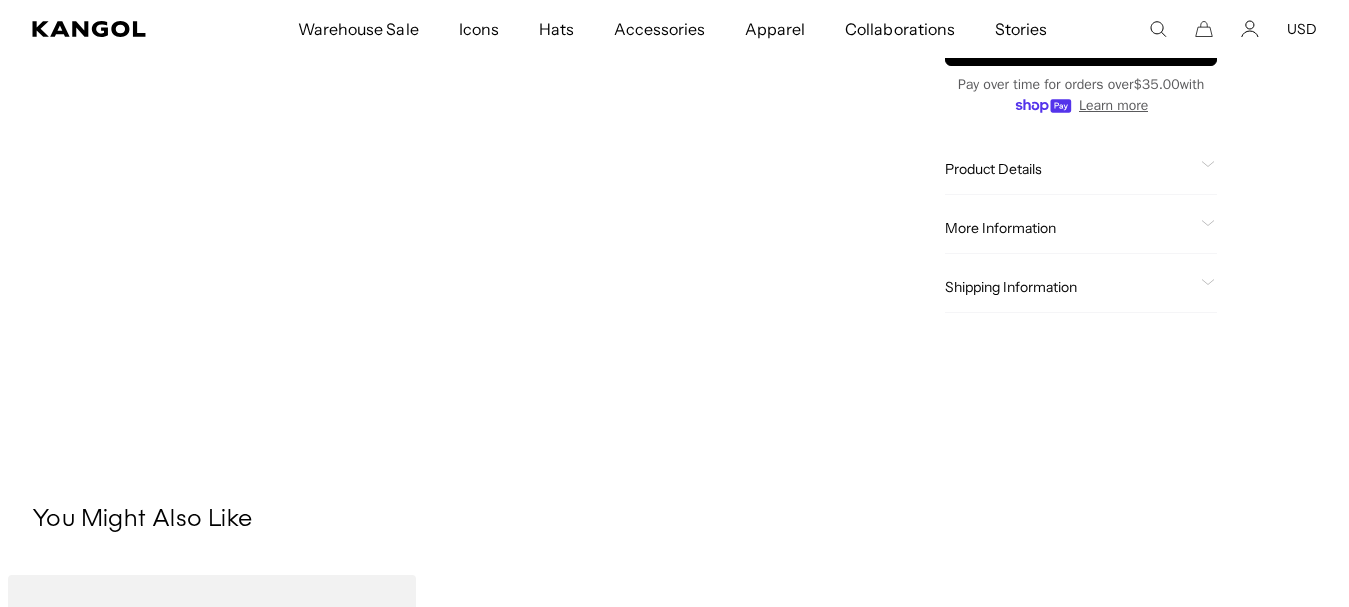 click on "Product Details" 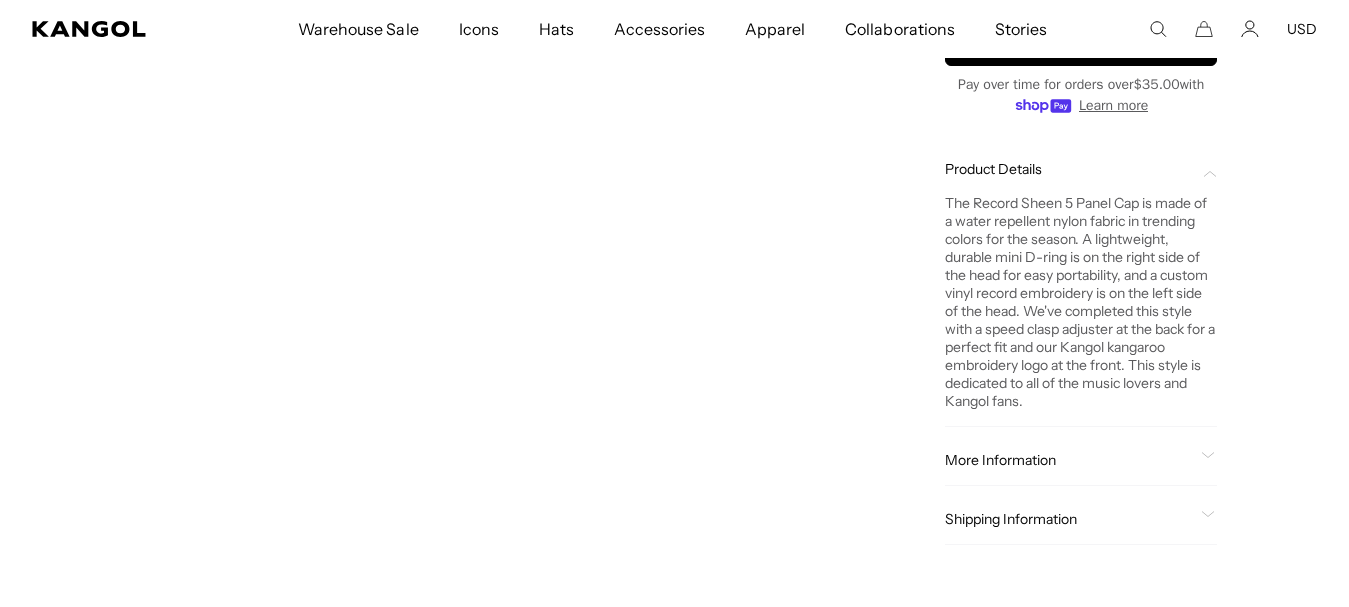 scroll, scrollTop: 110, scrollLeft: 0, axis: vertical 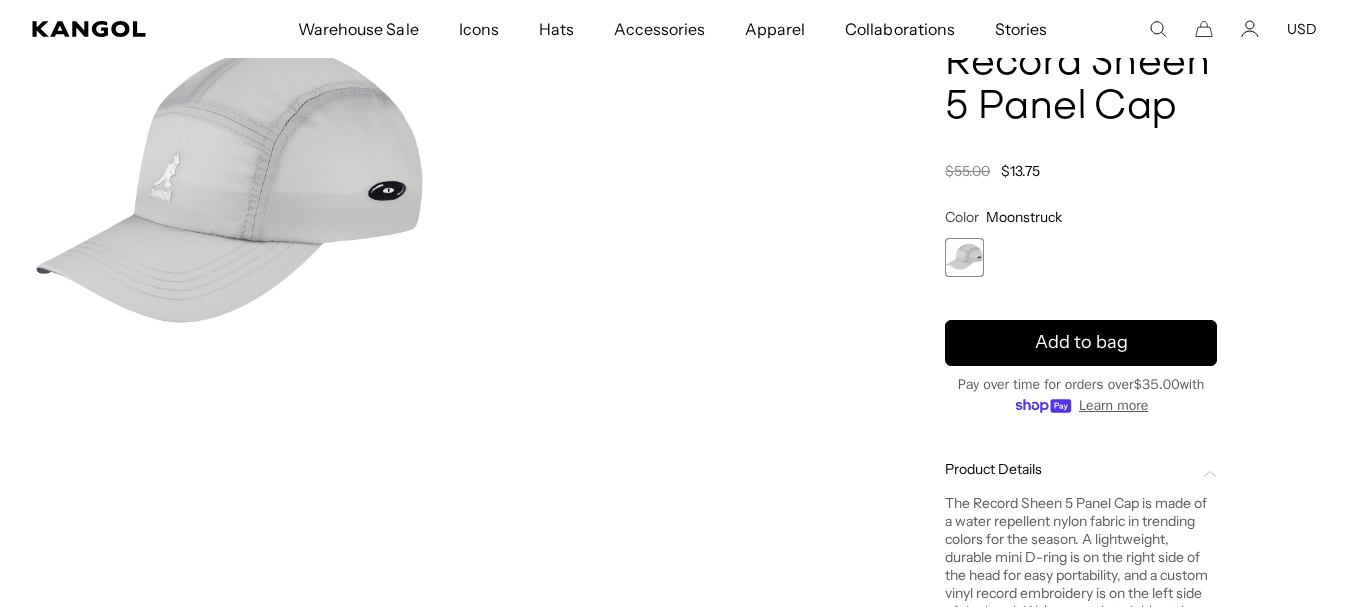click at bounding box center [229, 192] 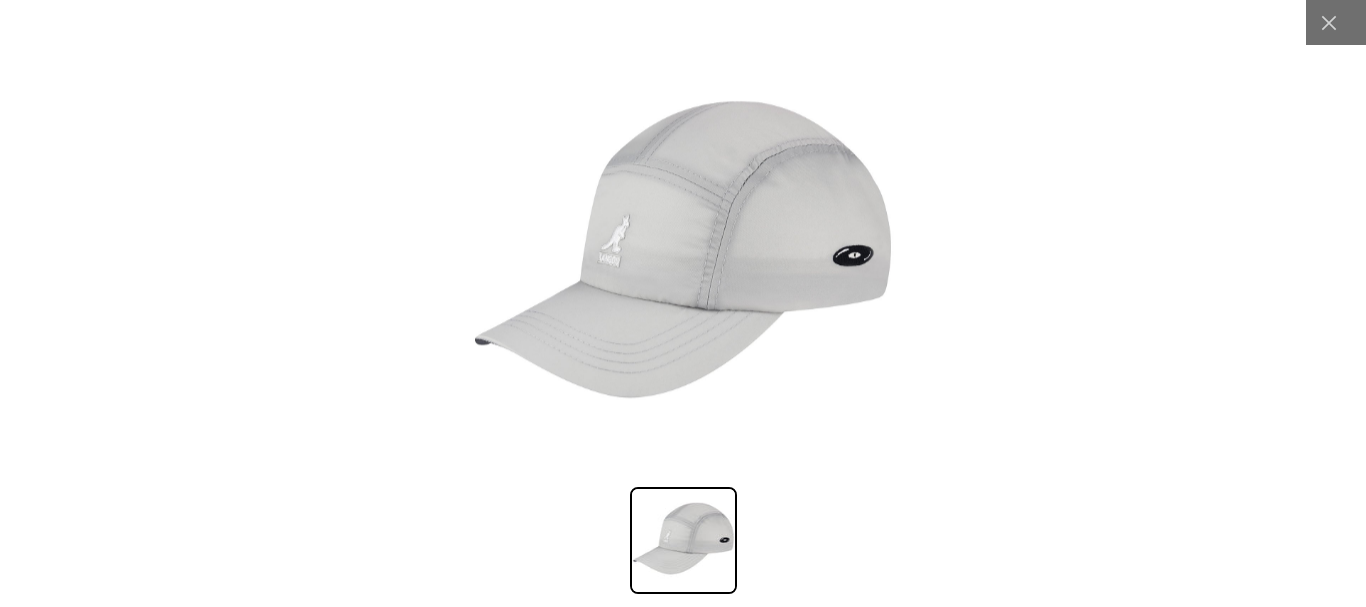 scroll, scrollTop: 0, scrollLeft: 412, axis: horizontal 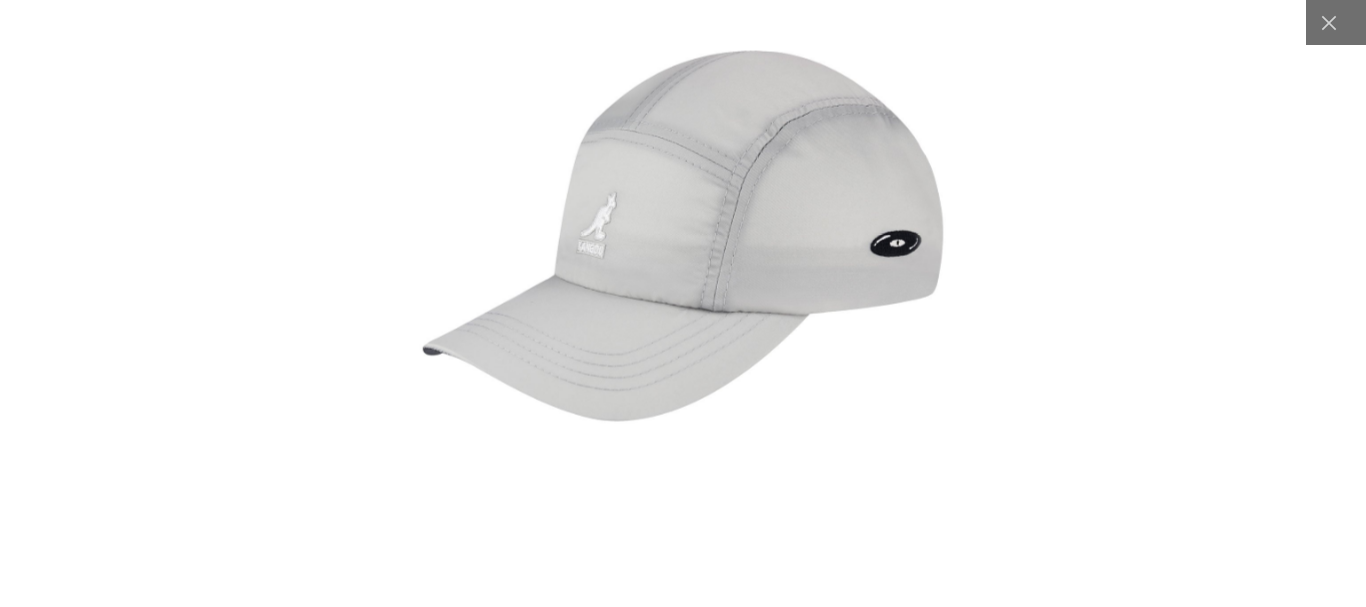 click at bounding box center [683, 246] 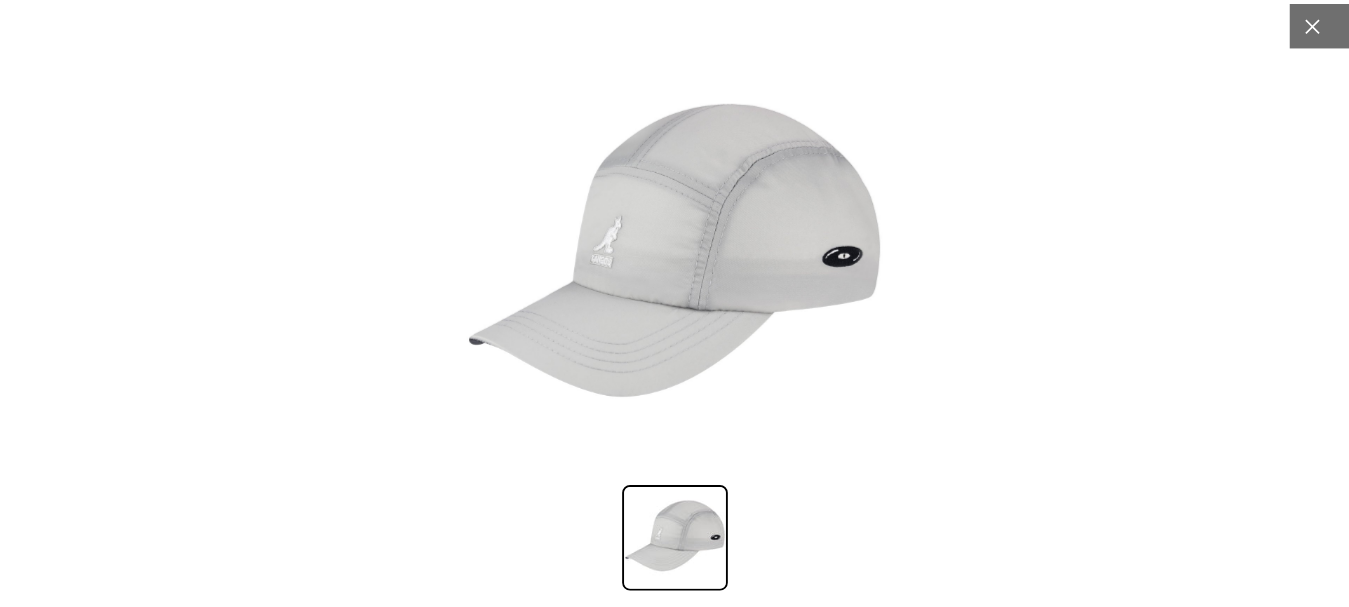 scroll, scrollTop: 0, scrollLeft: 0, axis: both 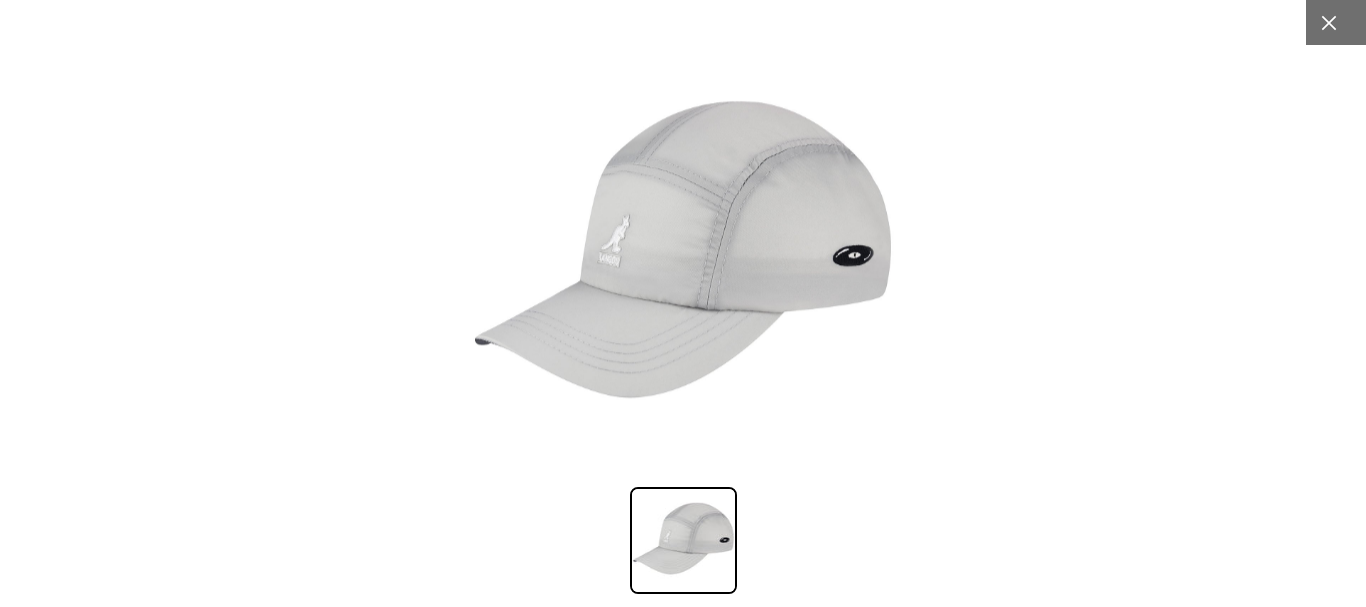 click 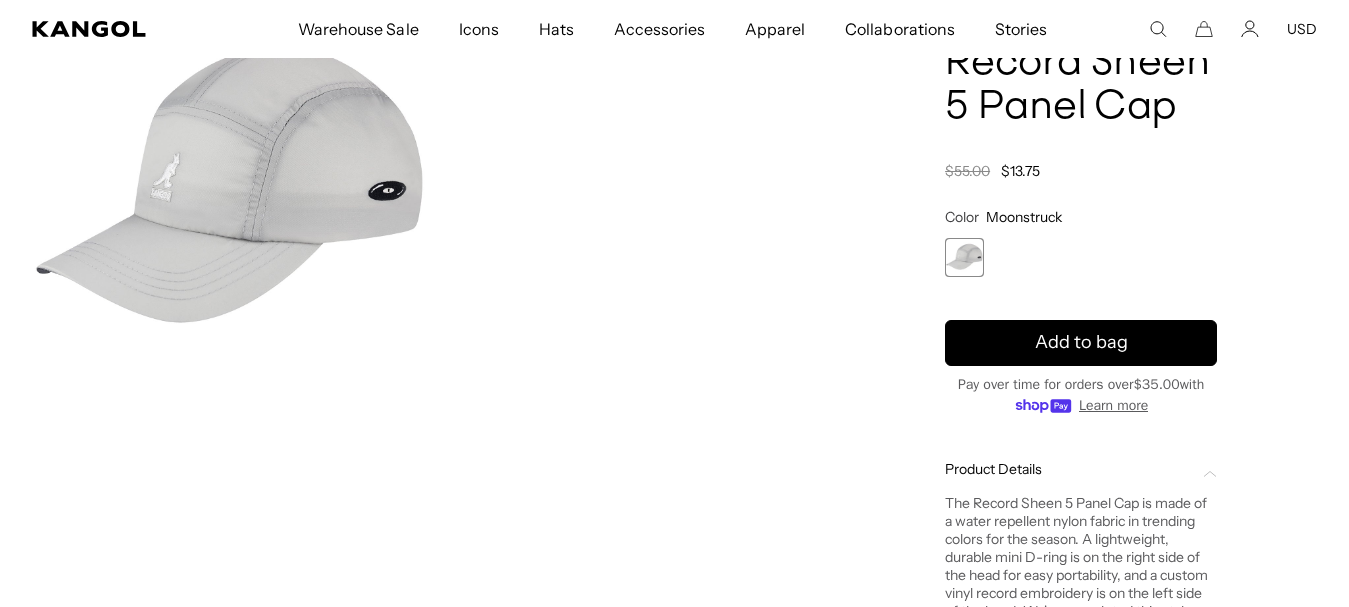 scroll, scrollTop: 0, scrollLeft: 412, axis: horizontal 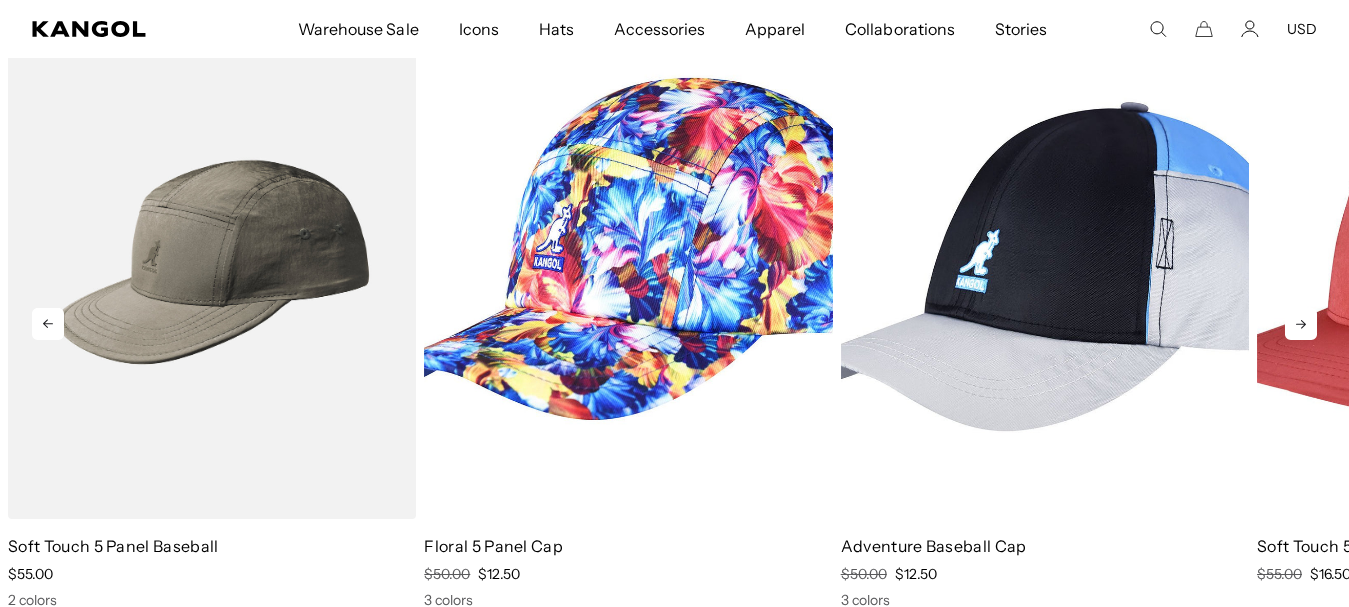 click 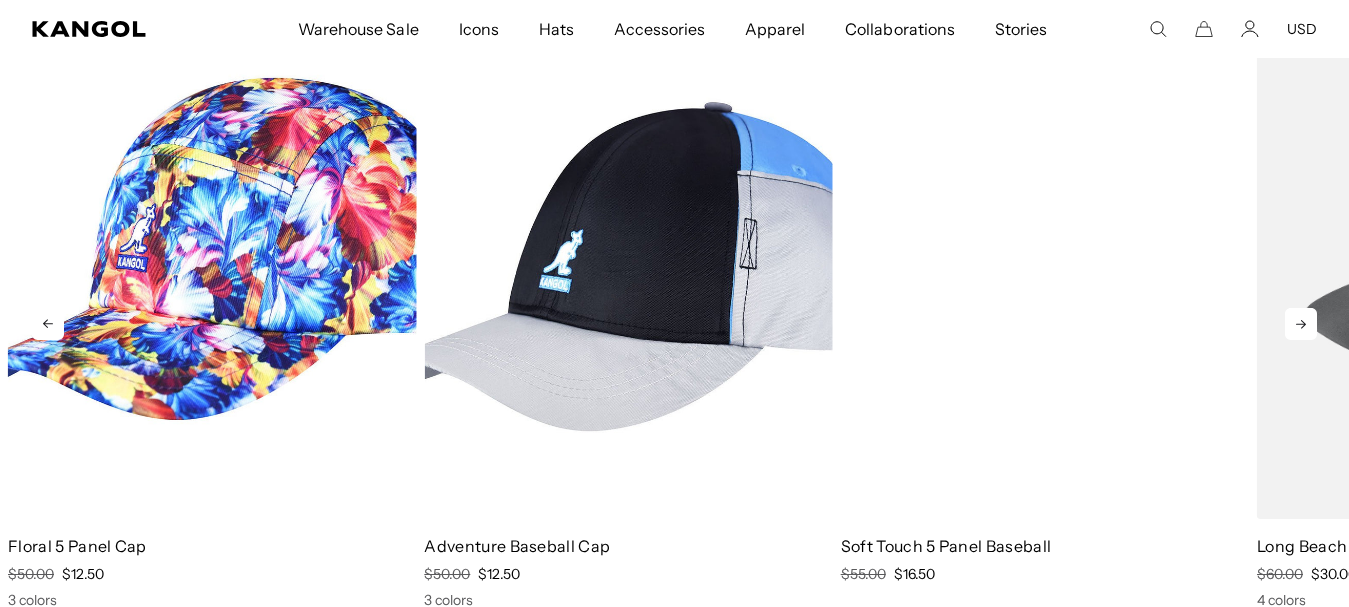 scroll, scrollTop: 0, scrollLeft: 0, axis: both 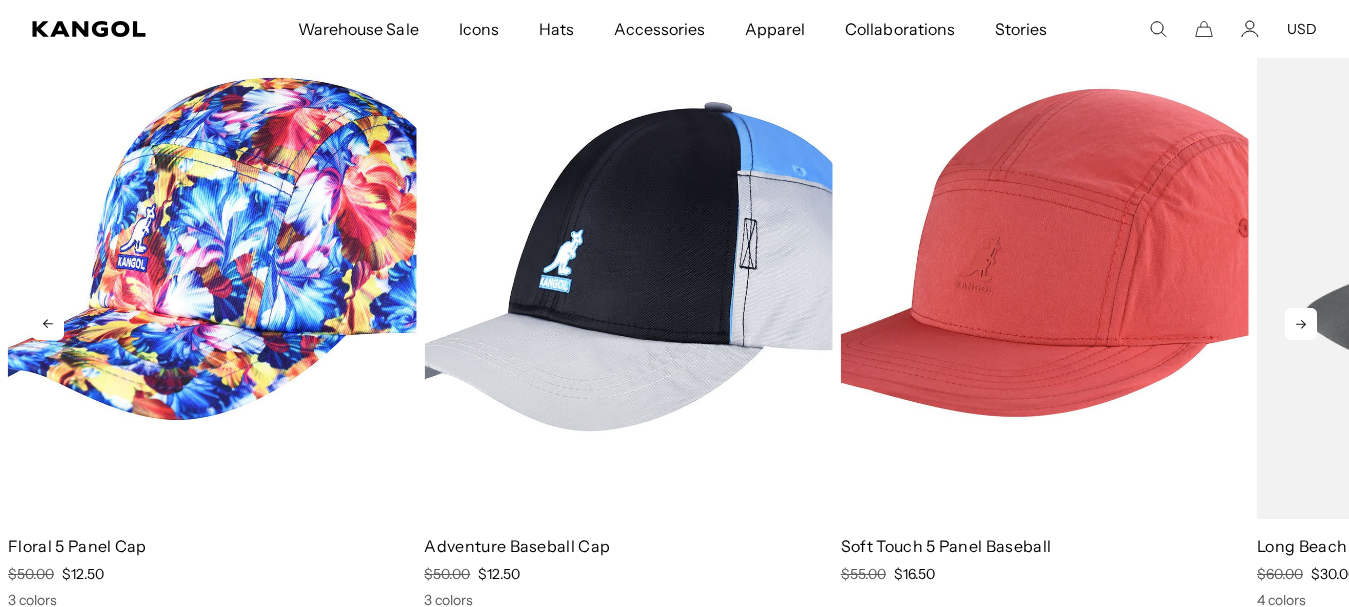 click 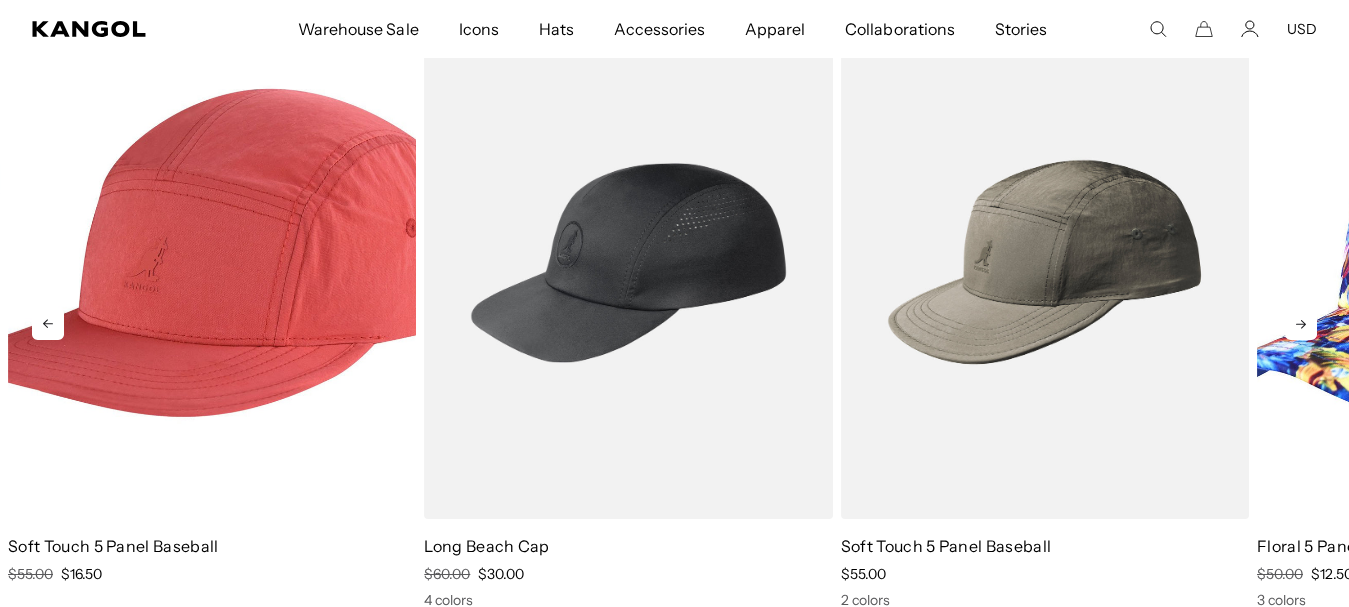 click 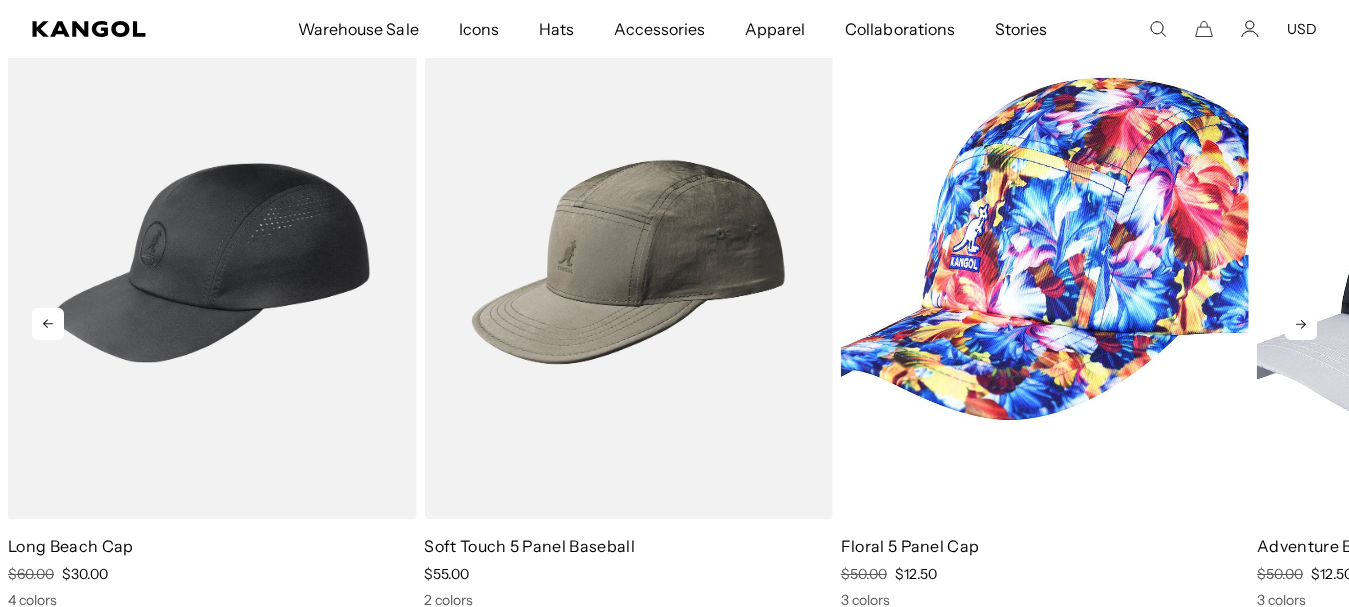 click 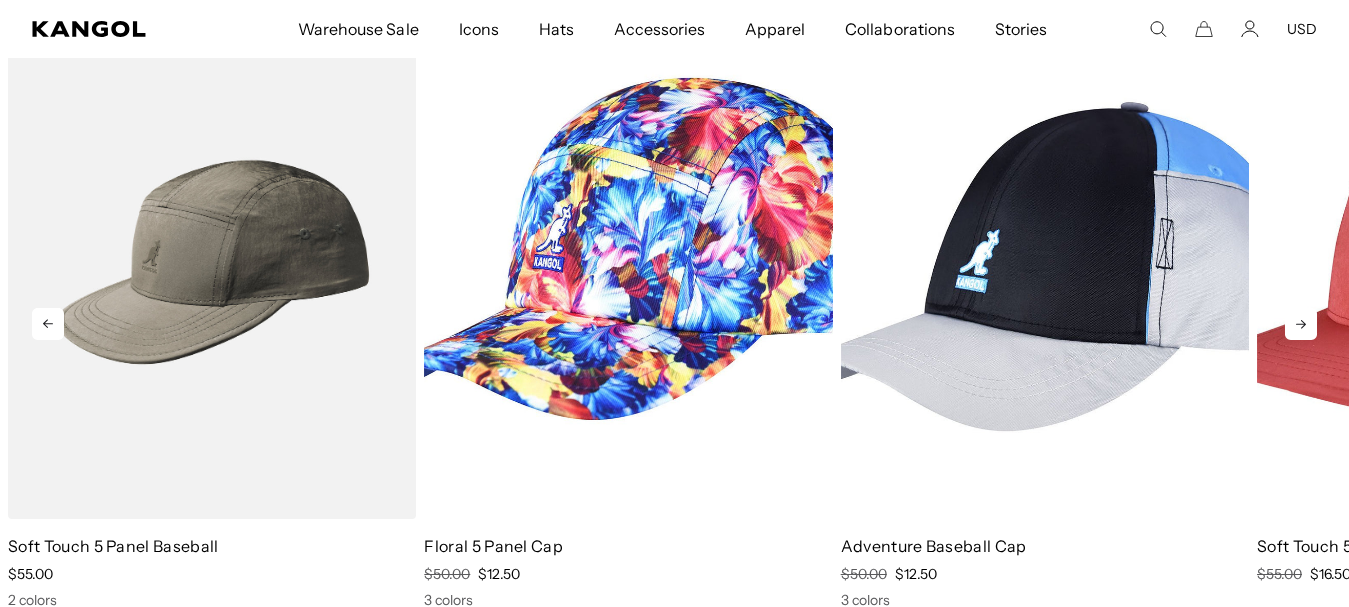 click 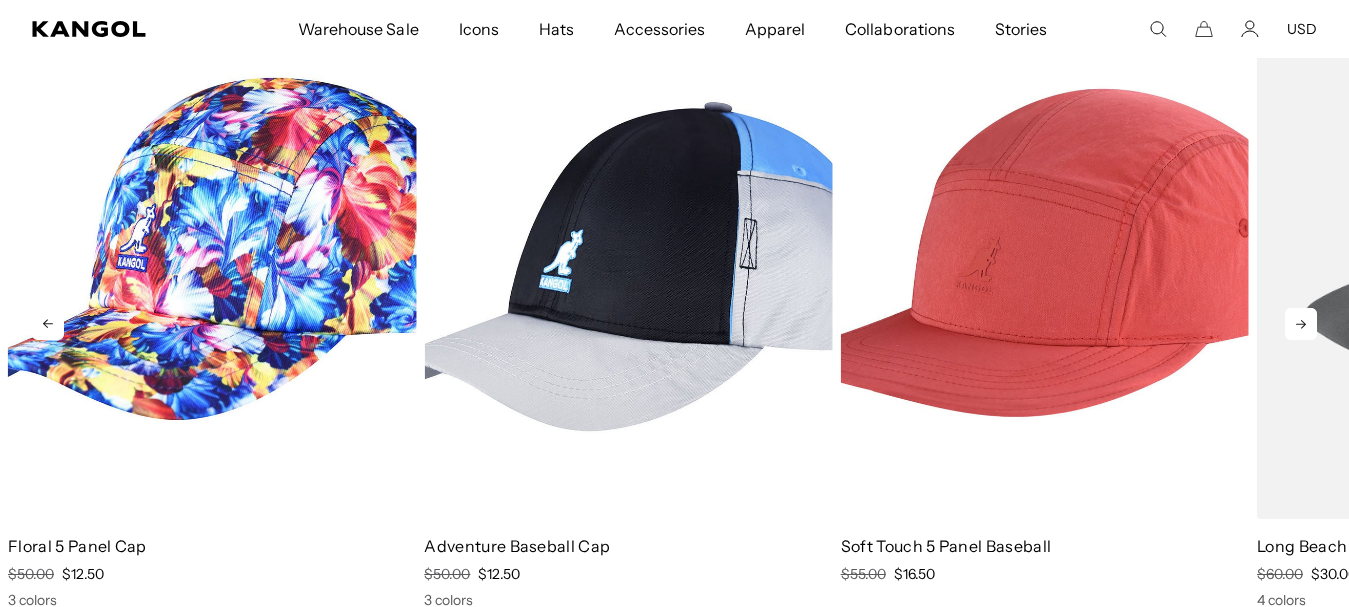 scroll, scrollTop: 0, scrollLeft: 412, axis: horizontal 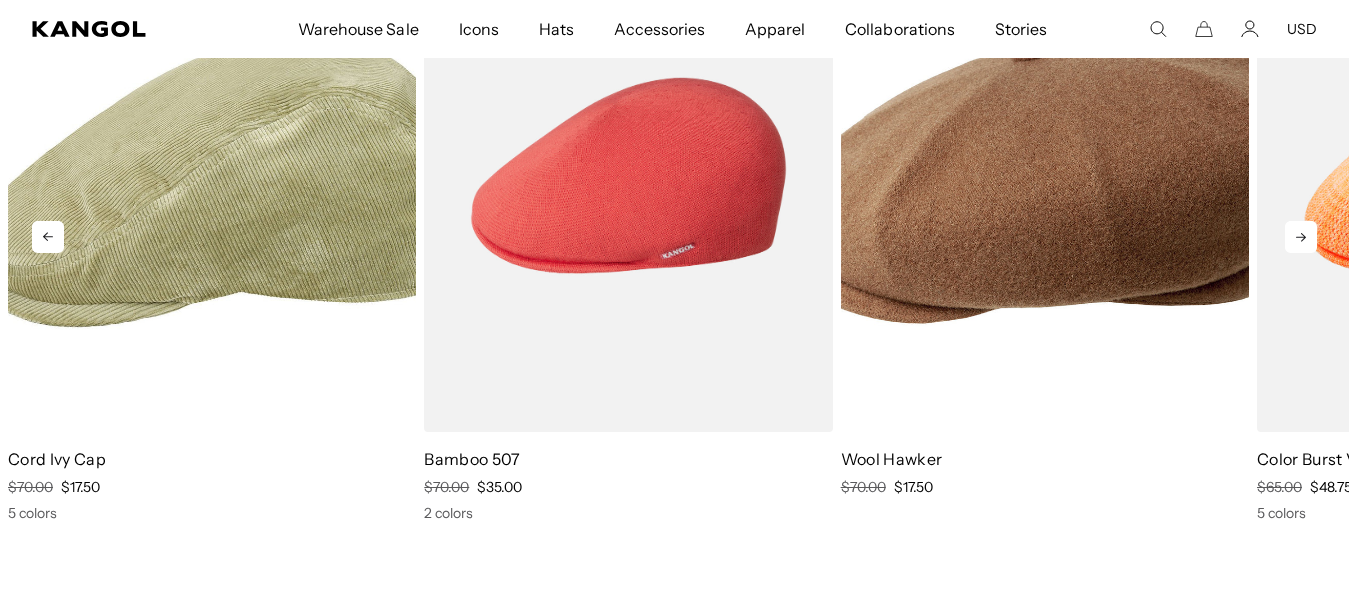 click 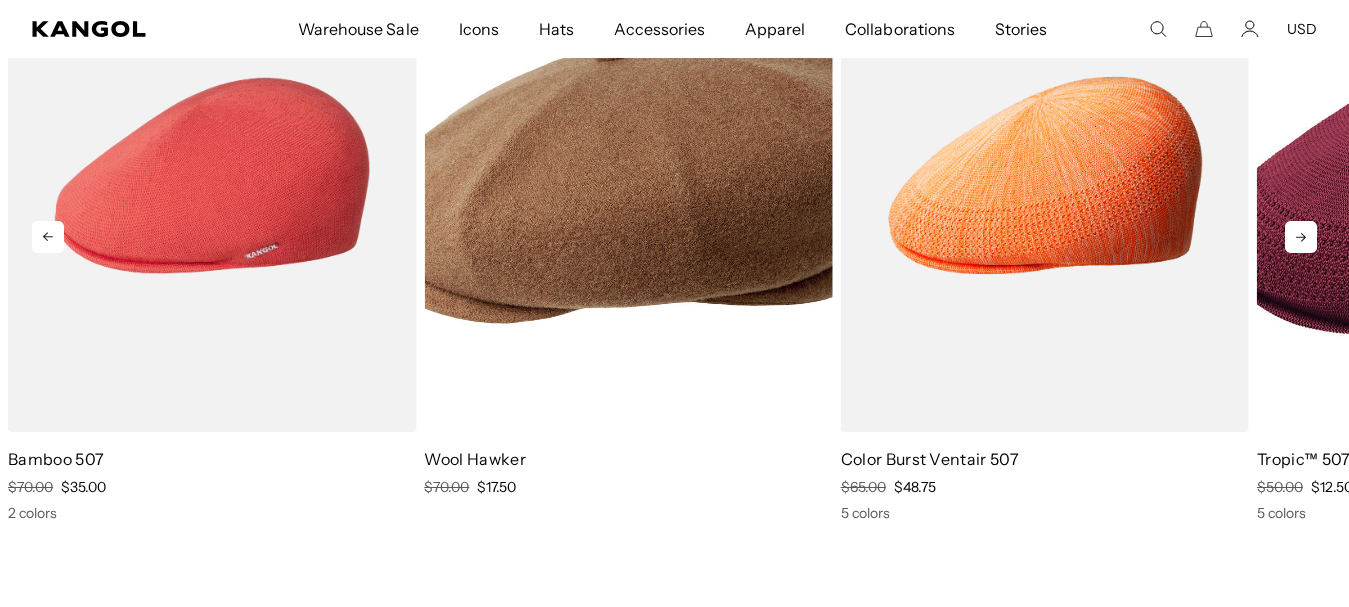 scroll, scrollTop: 0, scrollLeft: 0, axis: both 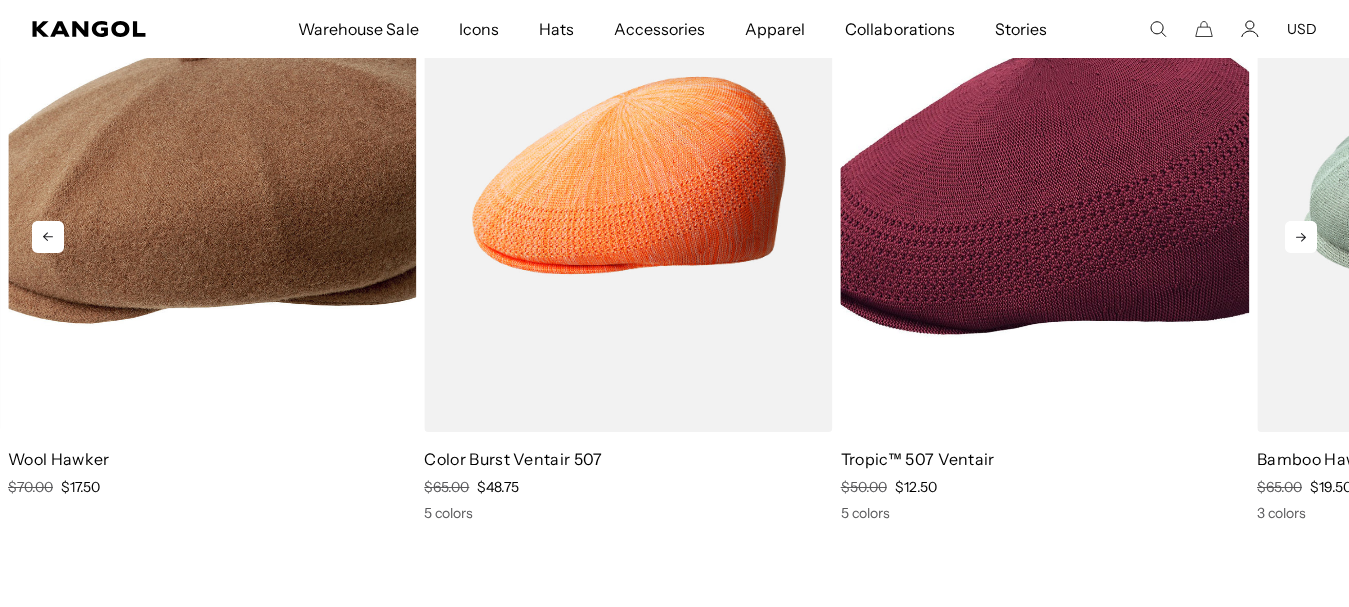 click 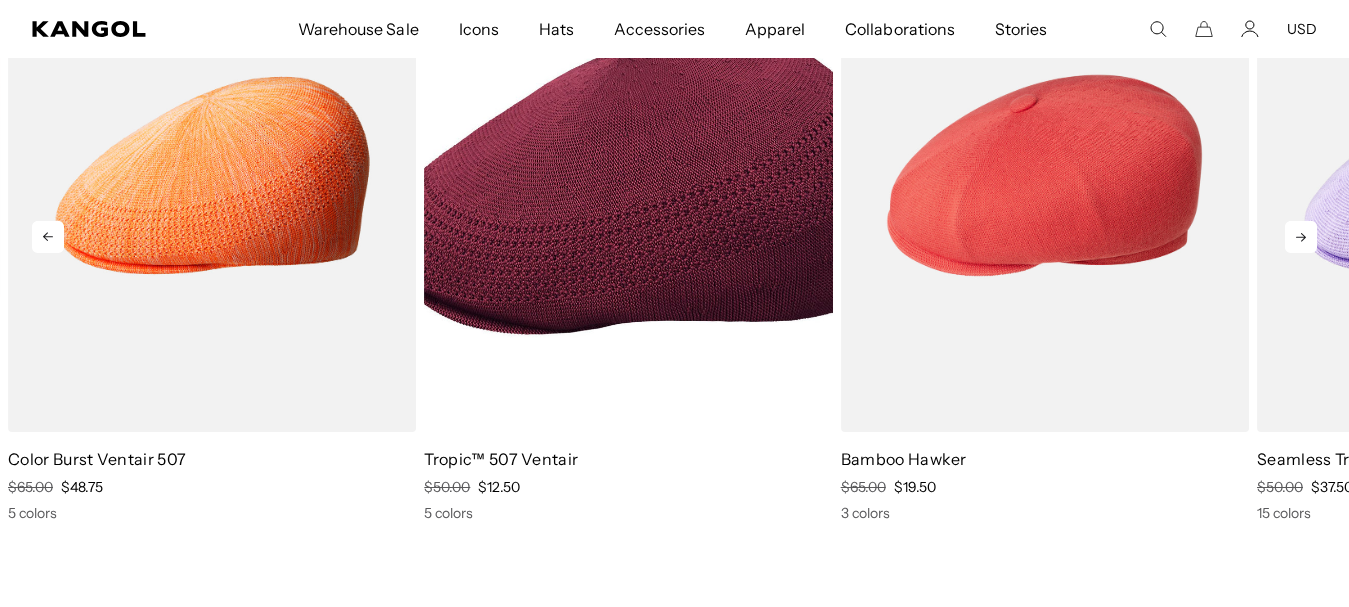 scroll, scrollTop: 0, scrollLeft: 412, axis: horizontal 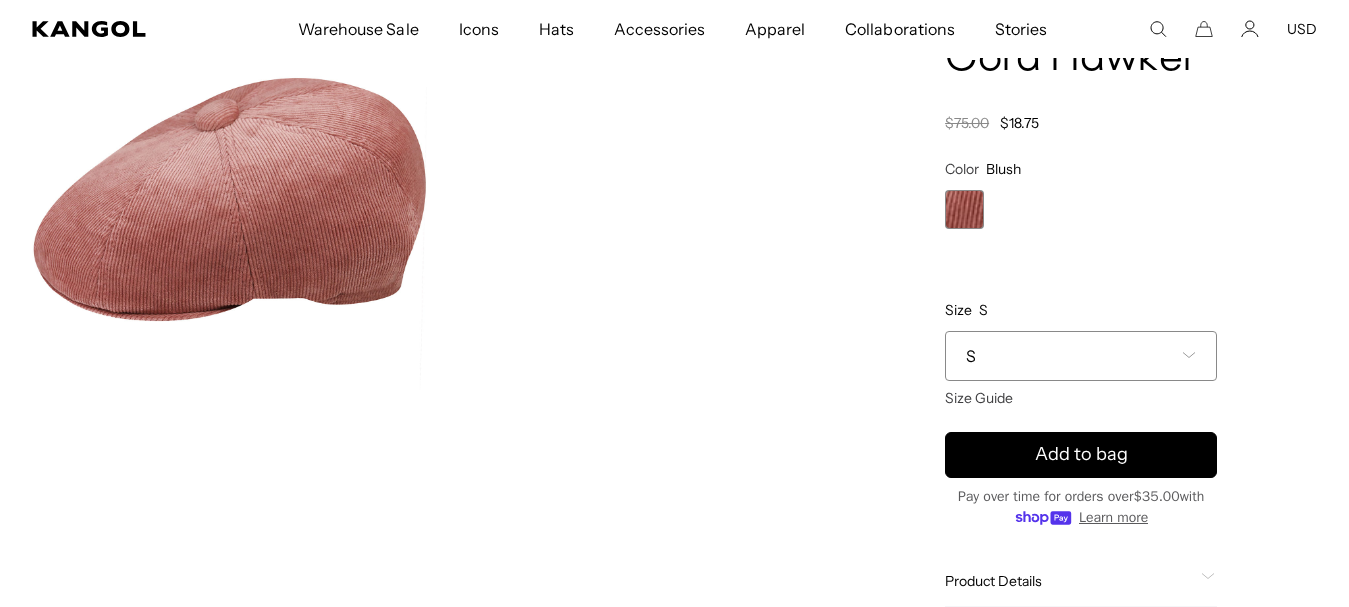 click on "S" at bounding box center (1081, 356) 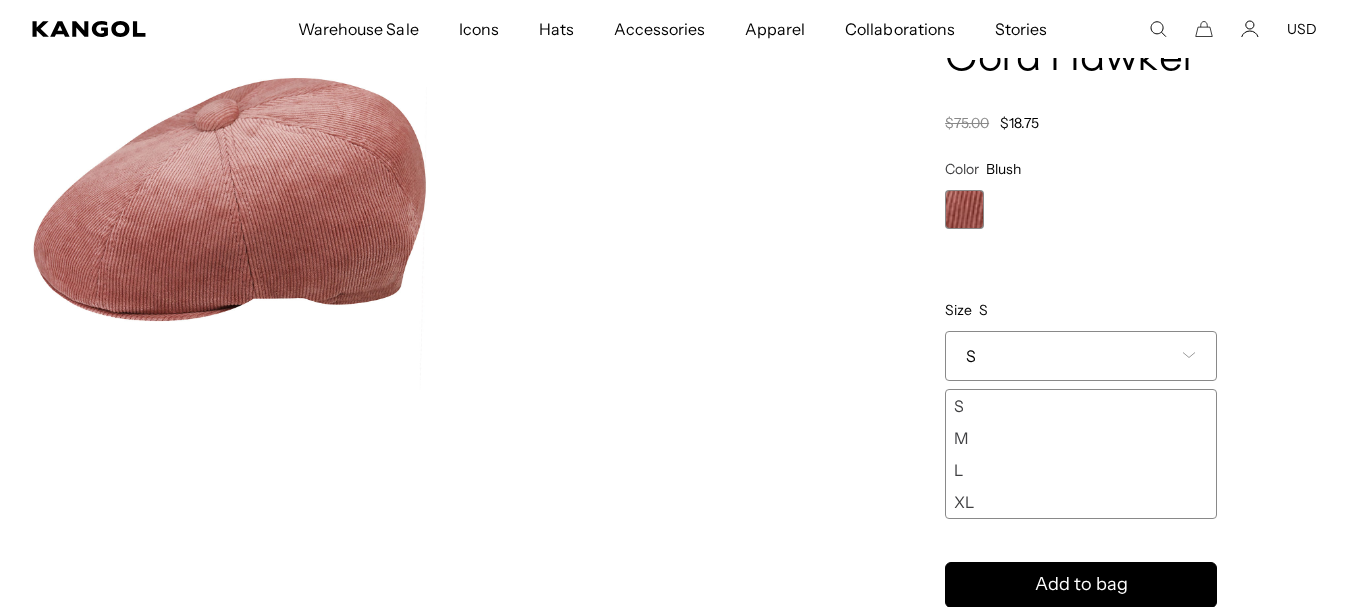scroll, scrollTop: 200, scrollLeft: 0, axis: vertical 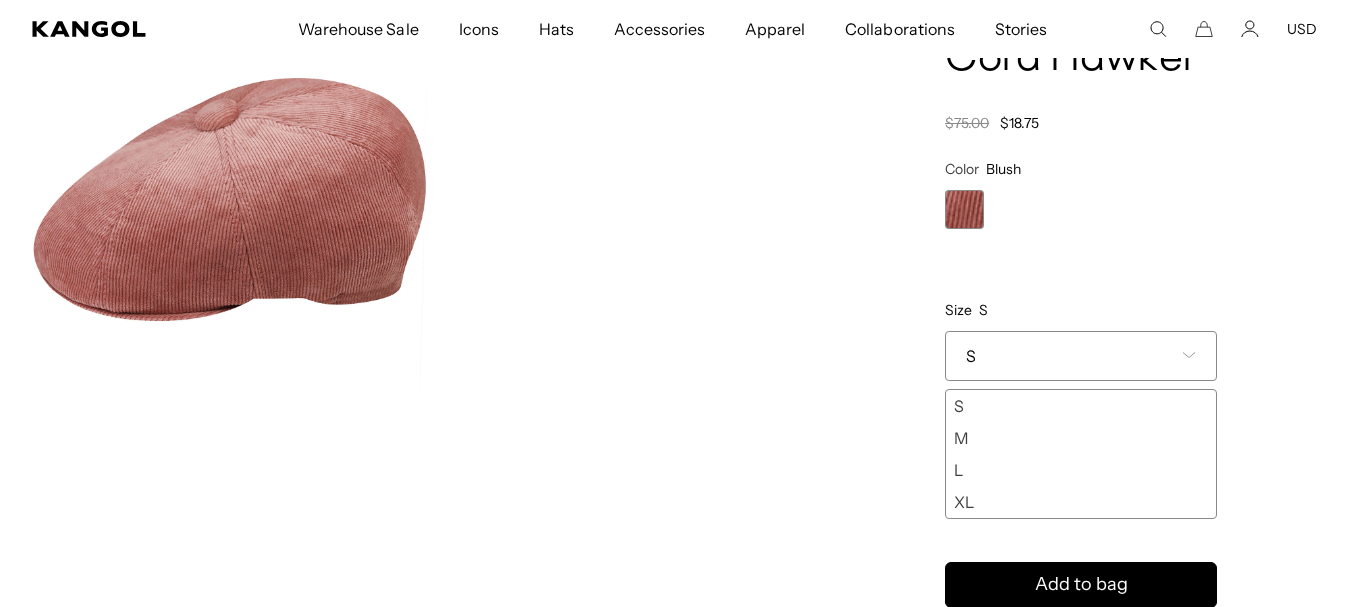 click on "L" at bounding box center (1081, 470) 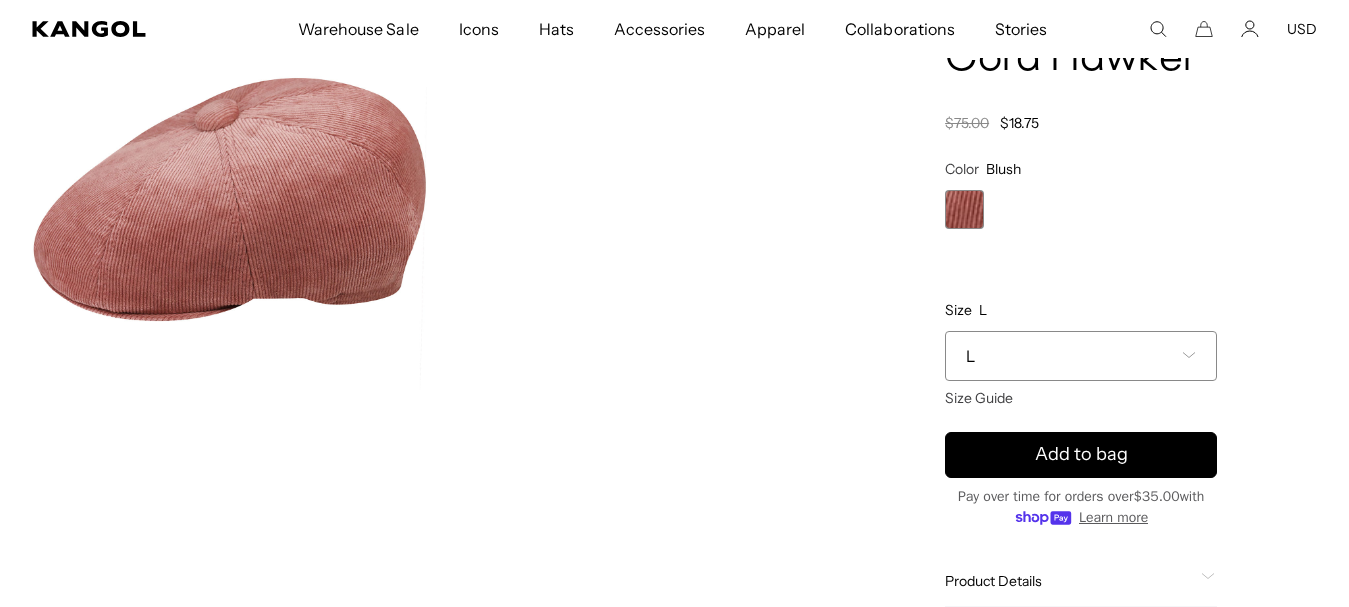 scroll, scrollTop: 0, scrollLeft: 0, axis: both 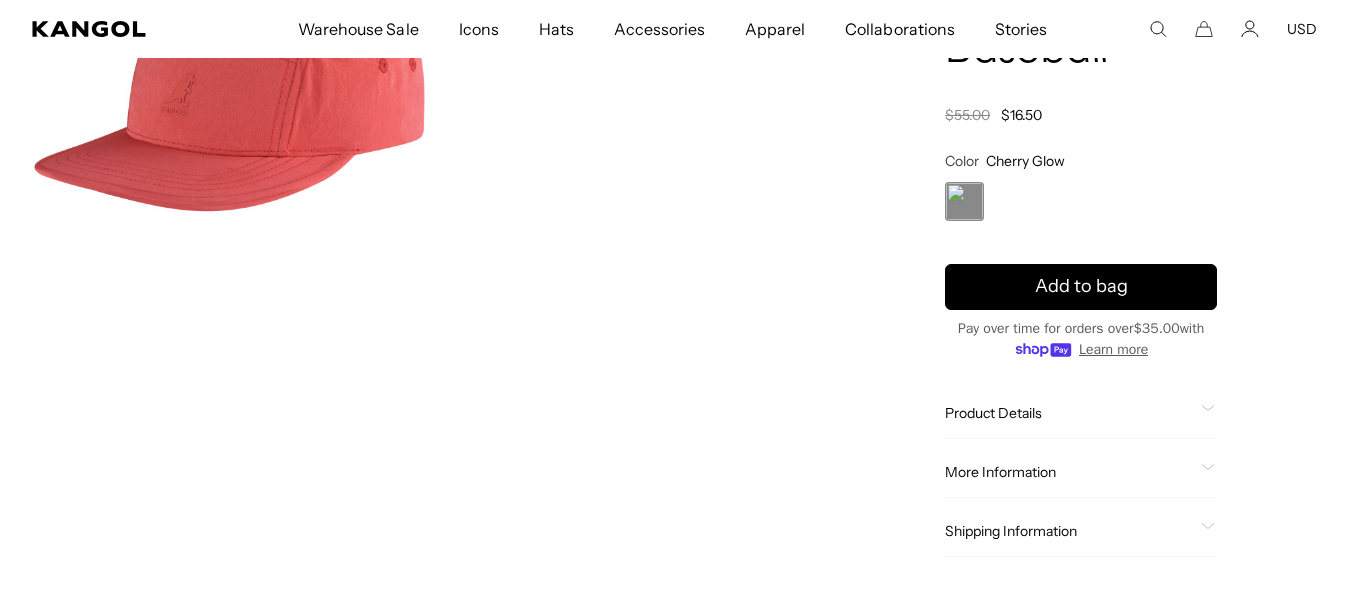 click on "Product Details" 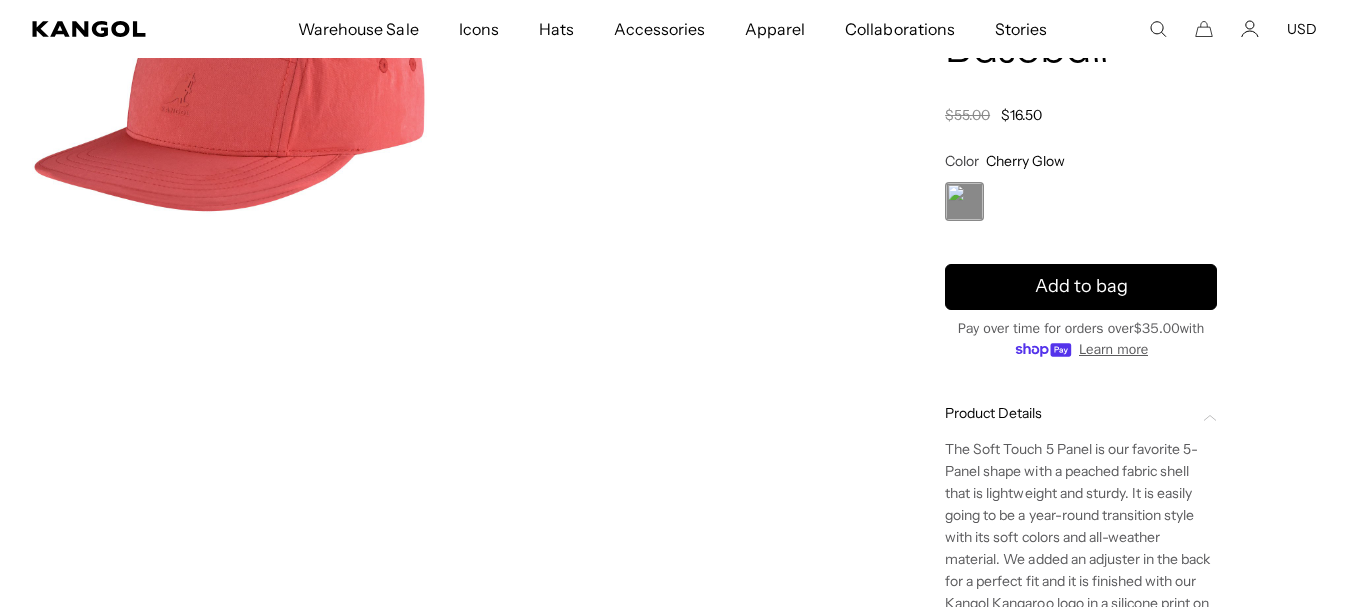 scroll, scrollTop: 400, scrollLeft: 0, axis: vertical 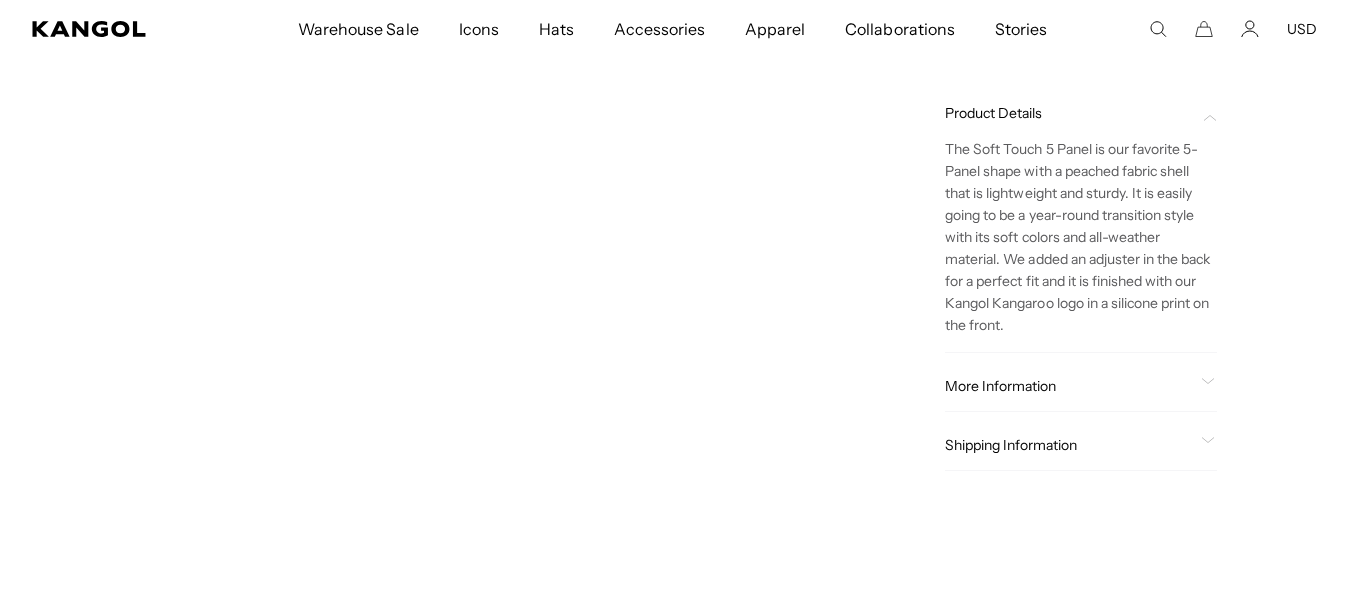 click on "More Information" 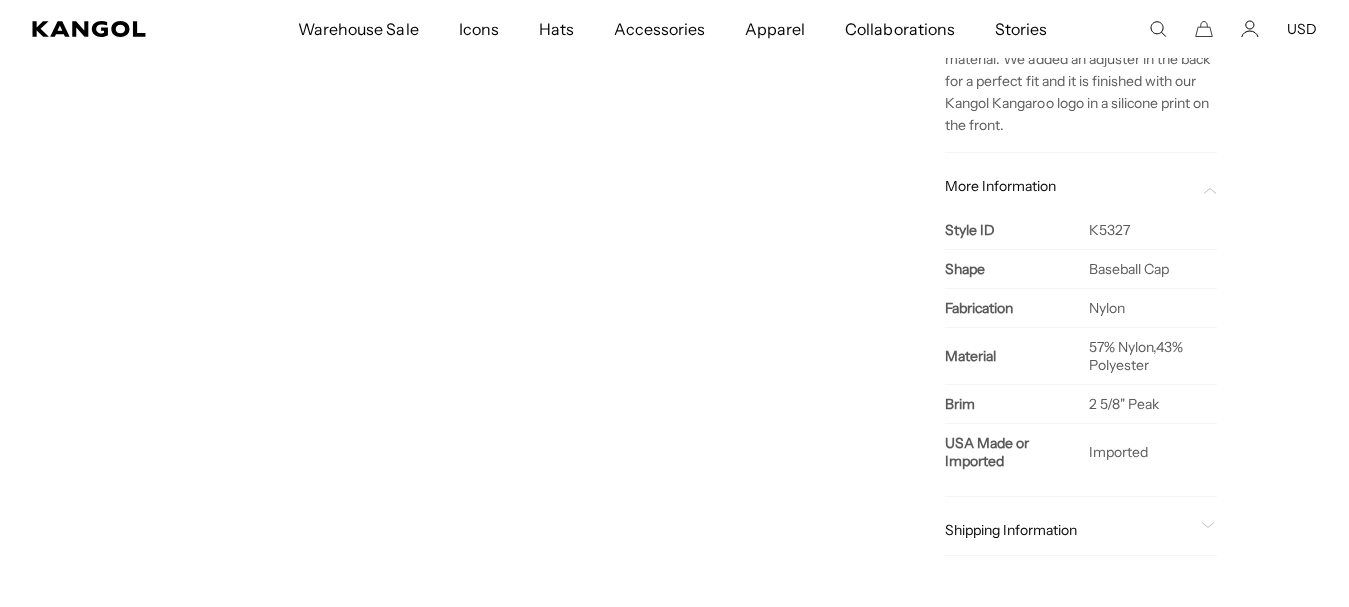 scroll, scrollTop: 100, scrollLeft: 0, axis: vertical 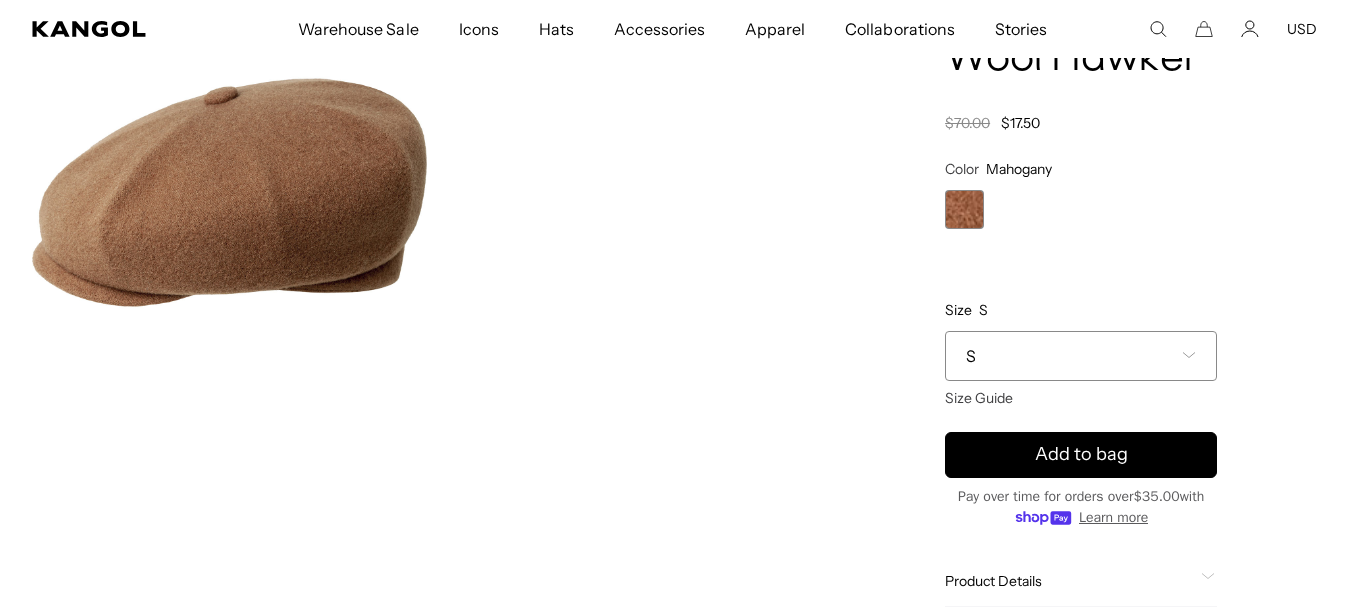 click on "S" at bounding box center (1081, 356) 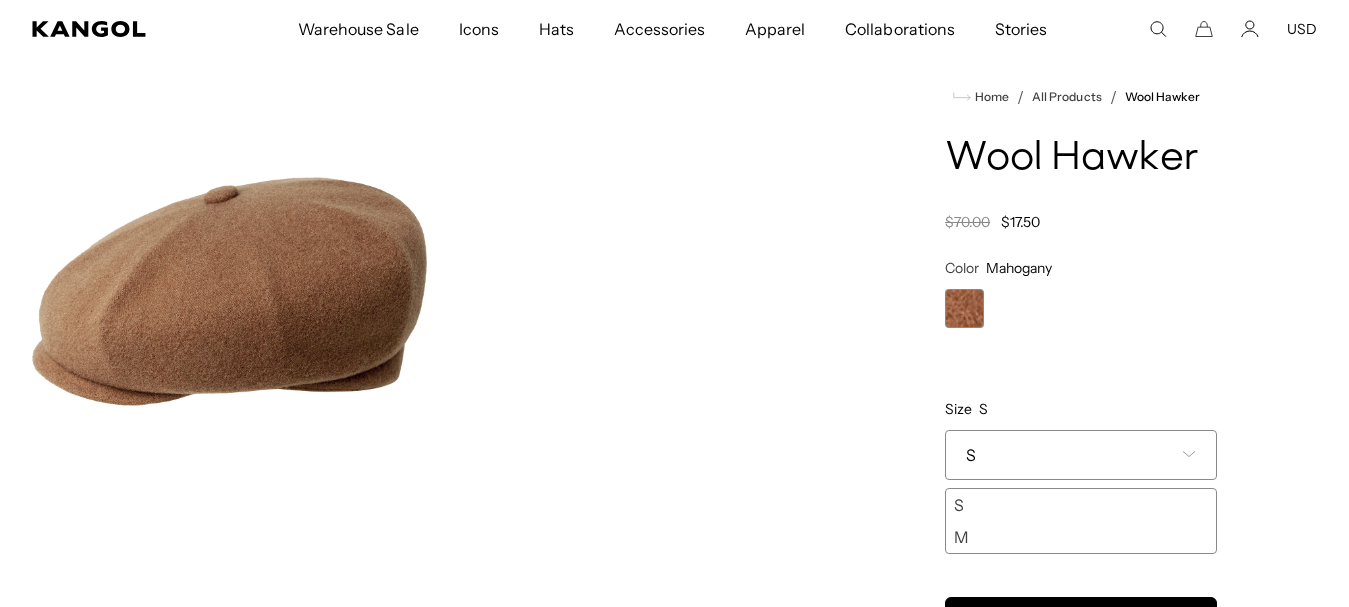 scroll, scrollTop: 100, scrollLeft: 0, axis: vertical 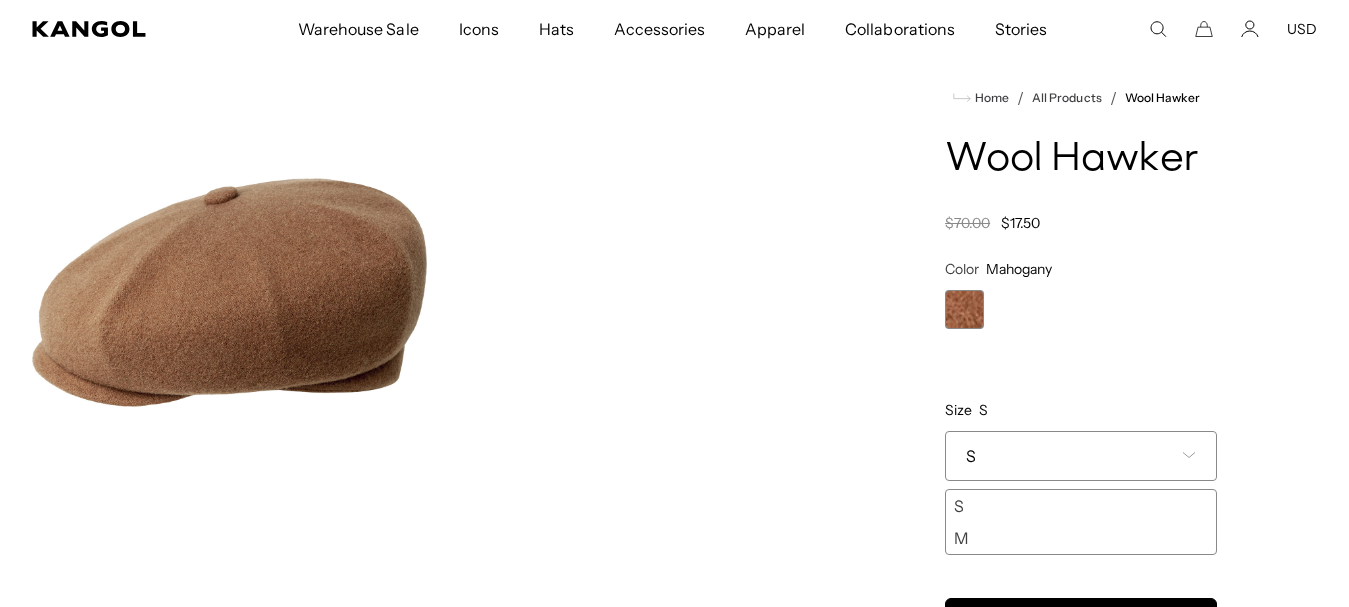 click at bounding box center [430, 292] 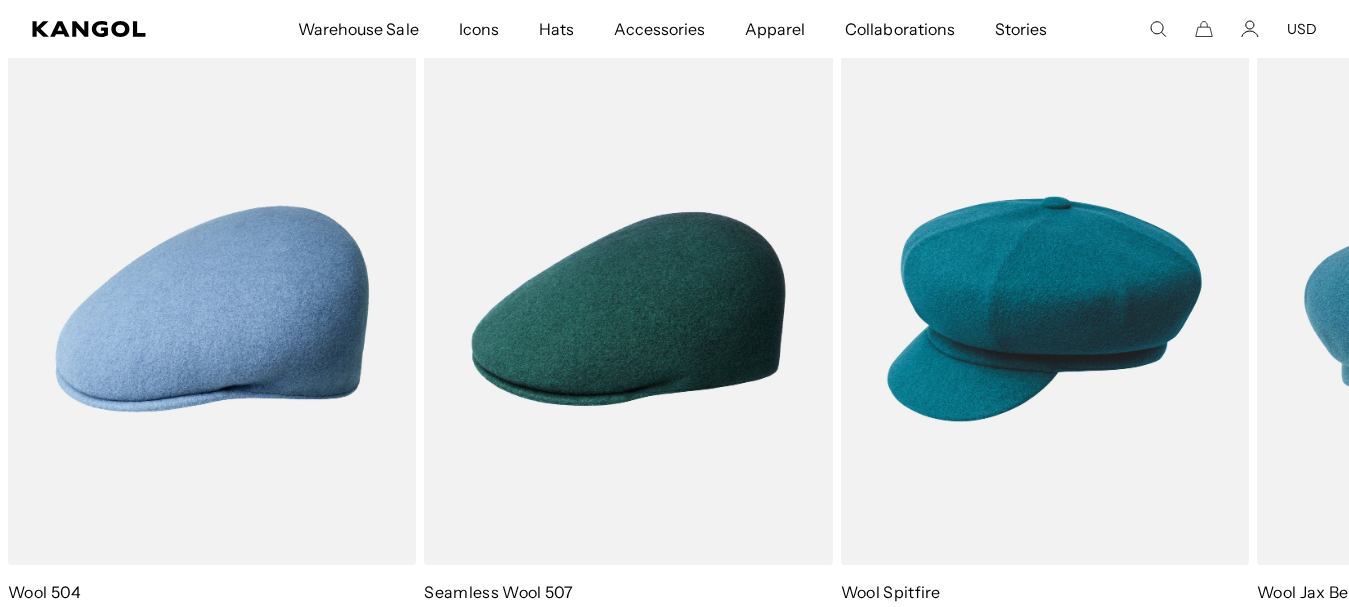 scroll, scrollTop: 1500, scrollLeft: 0, axis: vertical 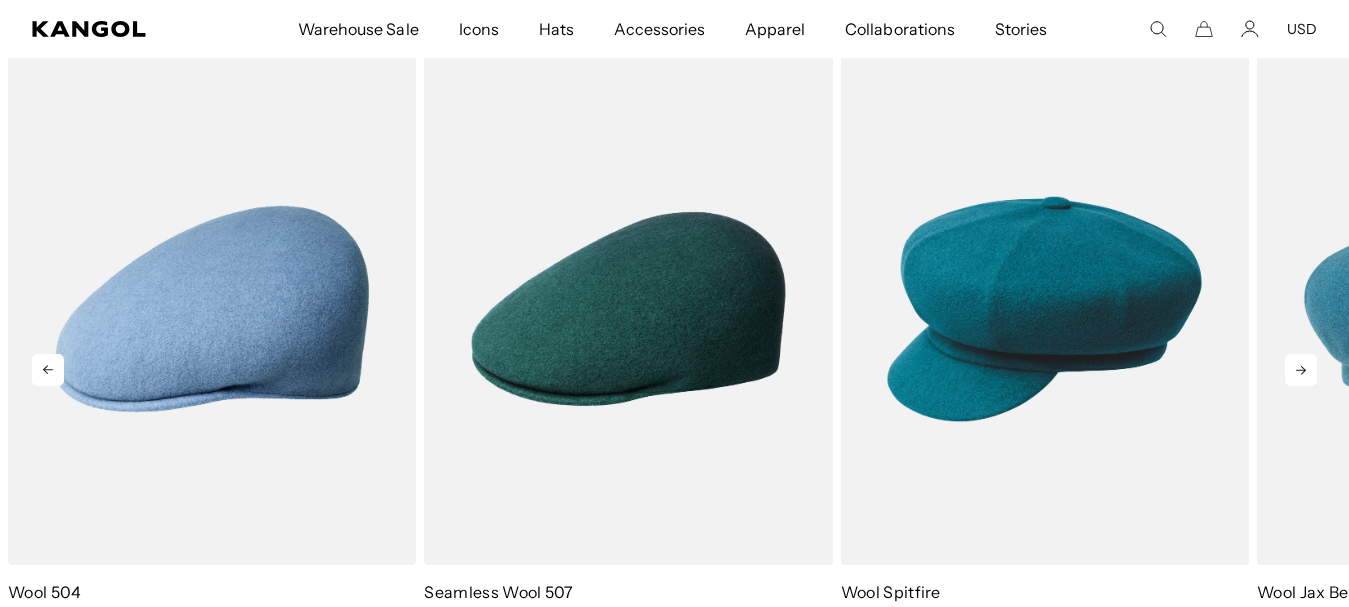 click 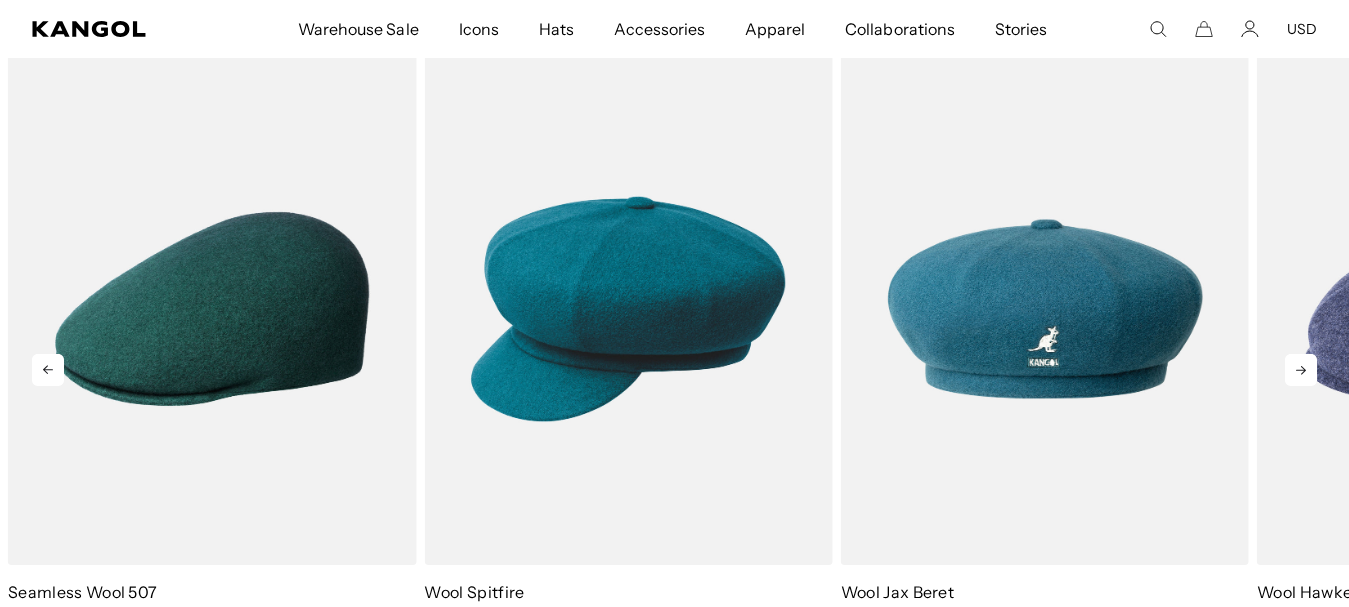 click 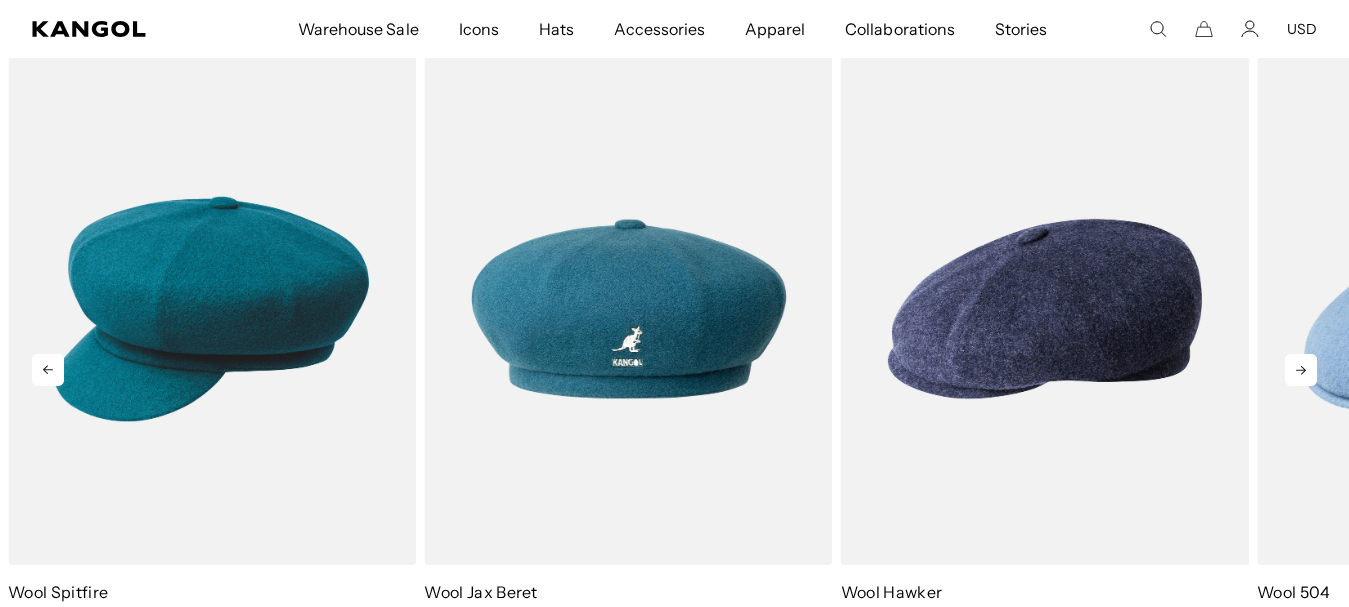 click 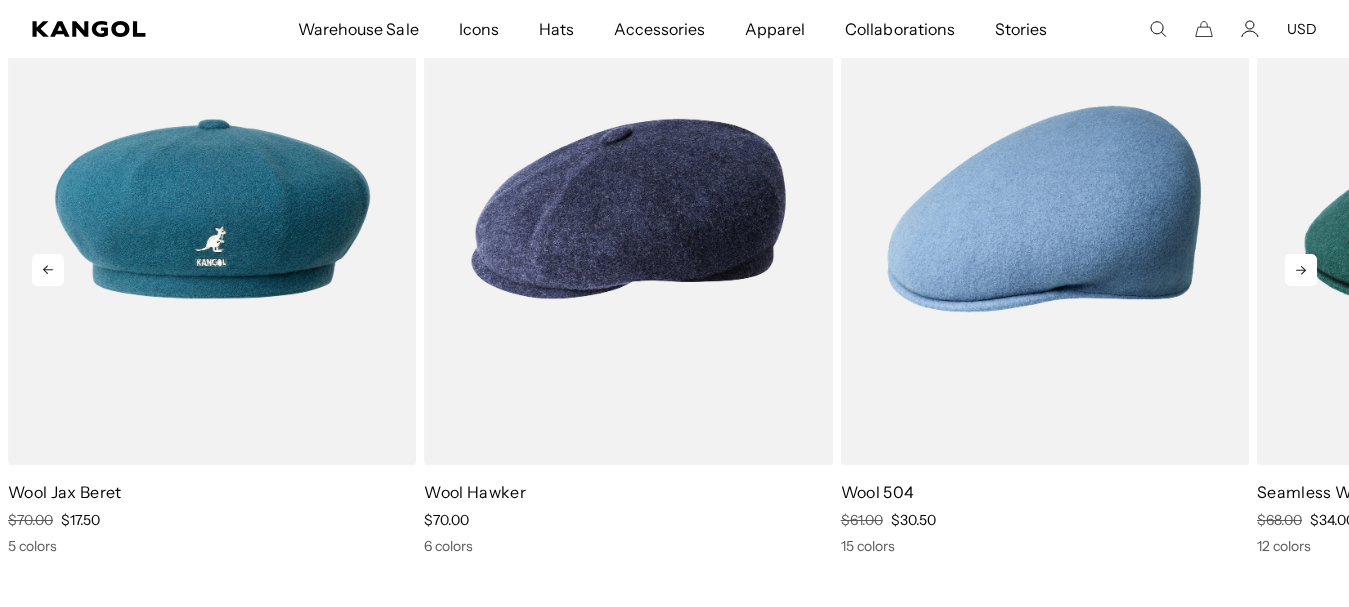 click 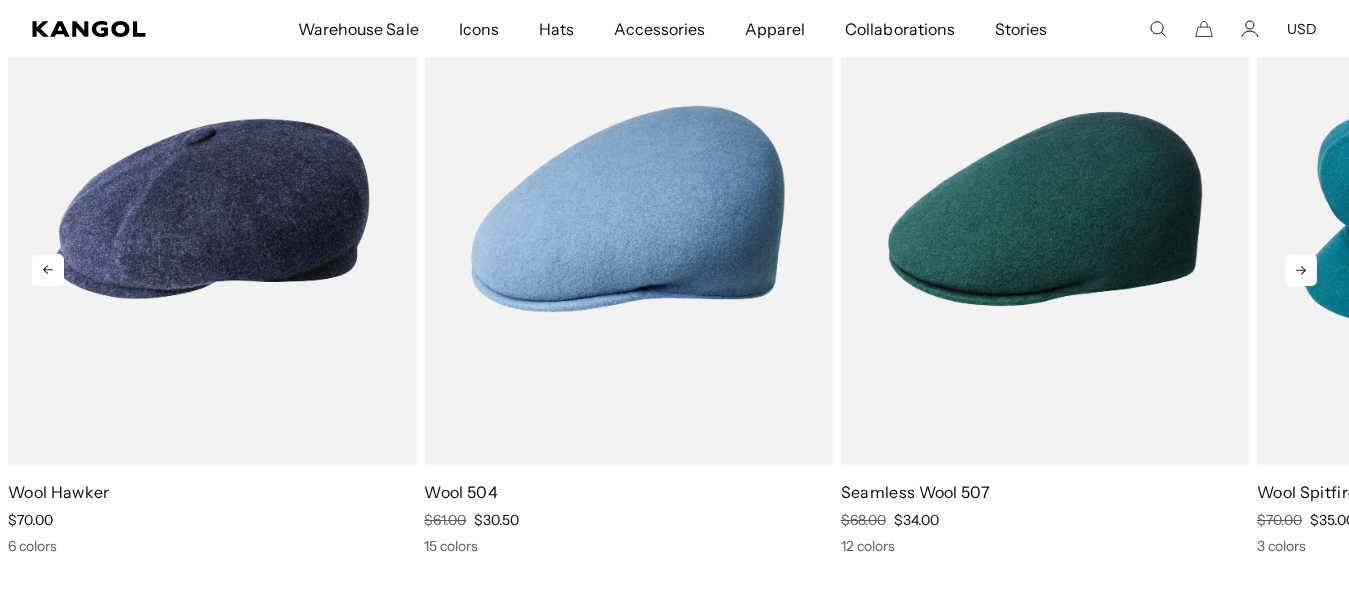 click 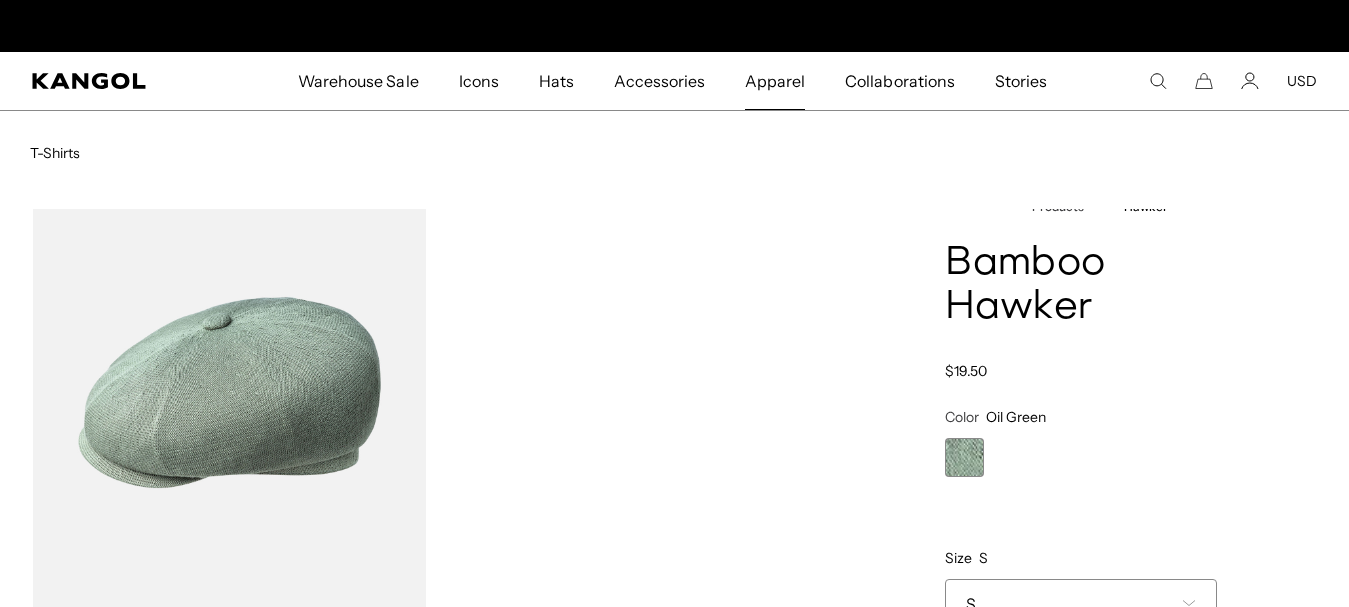 scroll, scrollTop: 100, scrollLeft: 0, axis: vertical 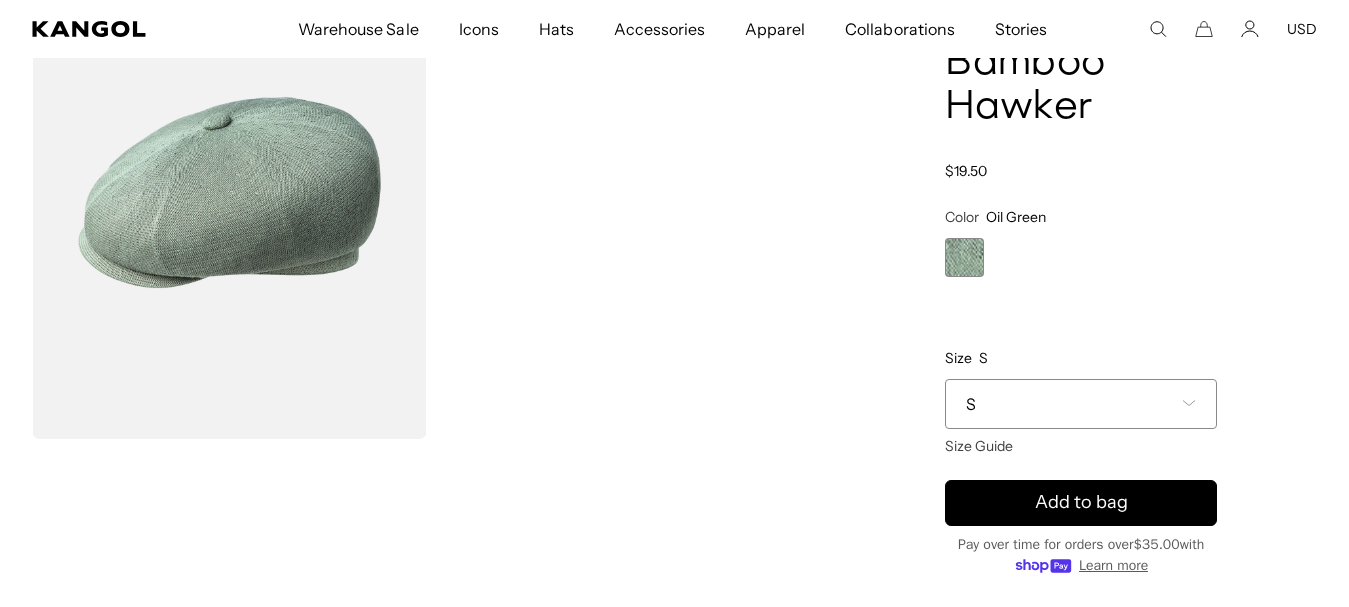 click on "S" at bounding box center [1081, 404] 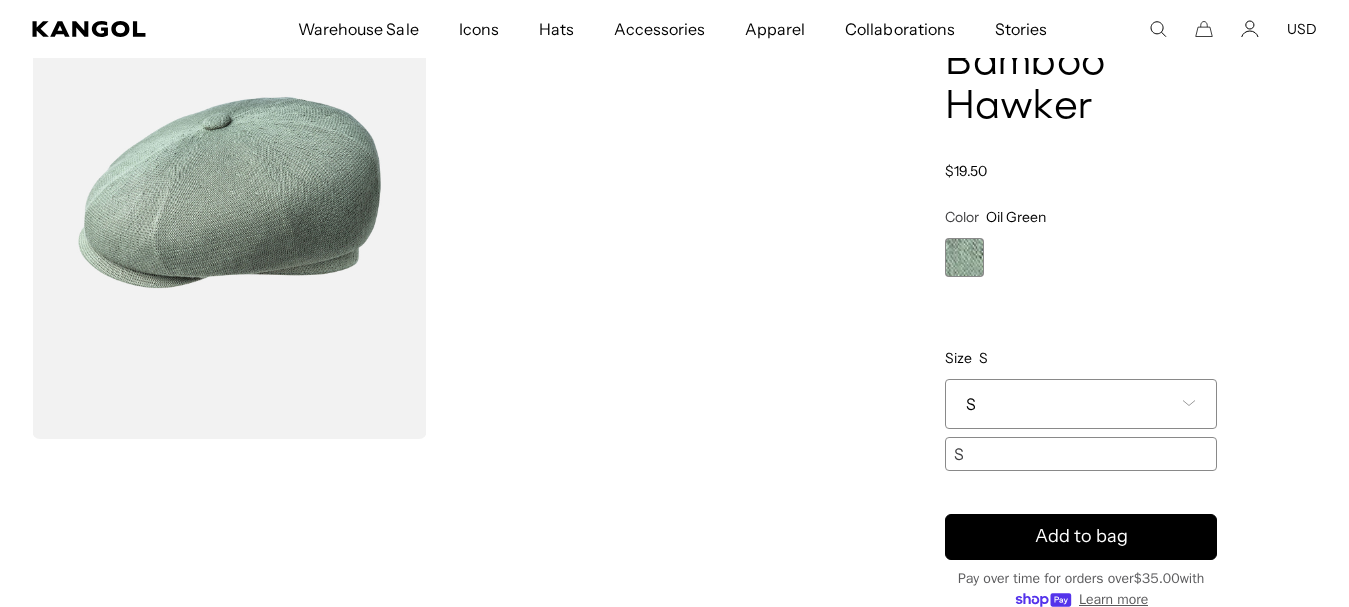 click on "S" at bounding box center [1081, 404] 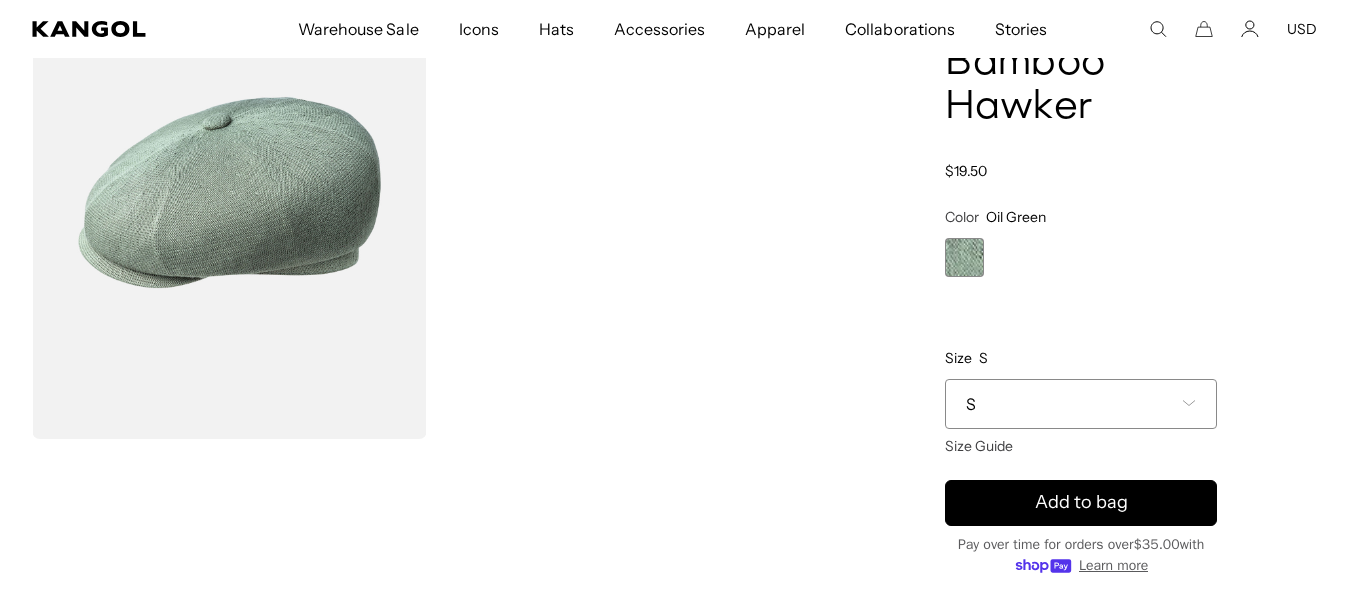 scroll, scrollTop: 0, scrollLeft: 0, axis: both 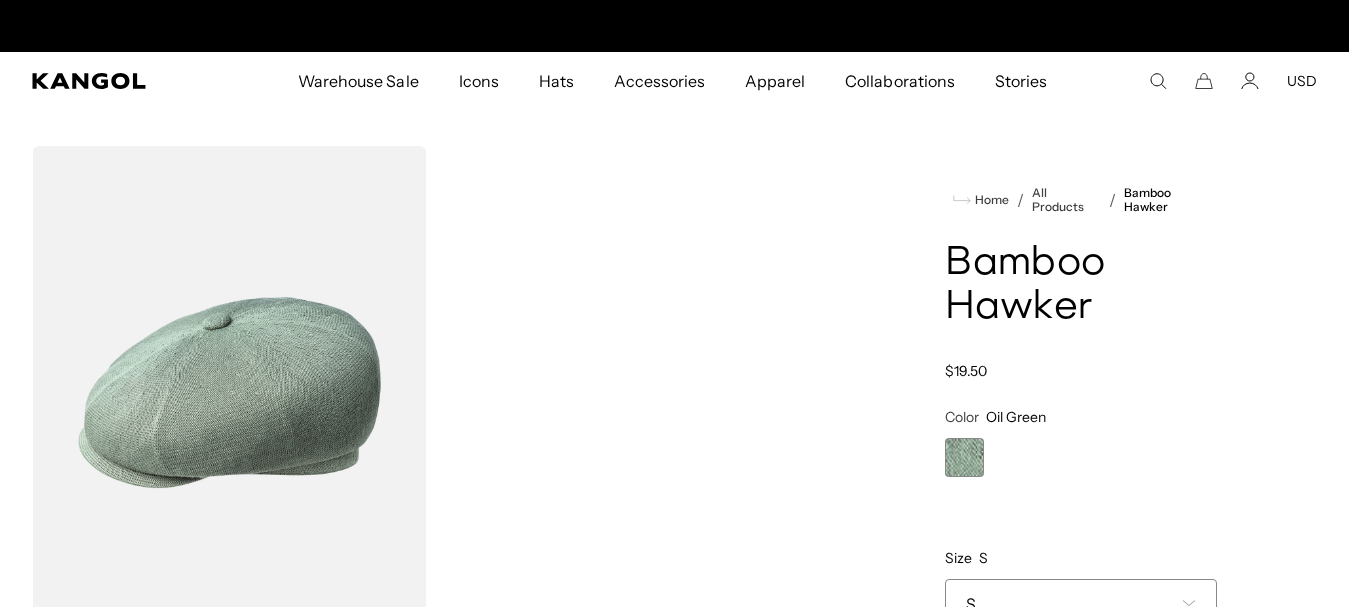 click at bounding box center [212, 1491] 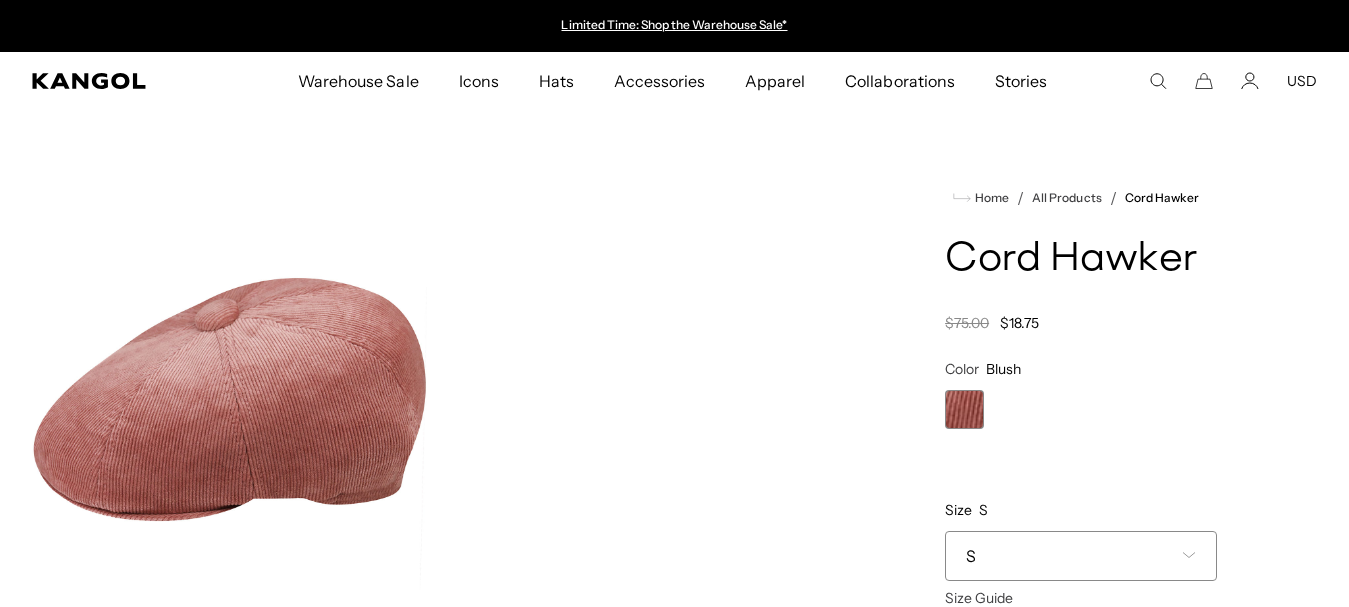 scroll, scrollTop: 0, scrollLeft: 0, axis: both 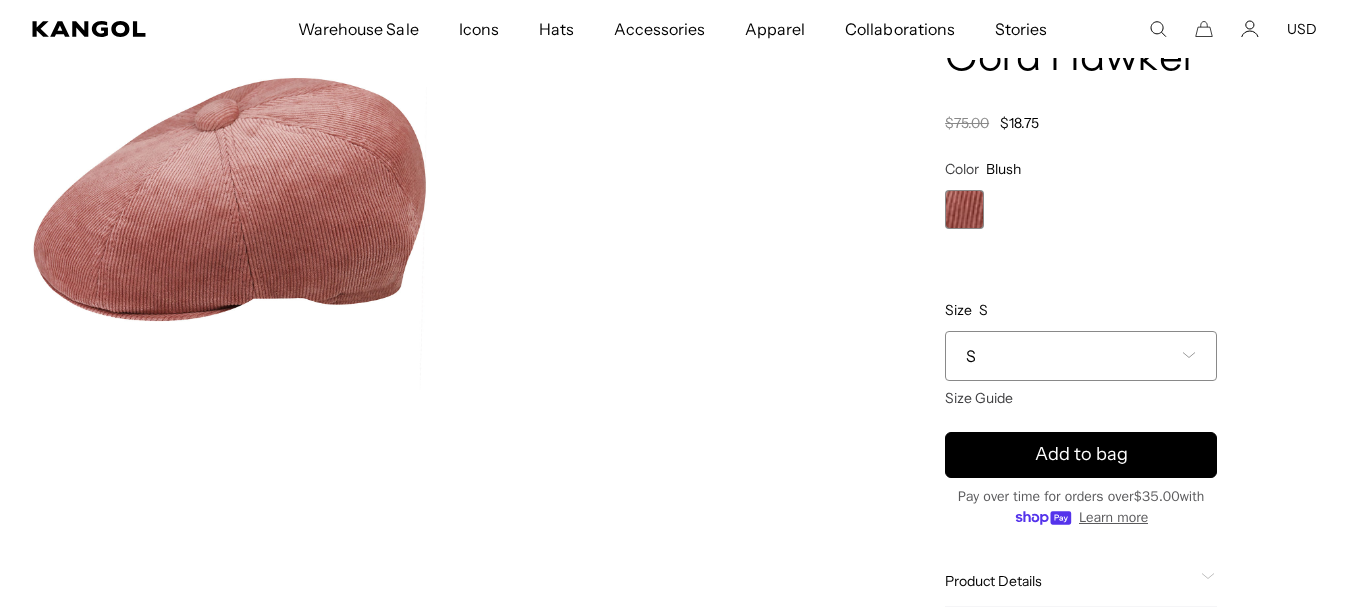 click on "S" at bounding box center (1081, 356) 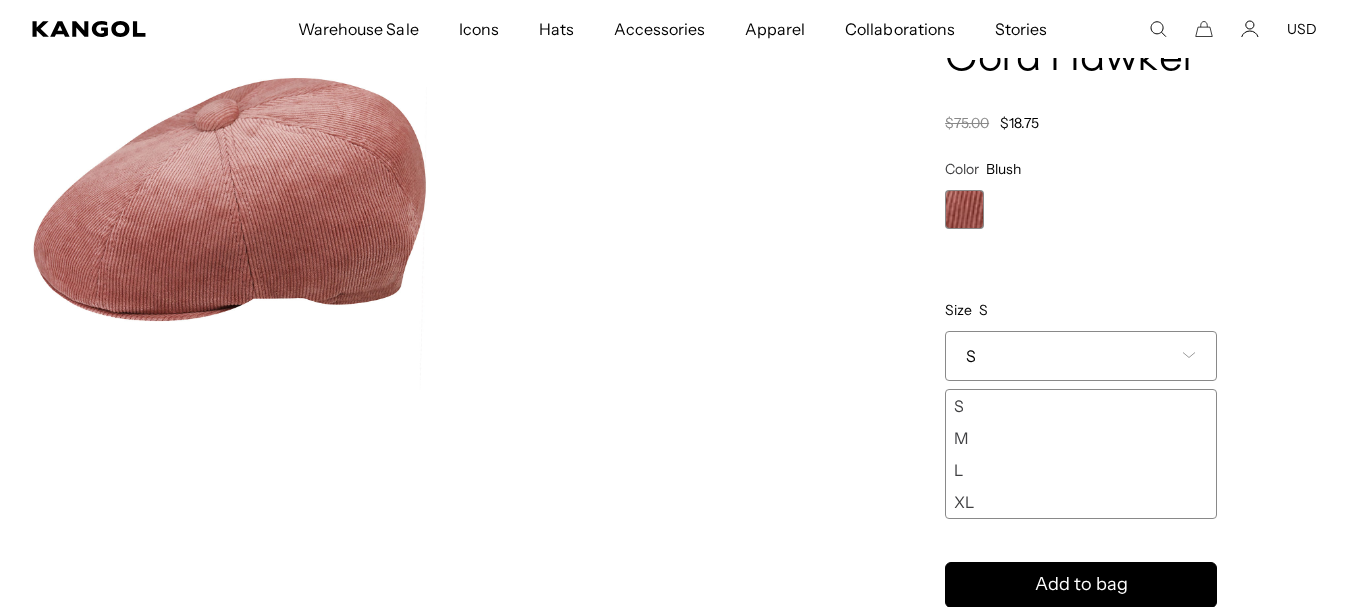 scroll, scrollTop: 0, scrollLeft: 0, axis: both 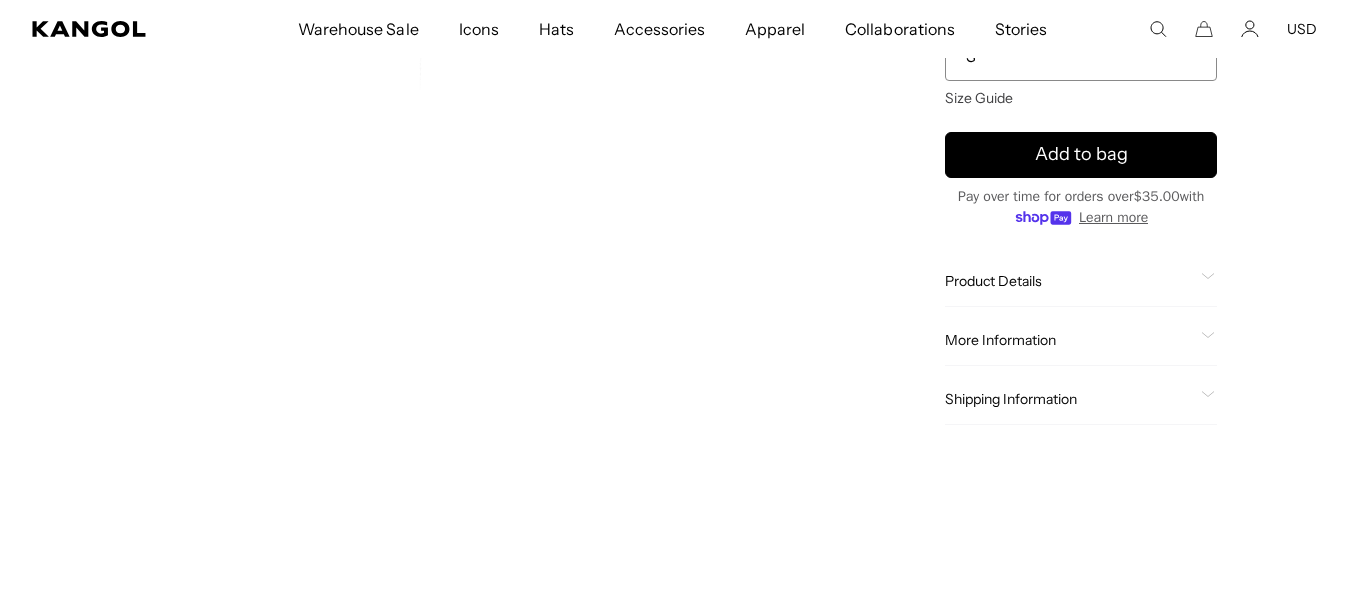 click on "Product Details
The Cord Hawker is an 8-panel cap with the addition of a fillet. The fine whale cord & timeless shape make it the perfect hat for all seasons. The internal seams are taped with cotton. The cross hatching on the embroidered kangaroo logo adds definition and subtle style." 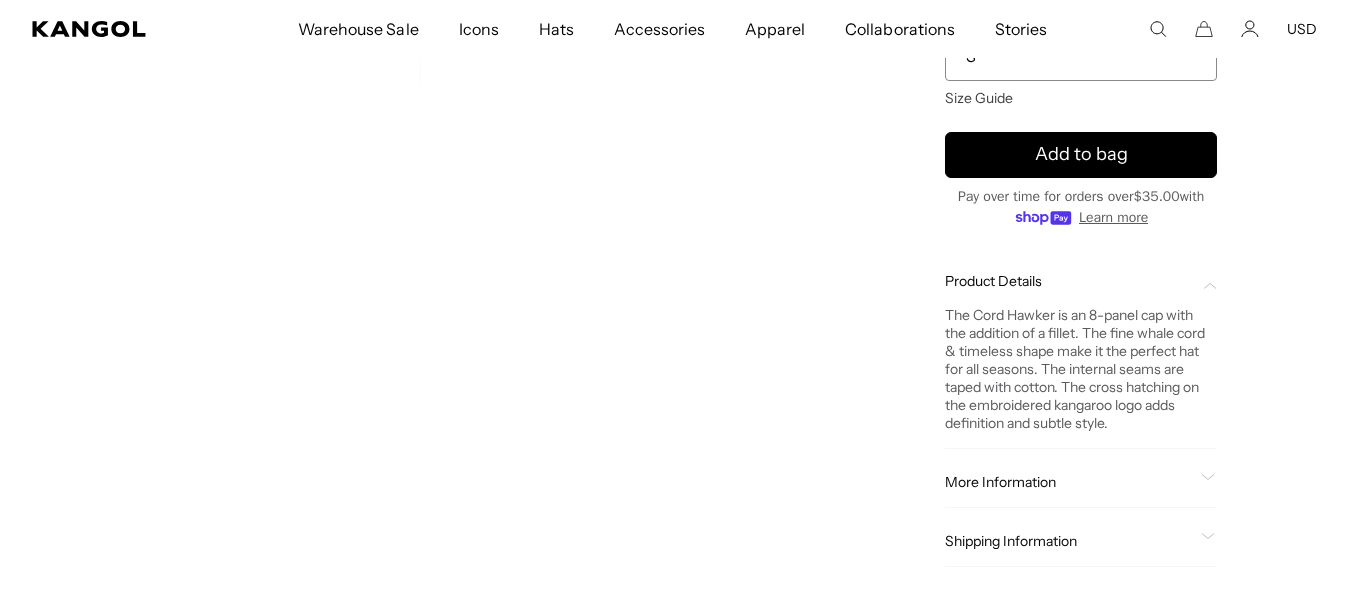scroll, scrollTop: 0, scrollLeft: 412, axis: horizontal 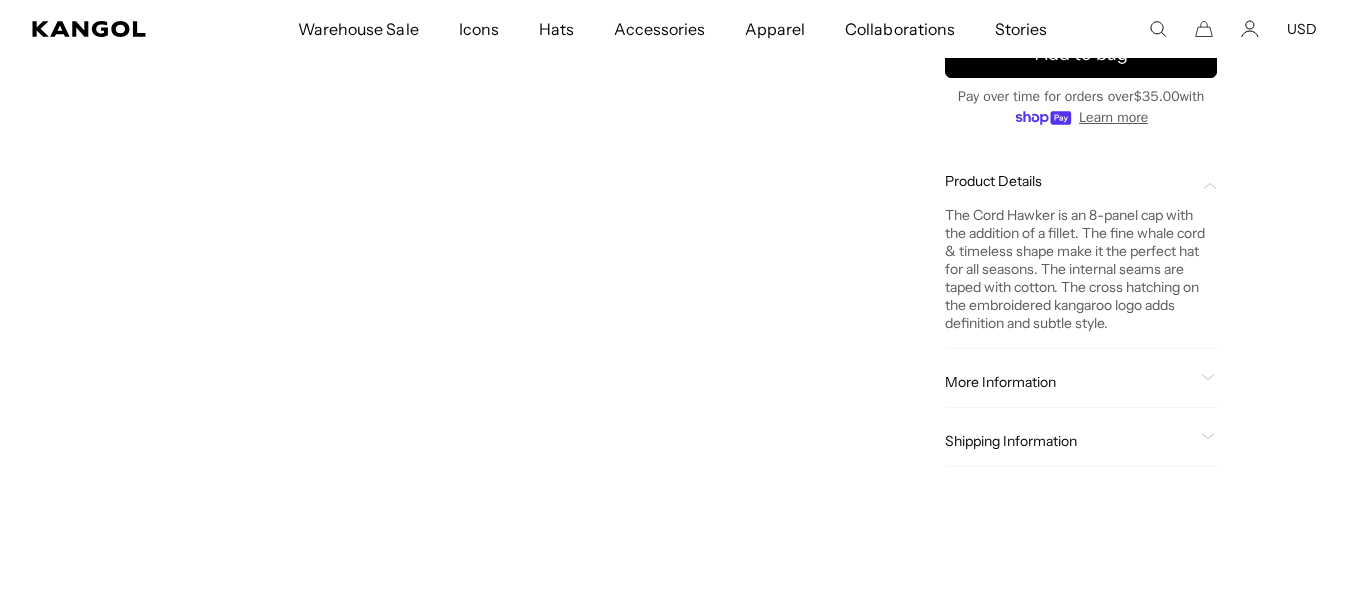 click on "More Information" 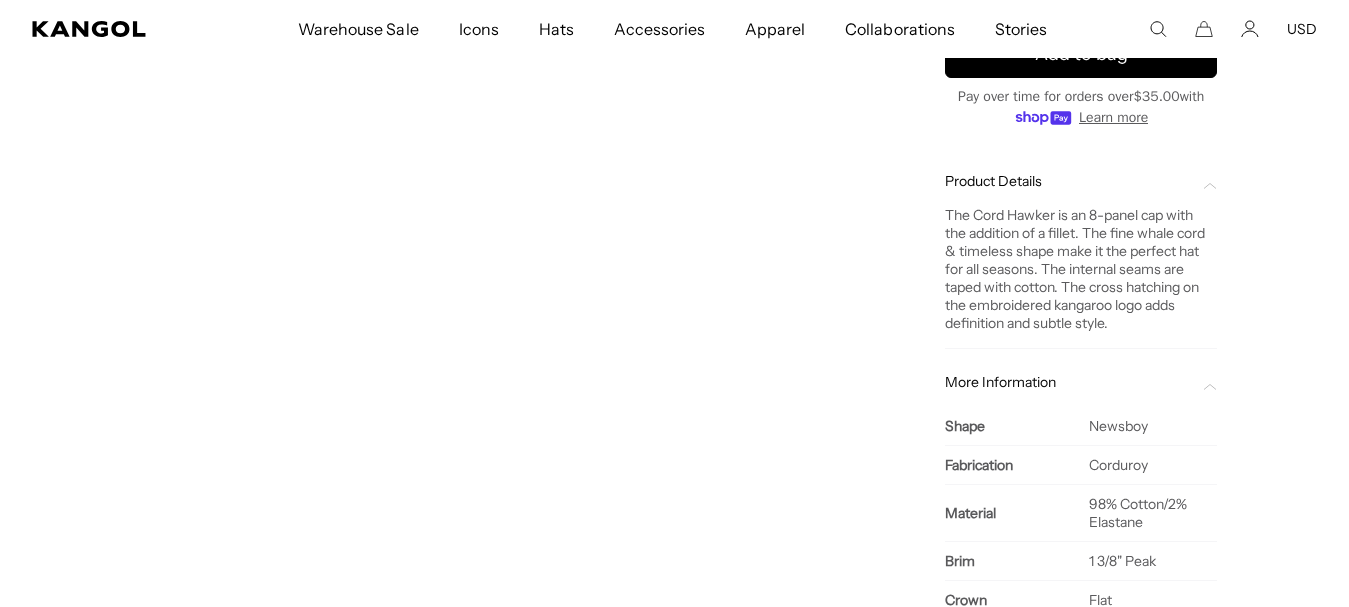 scroll, scrollTop: 0, scrollLeft: 412, axis: horizontal 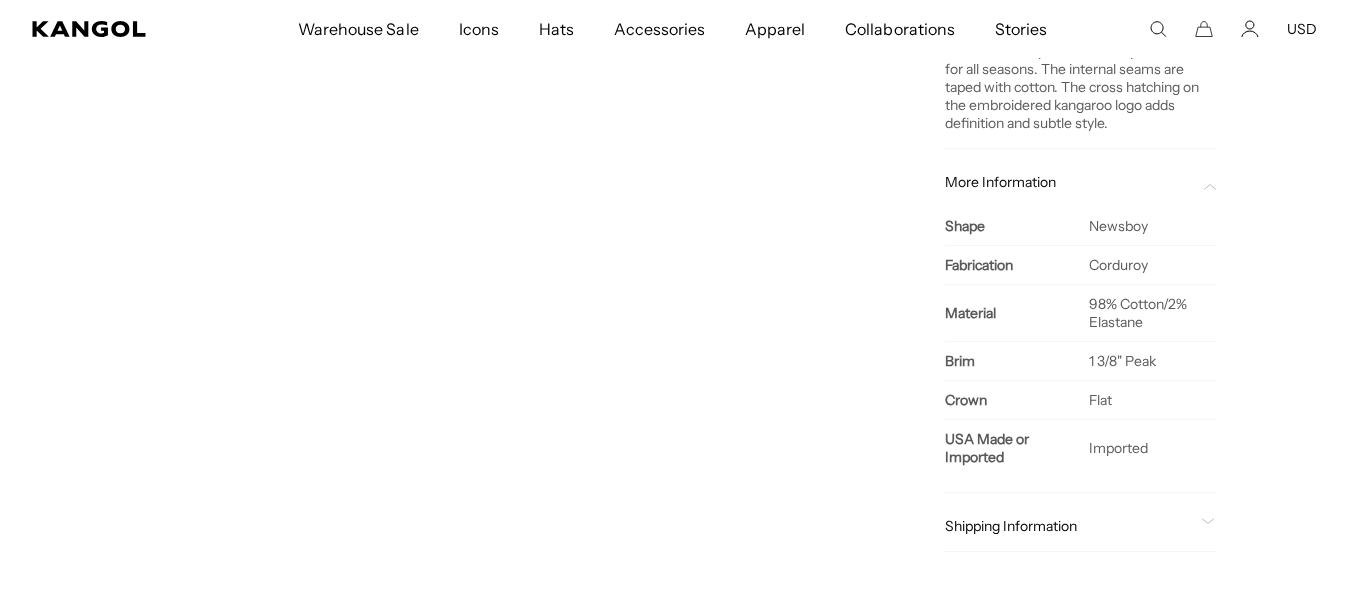 click on "More Information" 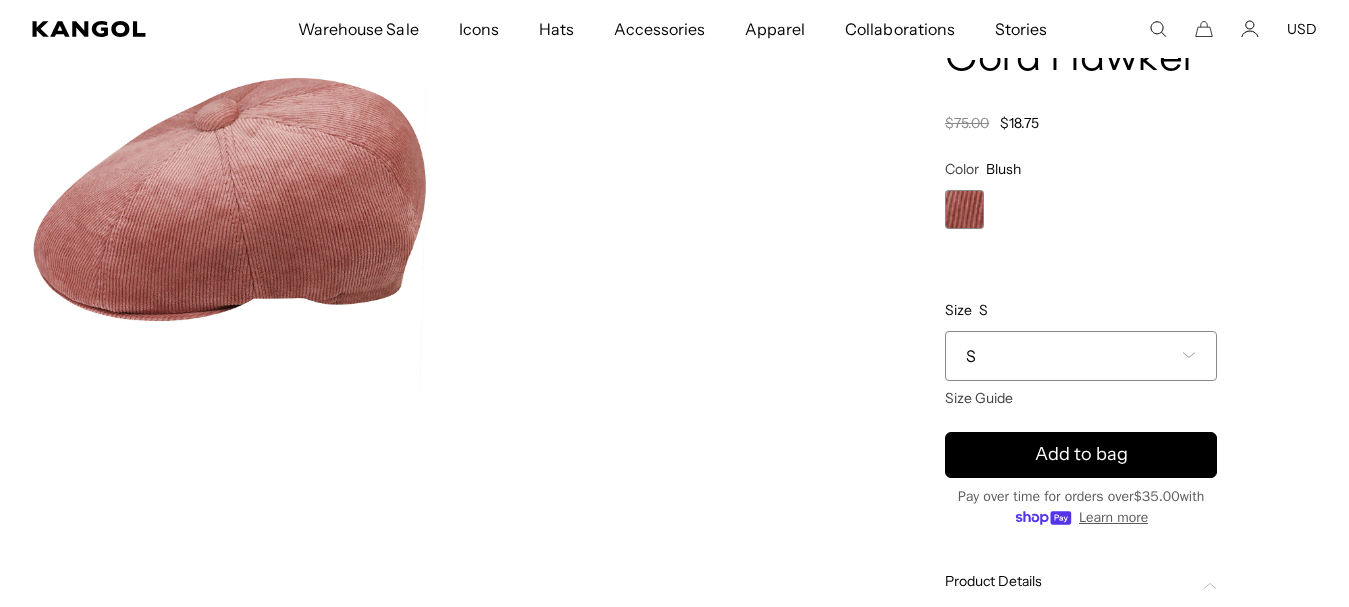 scroll, scrollTop: 0, scrollLeft: 0, axis: both 